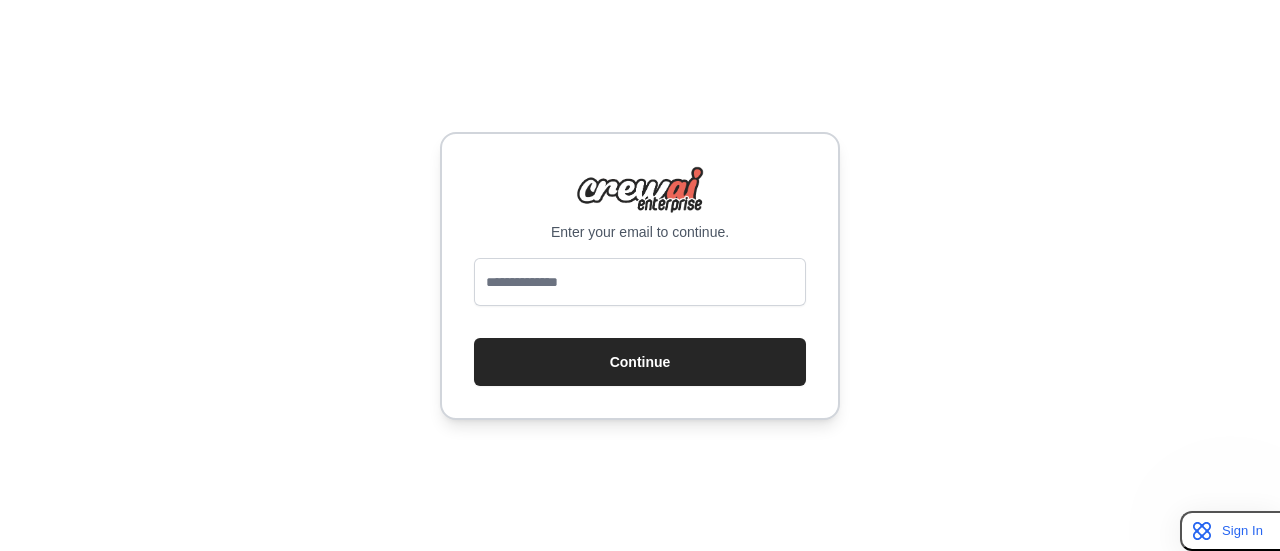 scroll, scrollTop: 0, scrollLeft: 0, axis: both 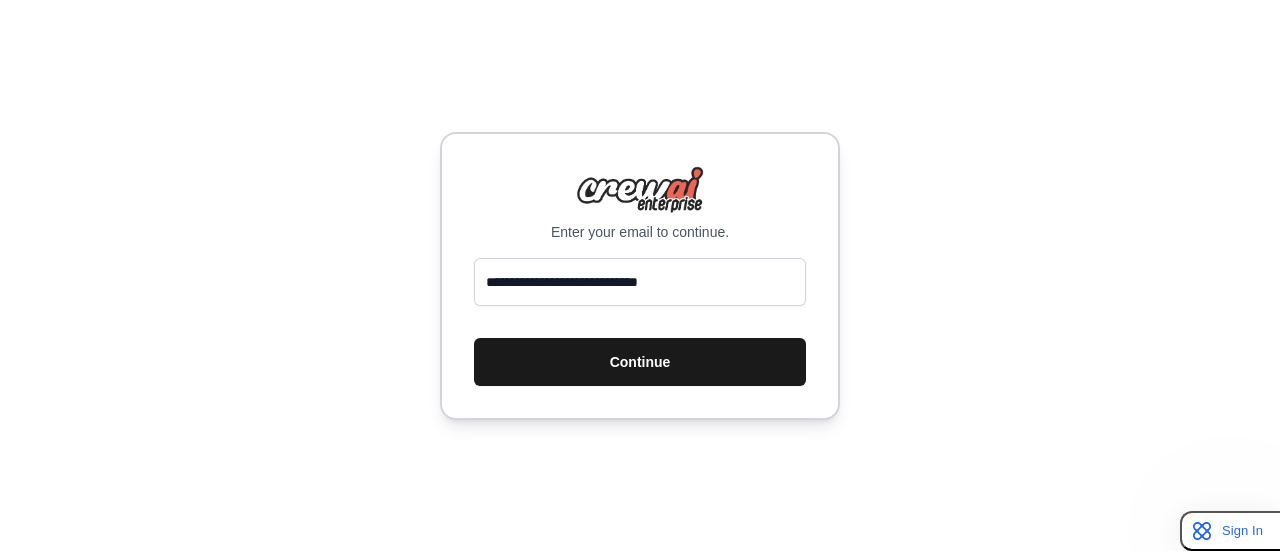 click on "Continue" at bounding box center (640, 362) 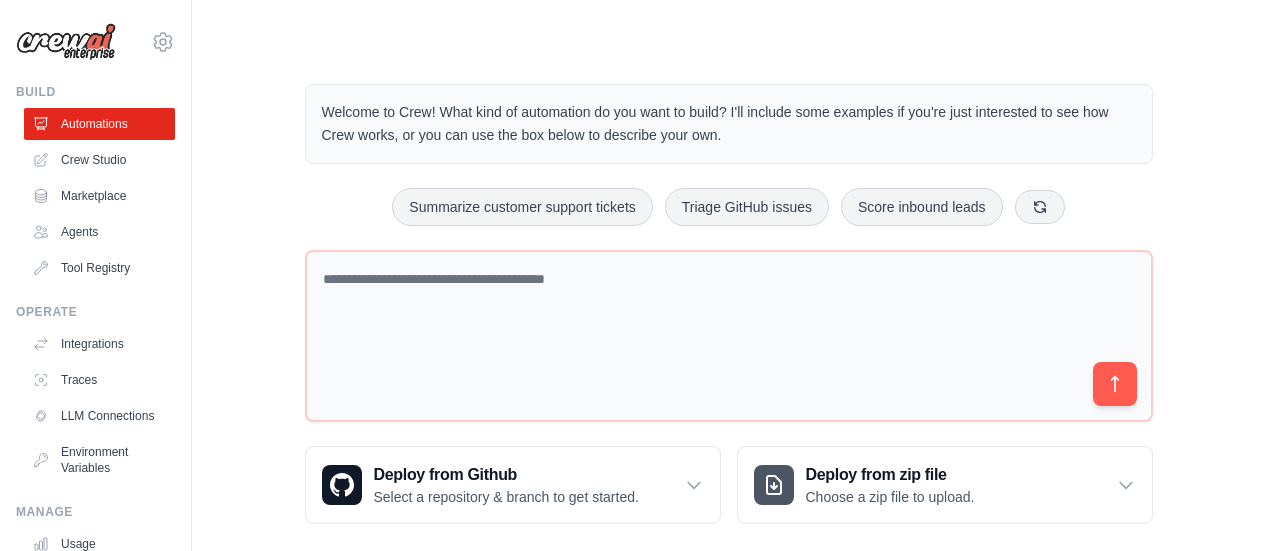 scroll, scrollTop: 0, scrollLeft: 0, axis: both 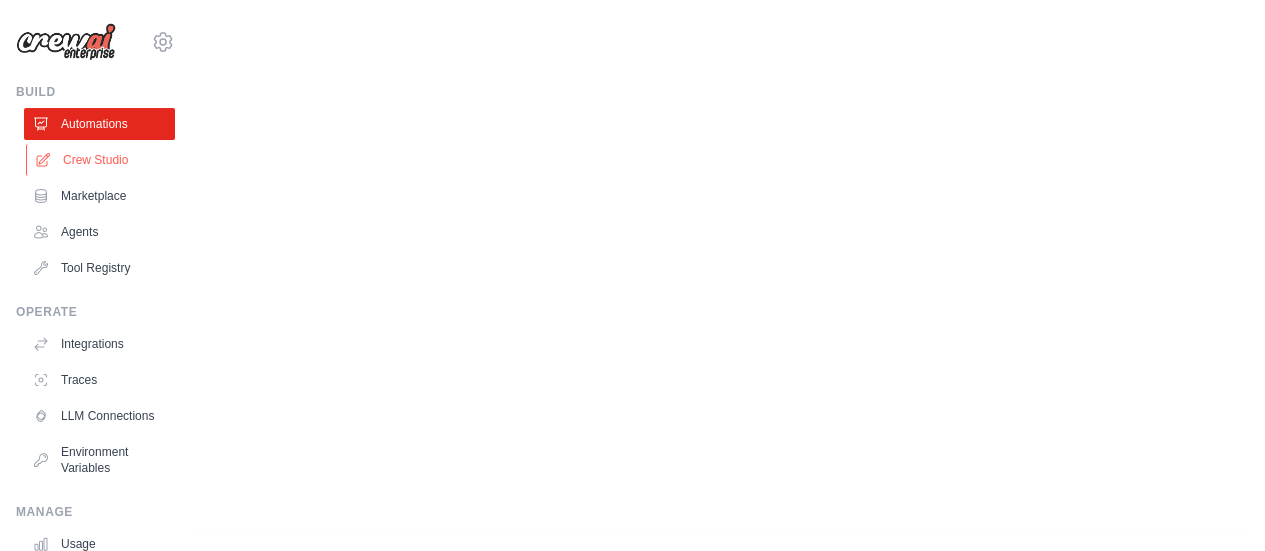 click on "Crew Studio" at bounding box center (101, 160) 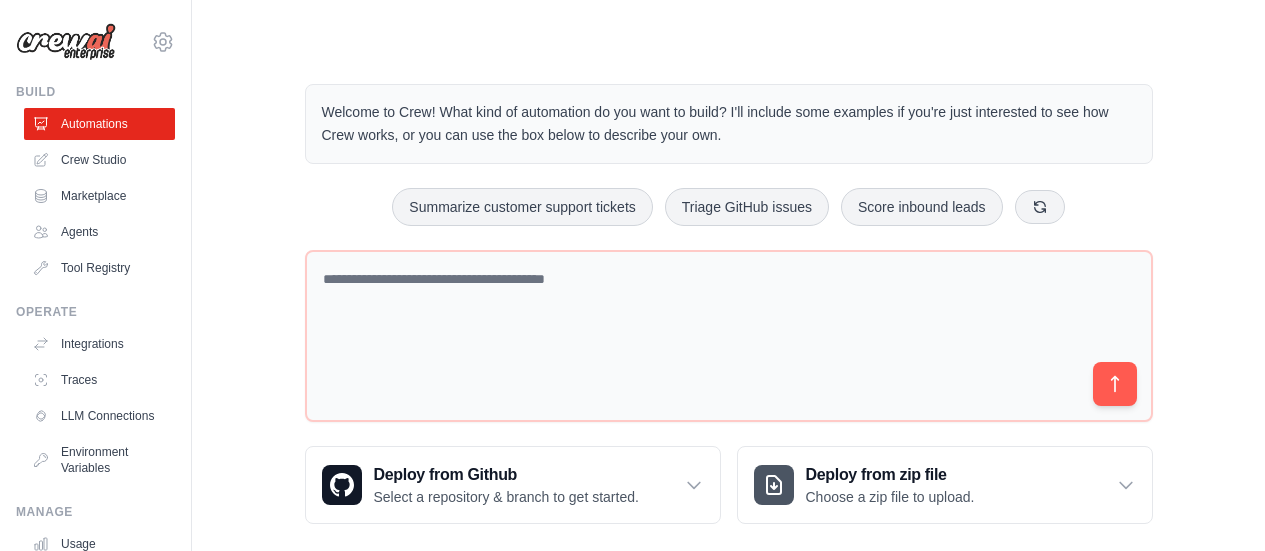 scroll, scrollTop: 0, scrollLeft: 0, axis: both 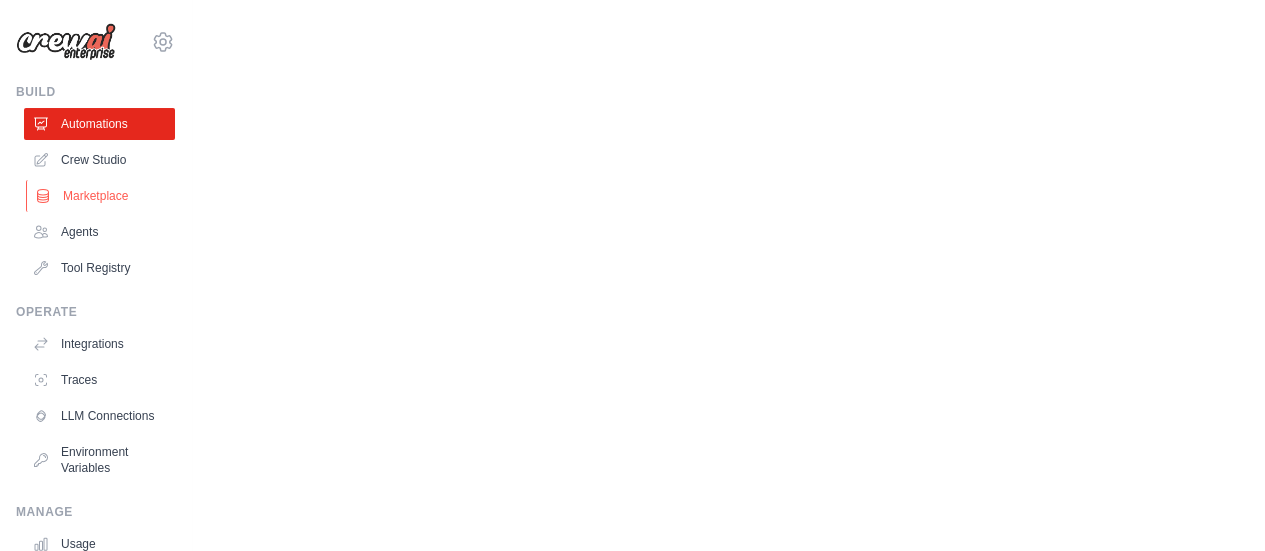 click on "Marketplace" at bounding box center [101, 196] 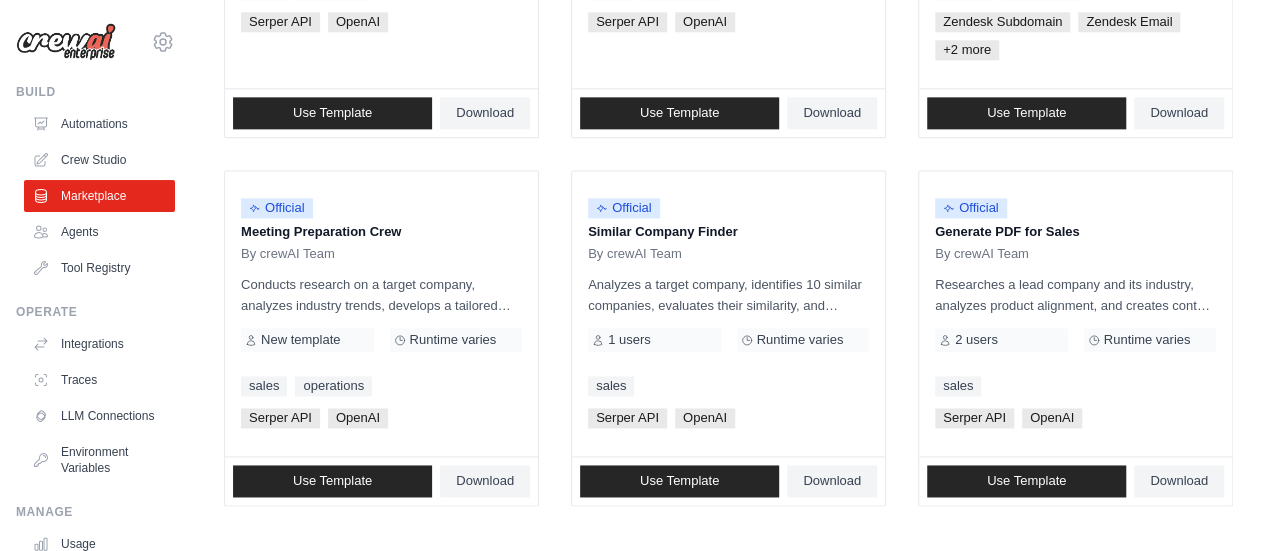 scroll, scrollTop: 1353, scrollLeft: 0, axis: vertical 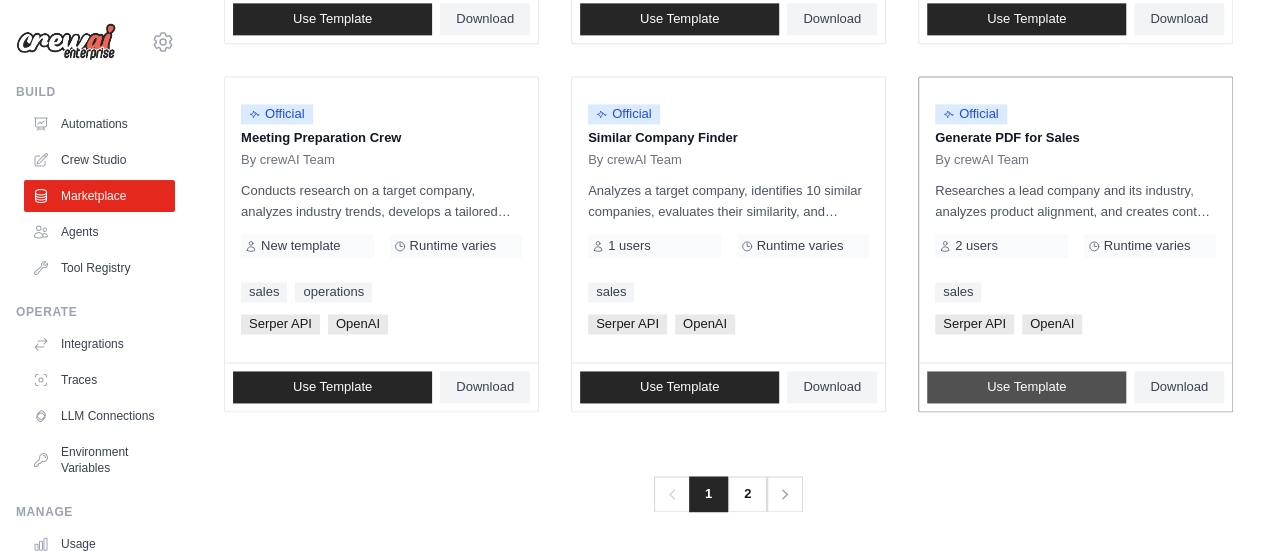 click on "Use Template" at bounding box center (1026, 387) 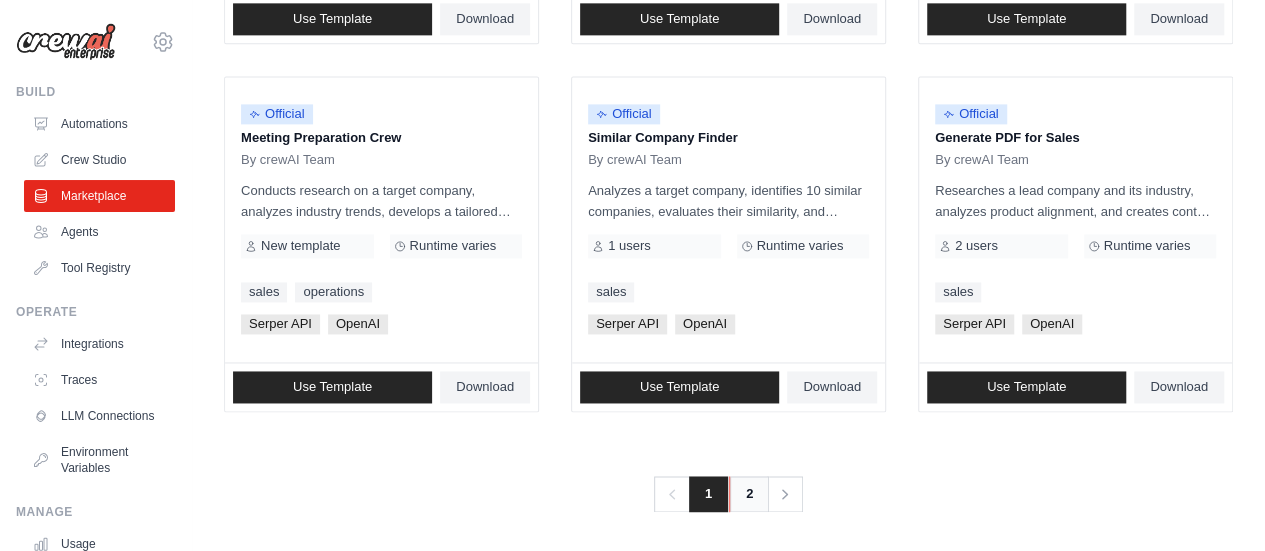 click on "2" at bounding box center [749, 494] 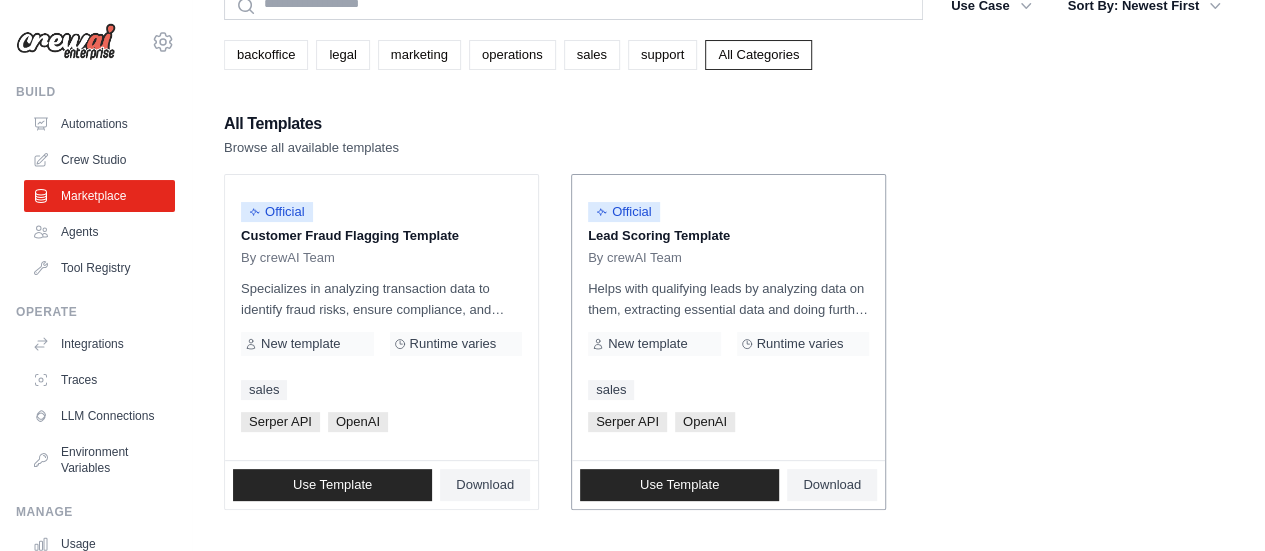 scroll, scrollTop: 196, scrollLeft: 0, axis: vertical 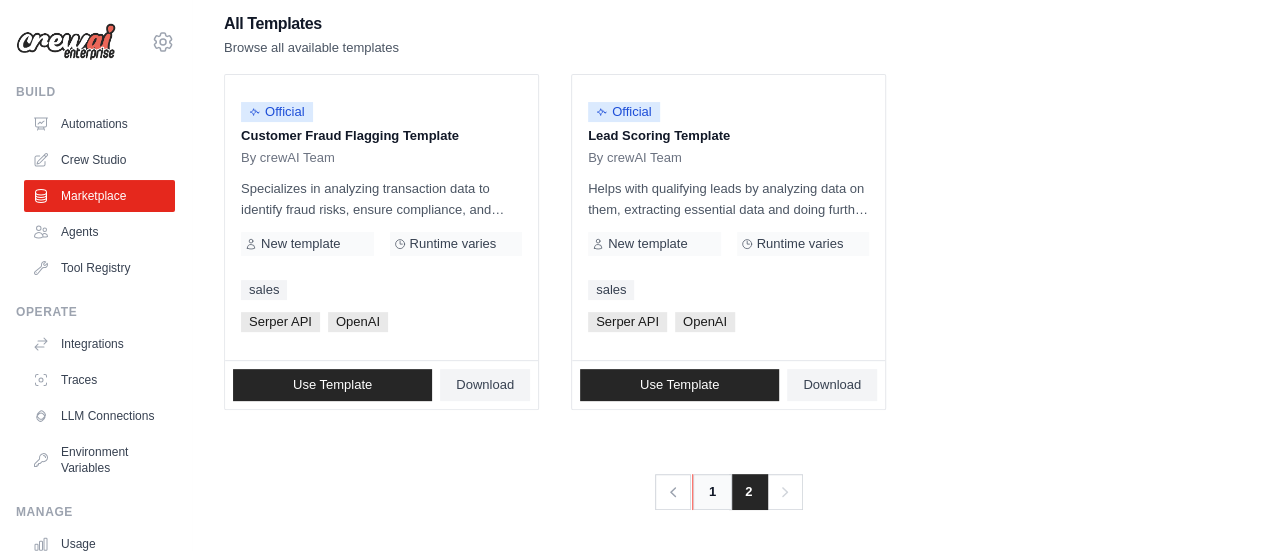 click on "1" at bounding box center [712, 492] 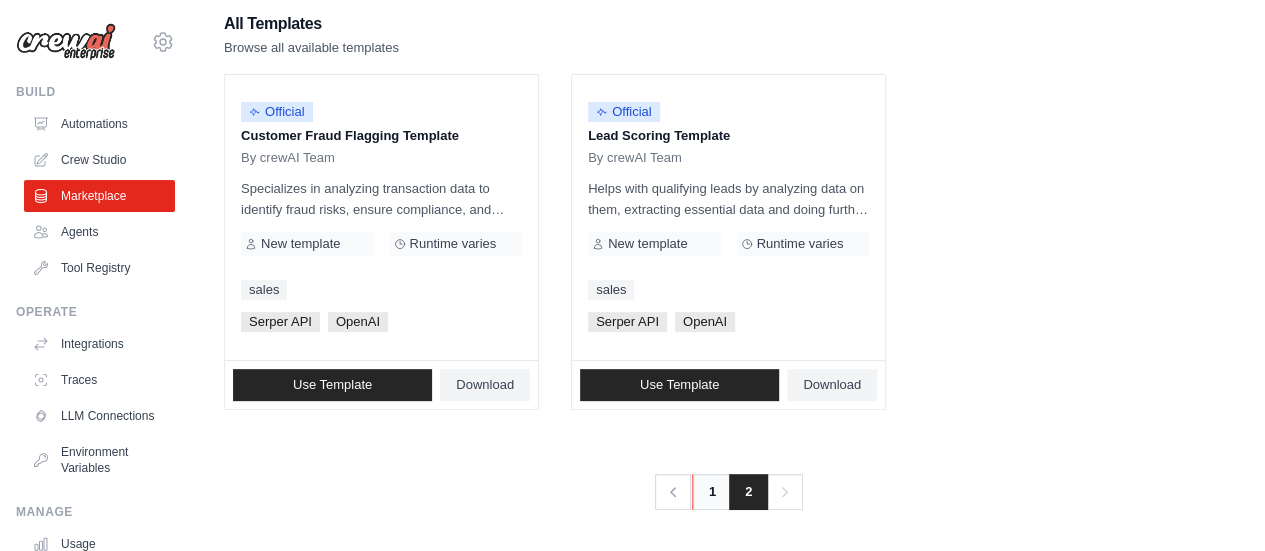 scroll, scrollTop: 0, scrollLeft: 0, axis: both 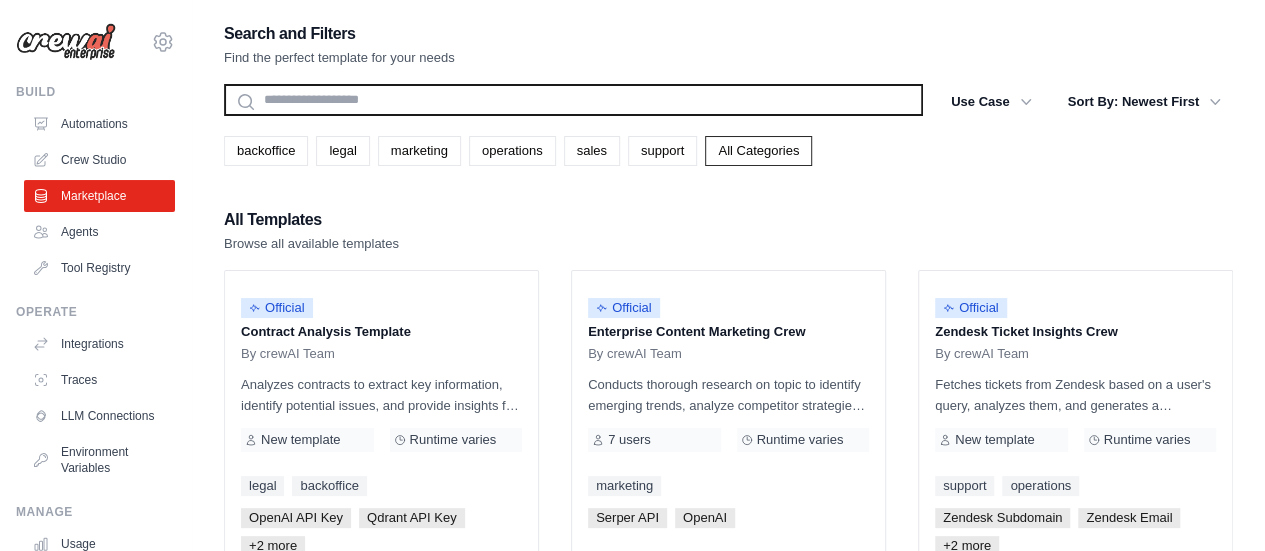 click at bounding box center (573, 100) 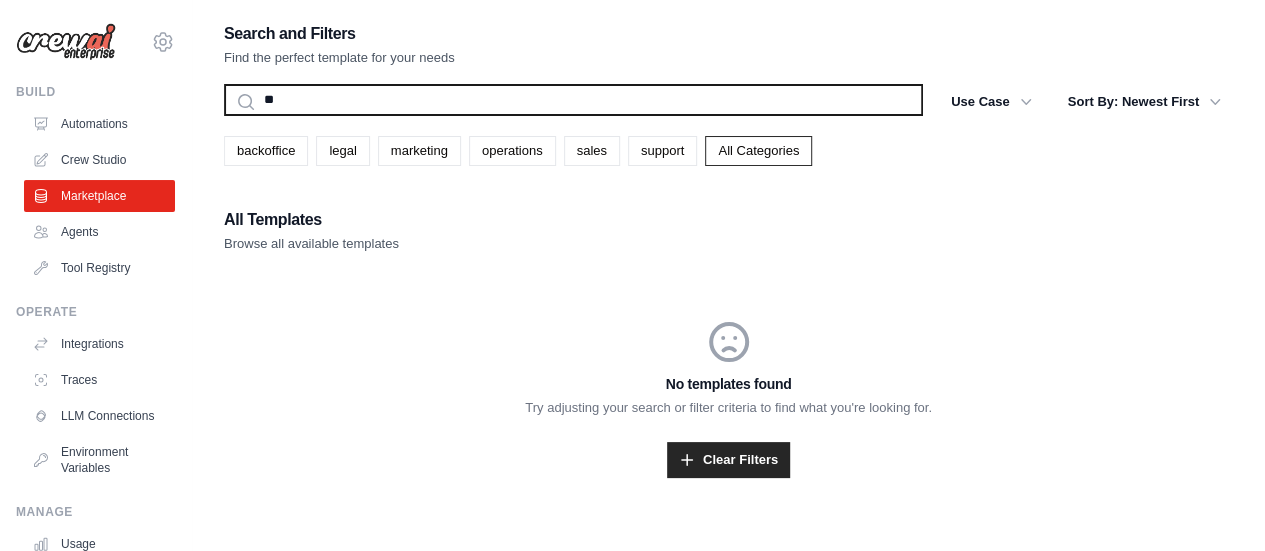 type on "*" 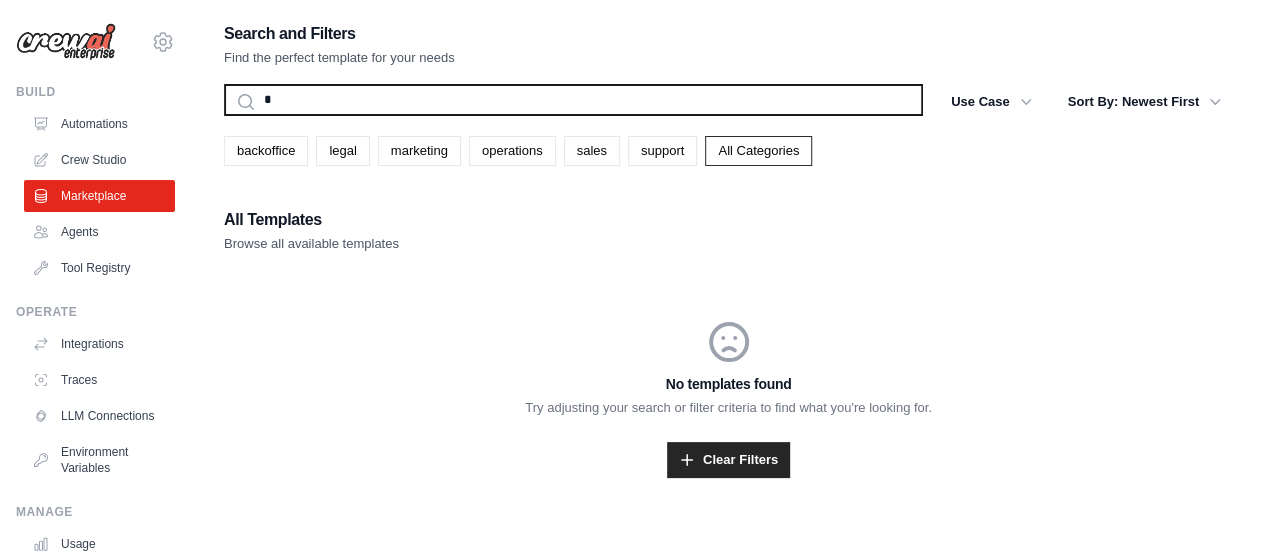 type 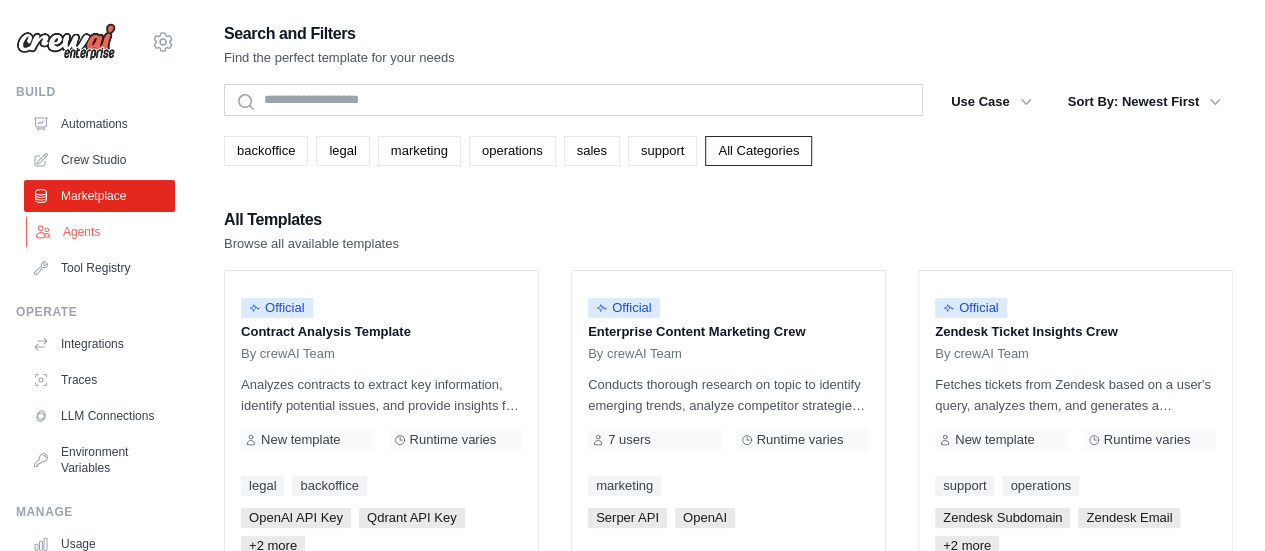 click on "Agents" at bounding box center (101, 232) 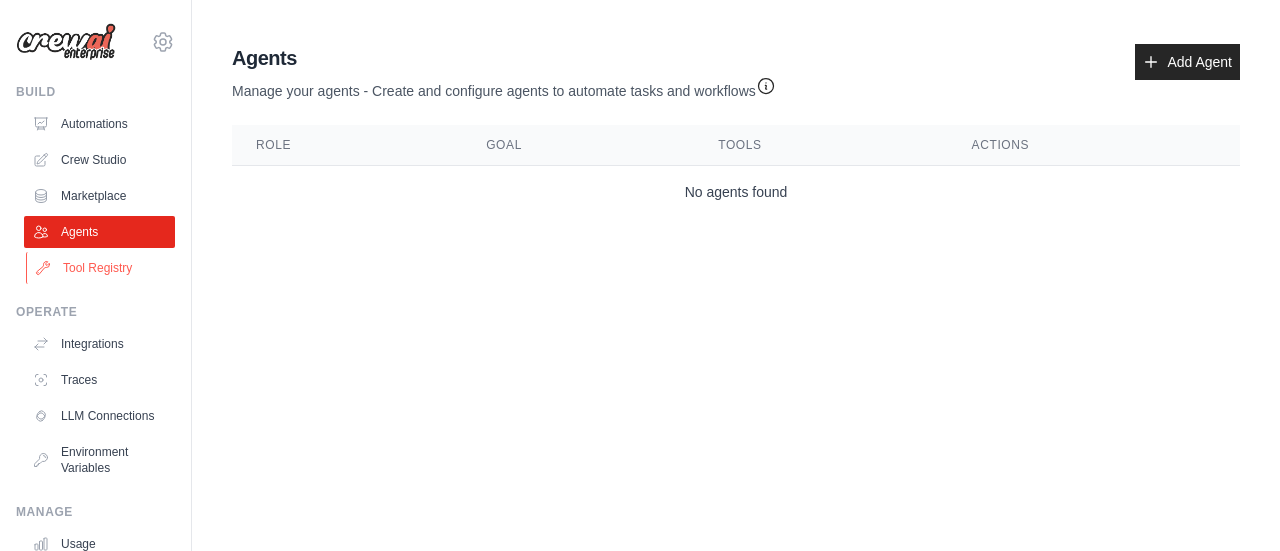 click on "Tool Registry" at bounding box center (101, 268) 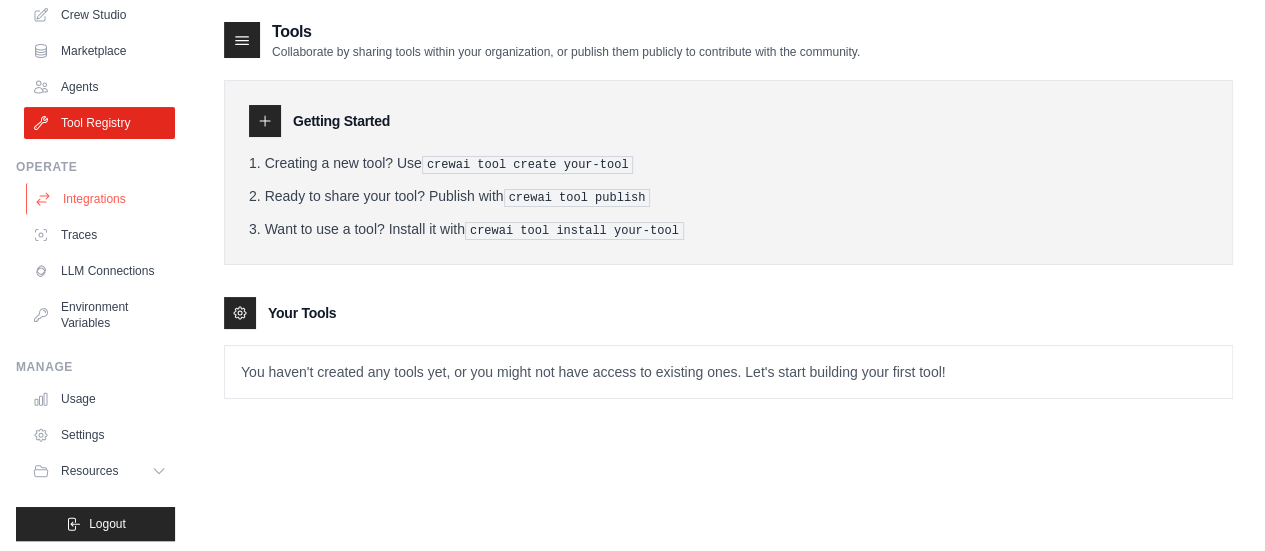 scroll, scrollTop: 166, scrollLeft: 0, axis: vertical 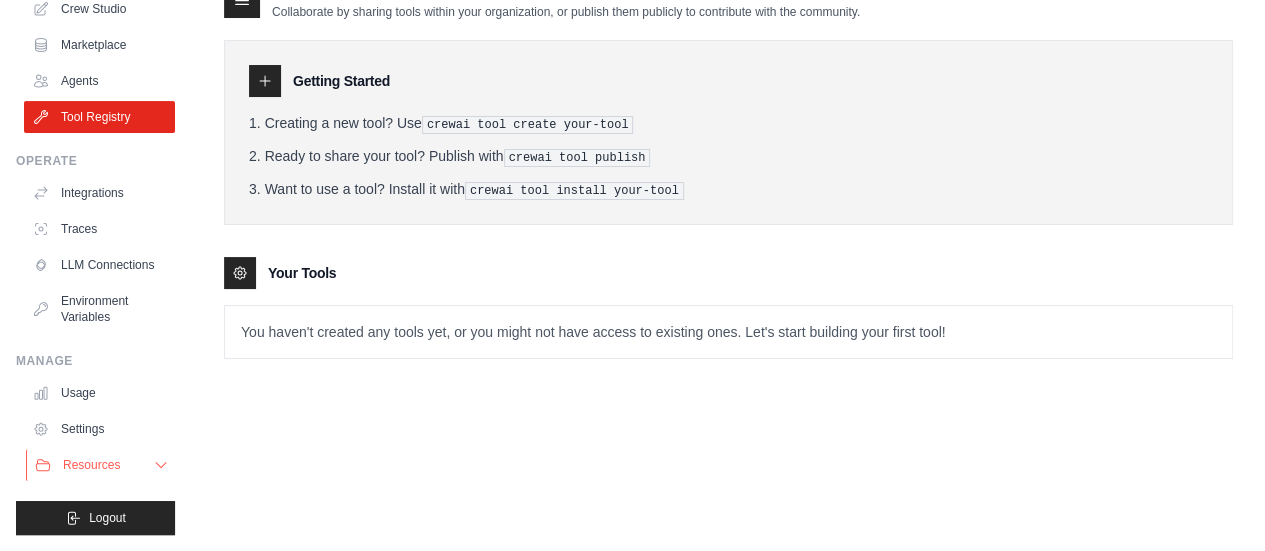 click on "Resources" at bounding box center (91, 465) 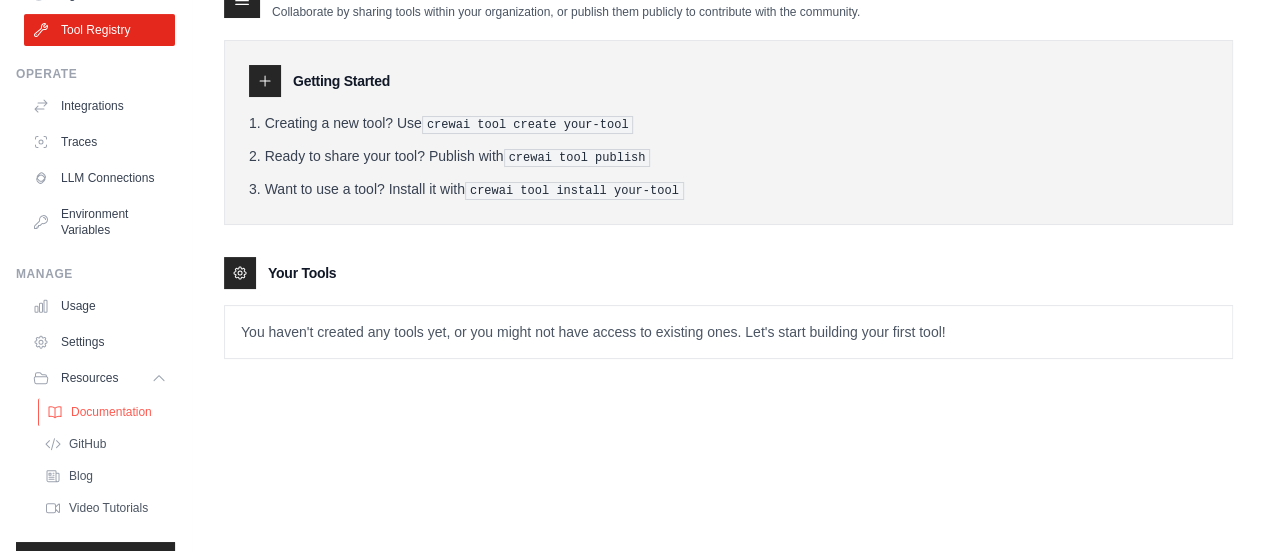 scroll, scrollTop: 310, scrollLeft: 0, axis: vertical 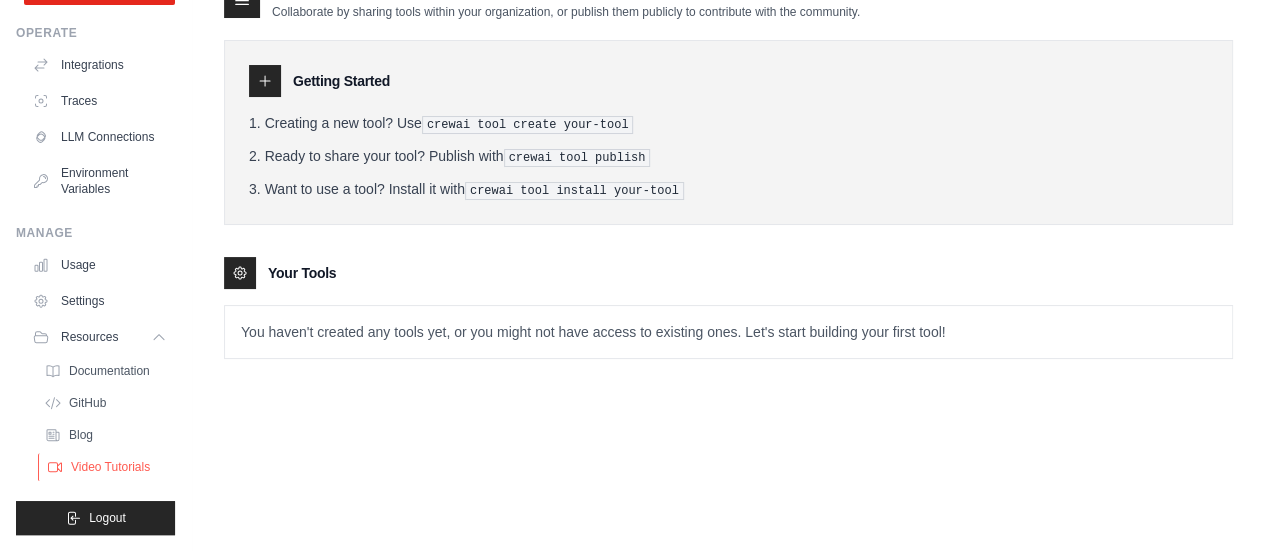 click on "Video Tutorials" at bounding box center [110, 467] 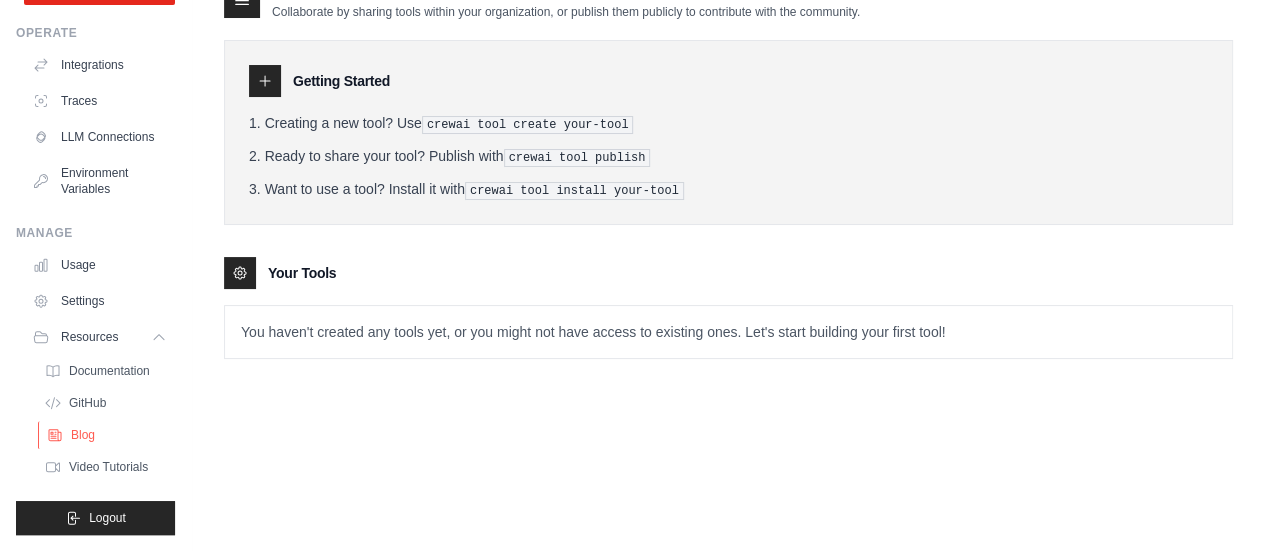 click on "Blog" at bounding box center [107, 435] 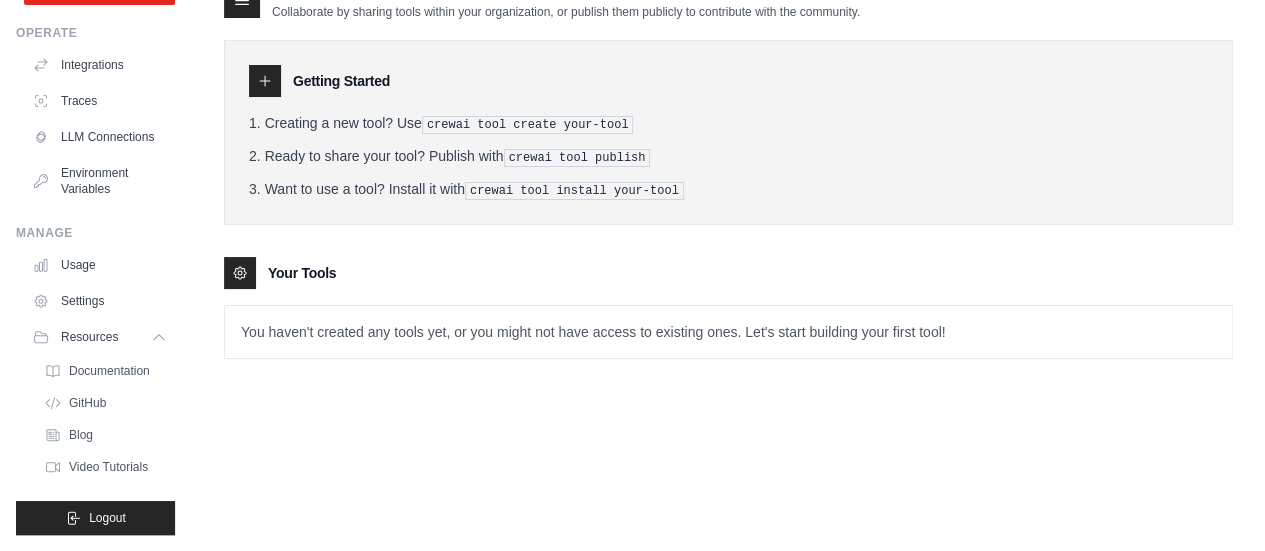 scroll, scrollTop: 0, scrollLeft: 0, axis: both 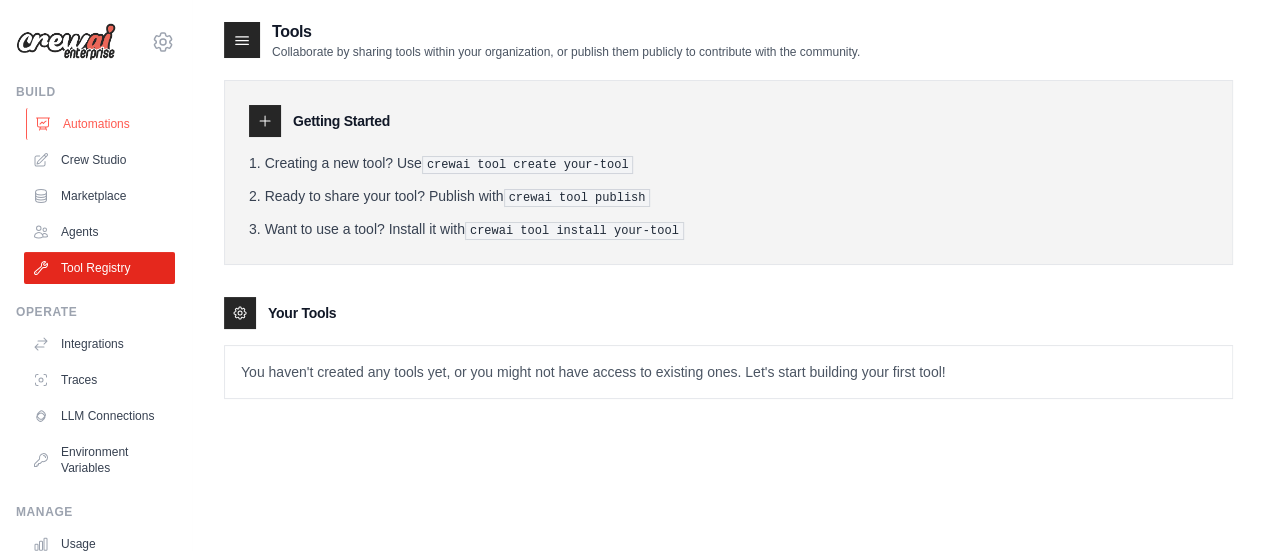 click on "Automations" at bounding box center [101, 124] 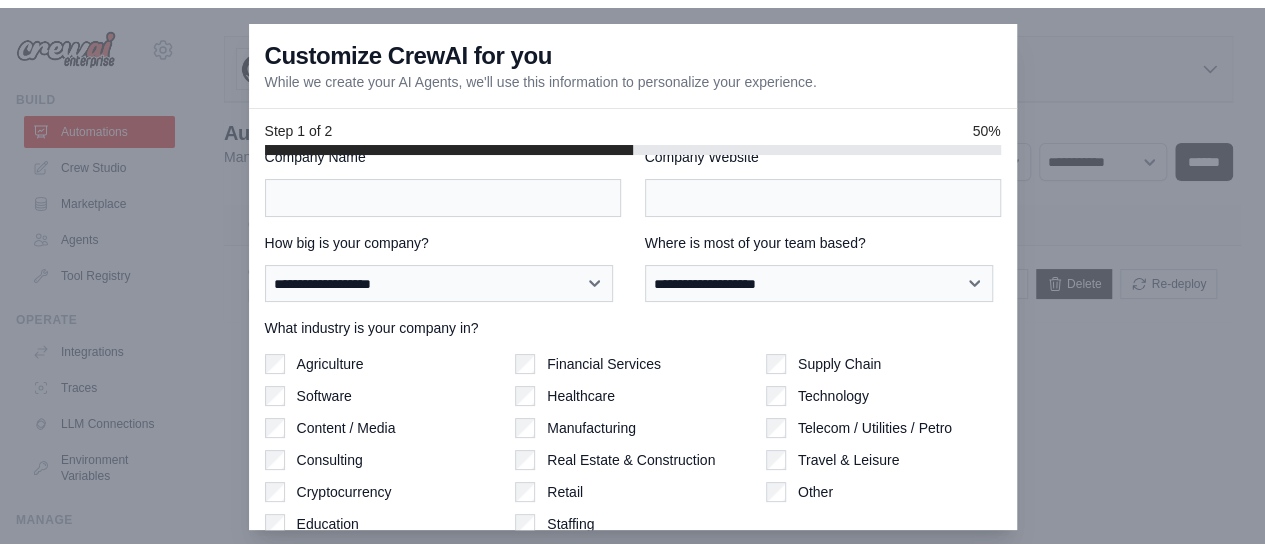 scroll, scrollTop: 186, scrollLeft: 0, axis: vertical 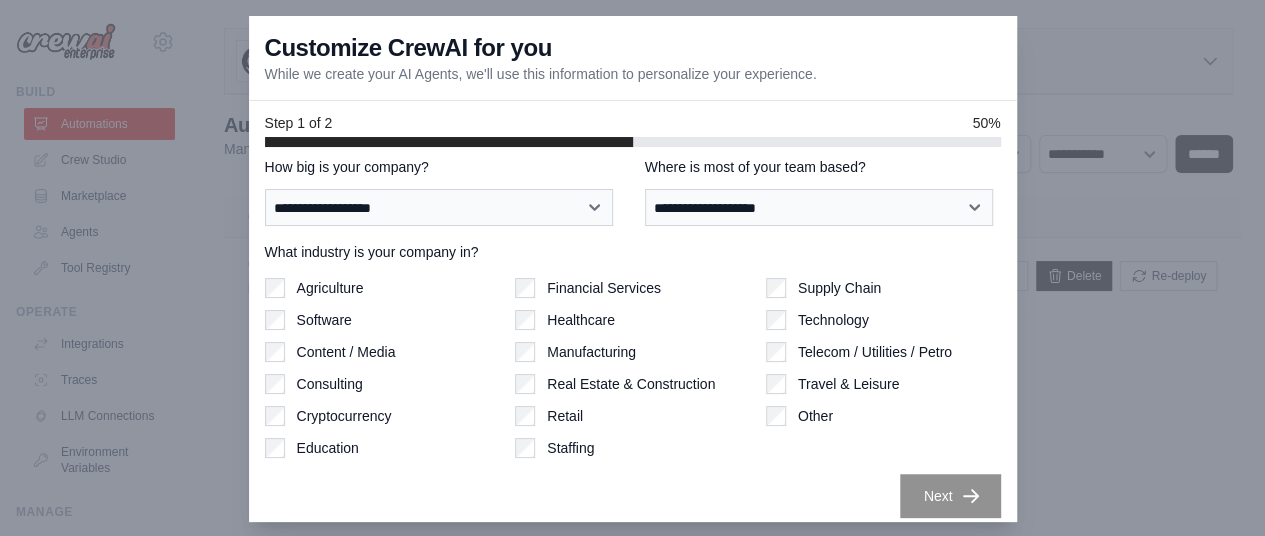 click at bounding box center [632, 268] 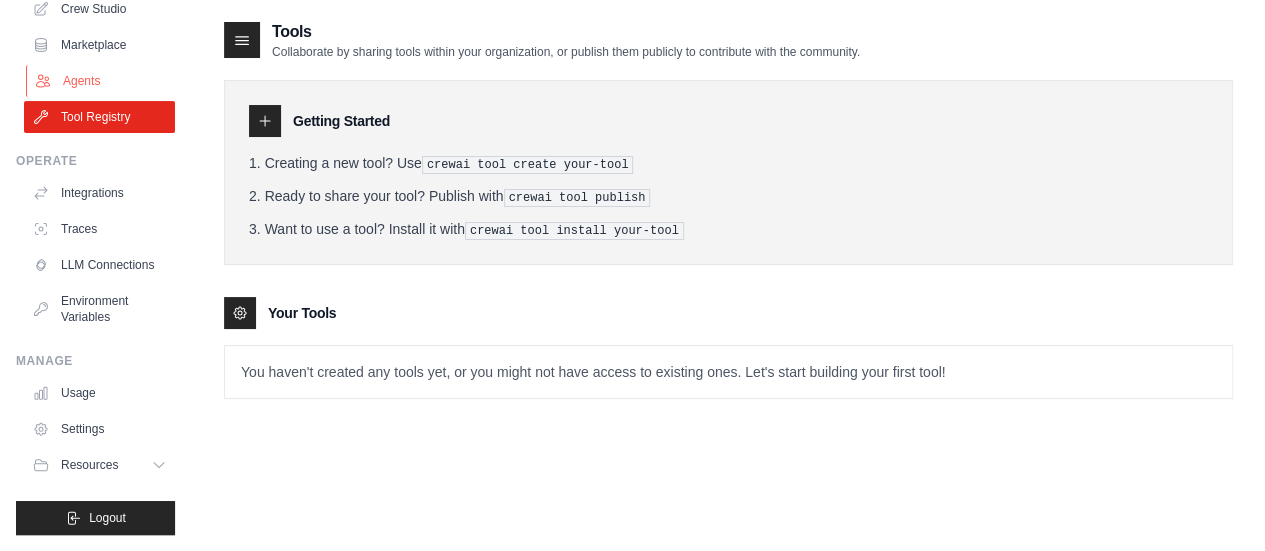 scroll, scrollTop: 0, scrollLeft: 0, axis: both 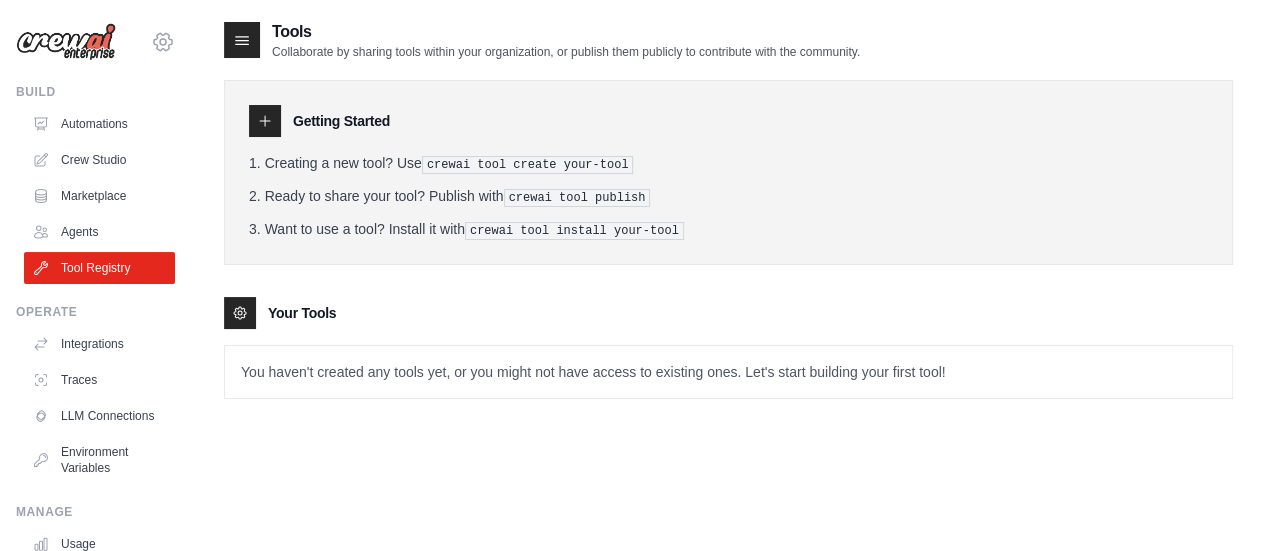 click 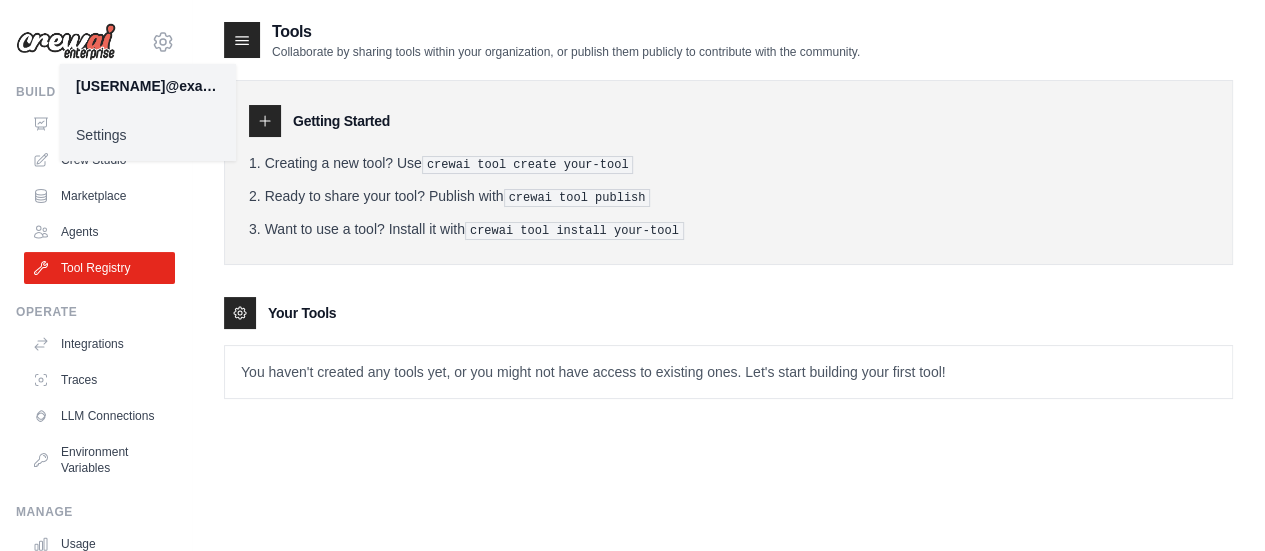 click on "[EMAIL]" at bounding box center (148, 86) 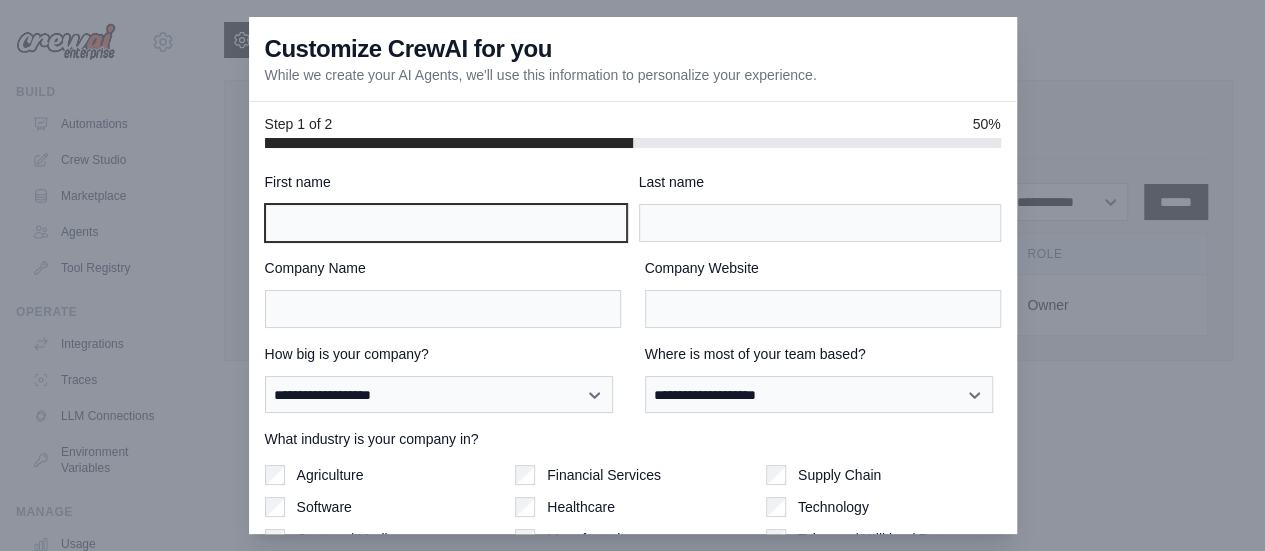 click on "First name" at bounding box center (446, 223) 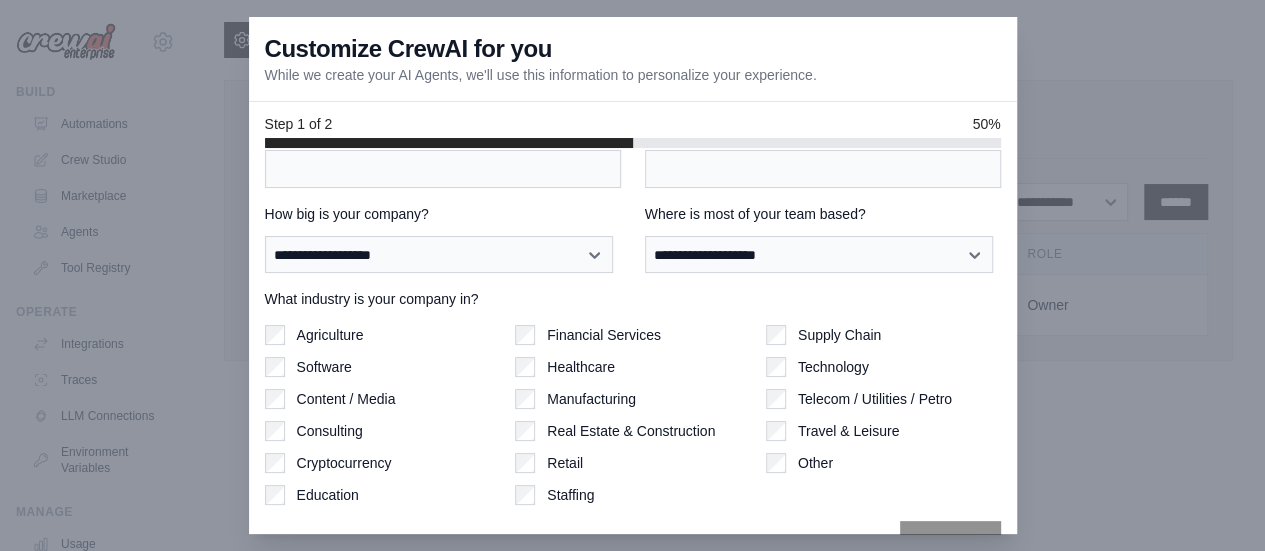 scroll, scrollTop: 186, scrollLeft: 0, axis: vertical 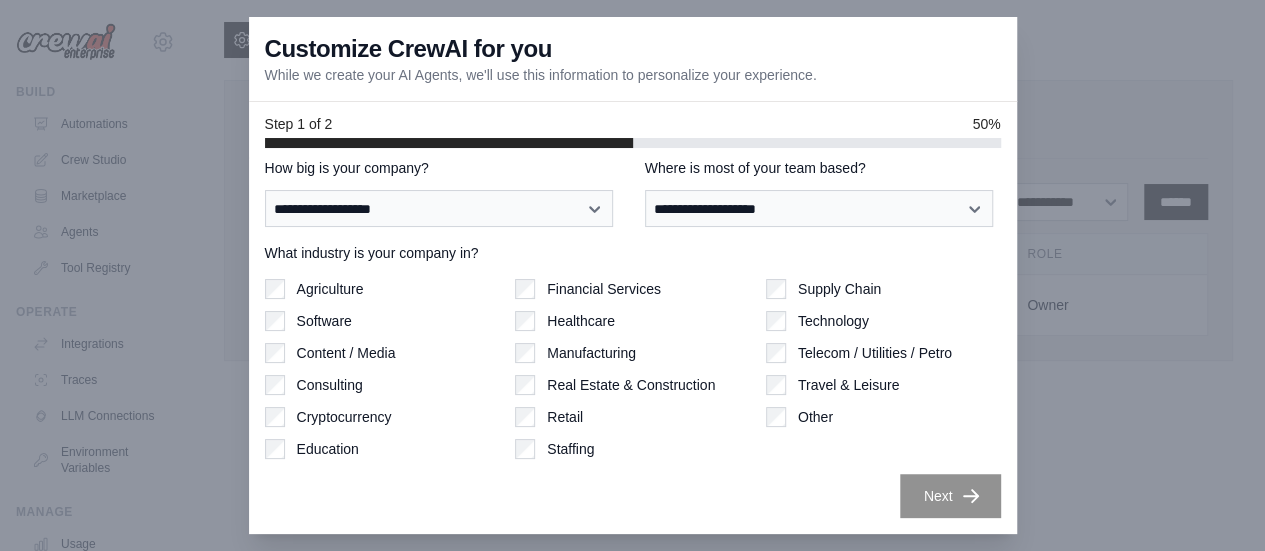 type on "******" 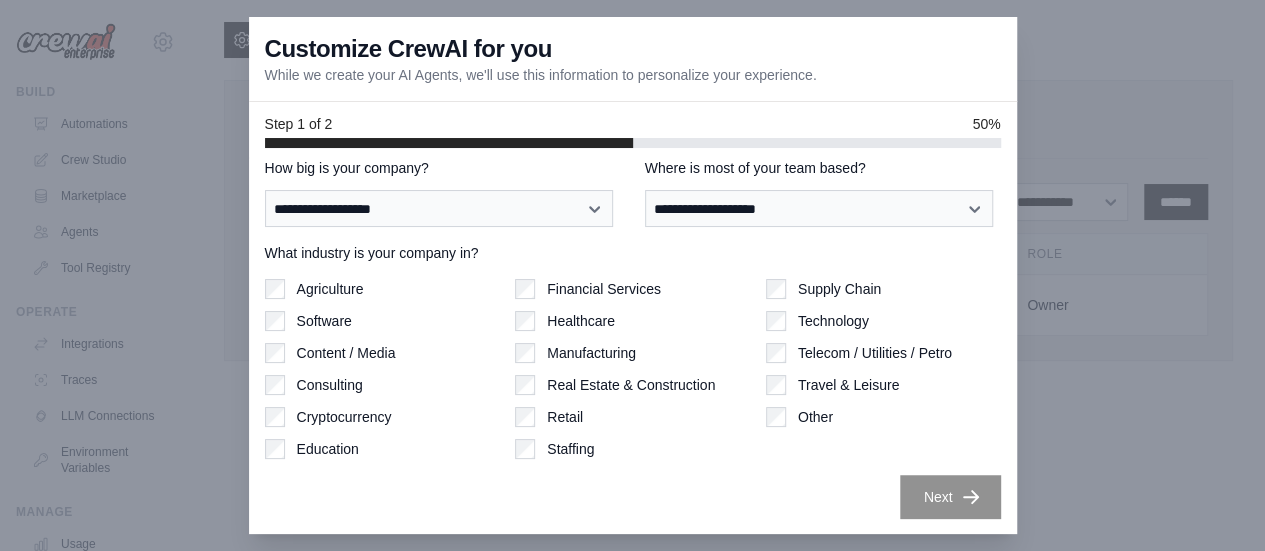 click on "Technology" at bounding box center (833, 321) 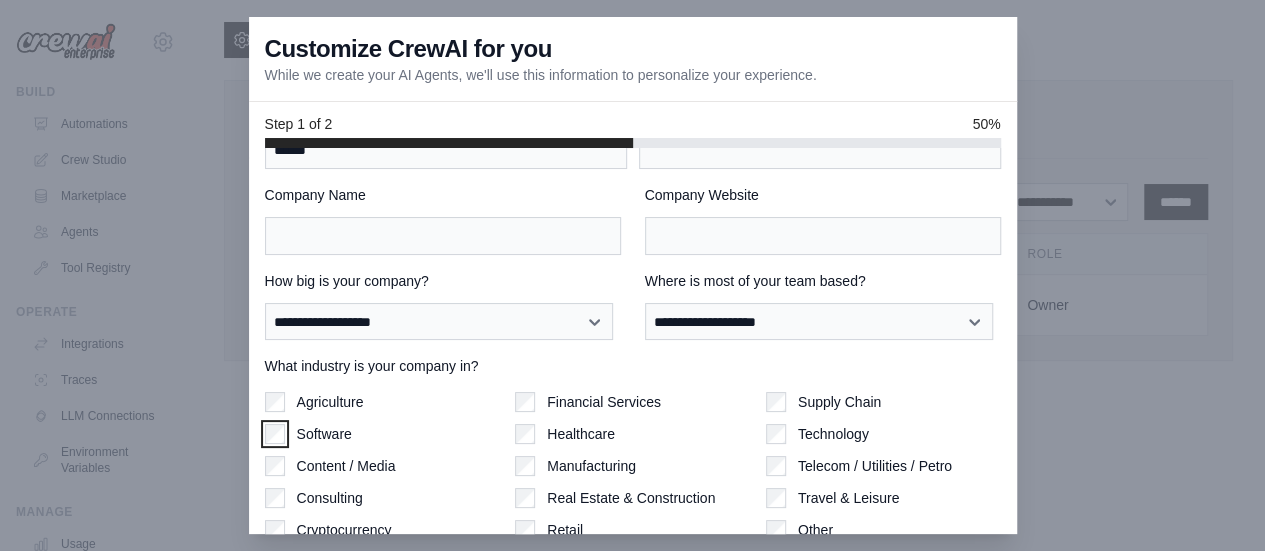 scroll, scrollTop: 0, scrollLeft: 0, axis: both 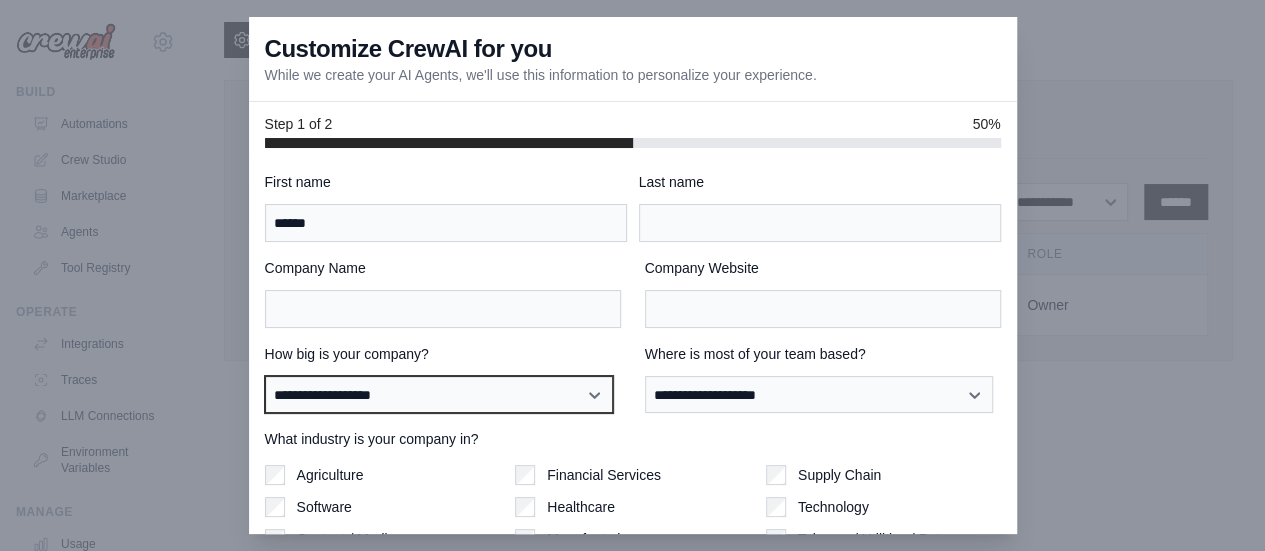 click on "**********" at bounding box center [439, 394] 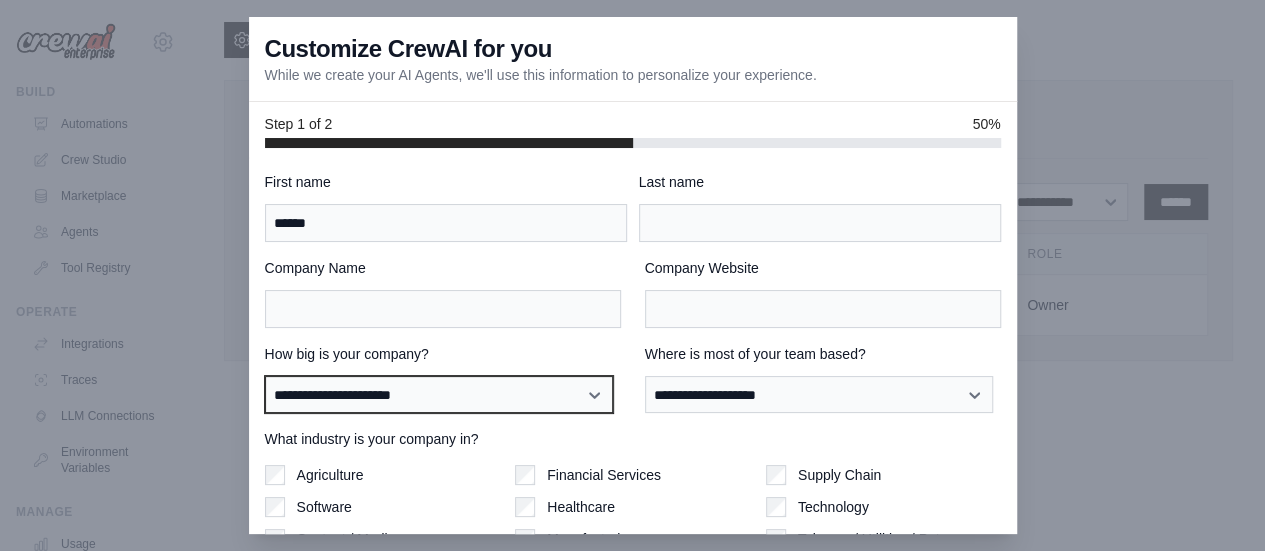 click on "**********" at bounding box center [439, 394] 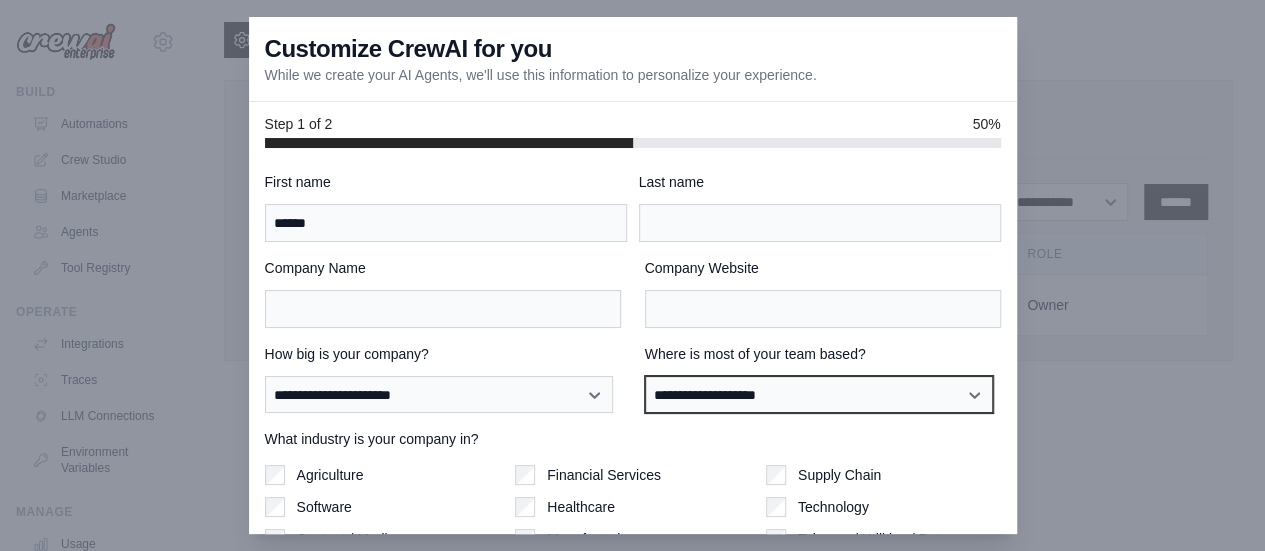 click on "**********" at bounding box center (819, 394) 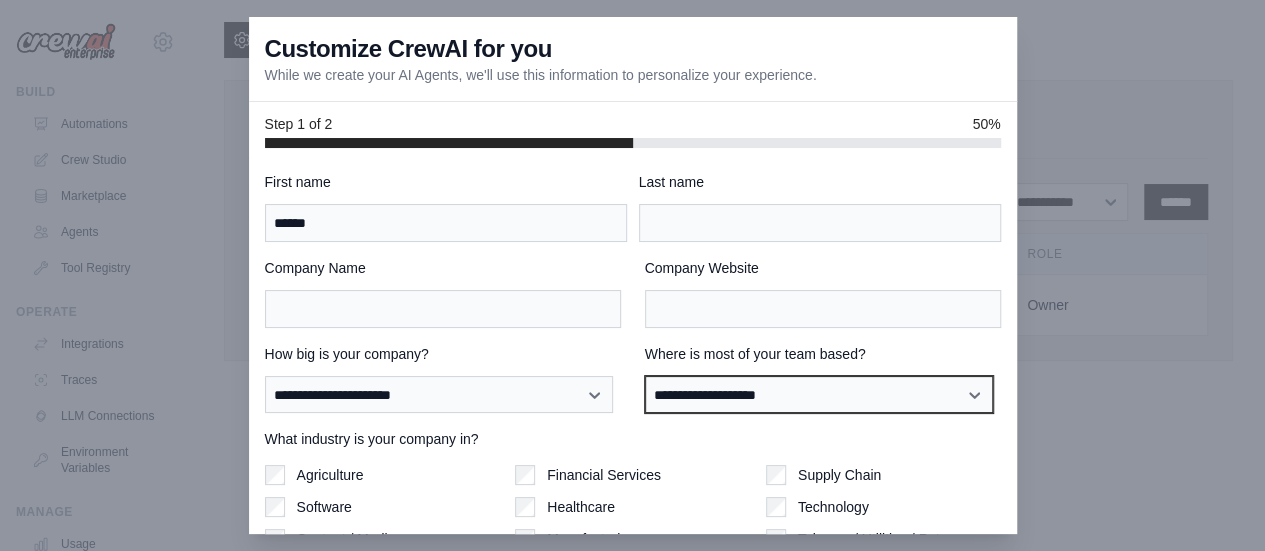 select on "******" 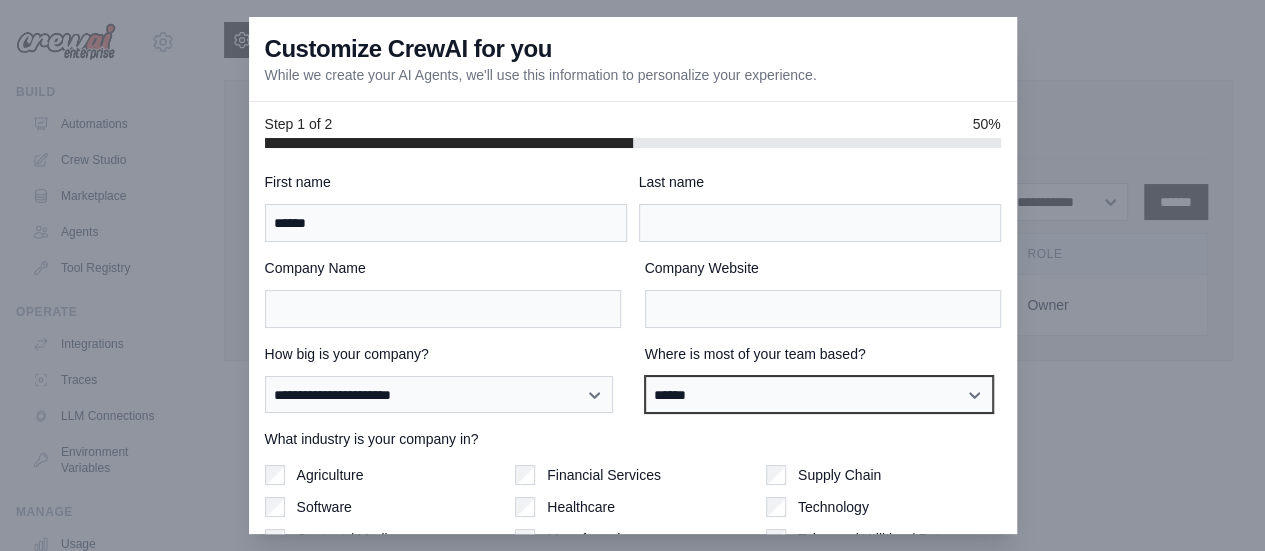 click on "**********" at bounding box center (819, 394) 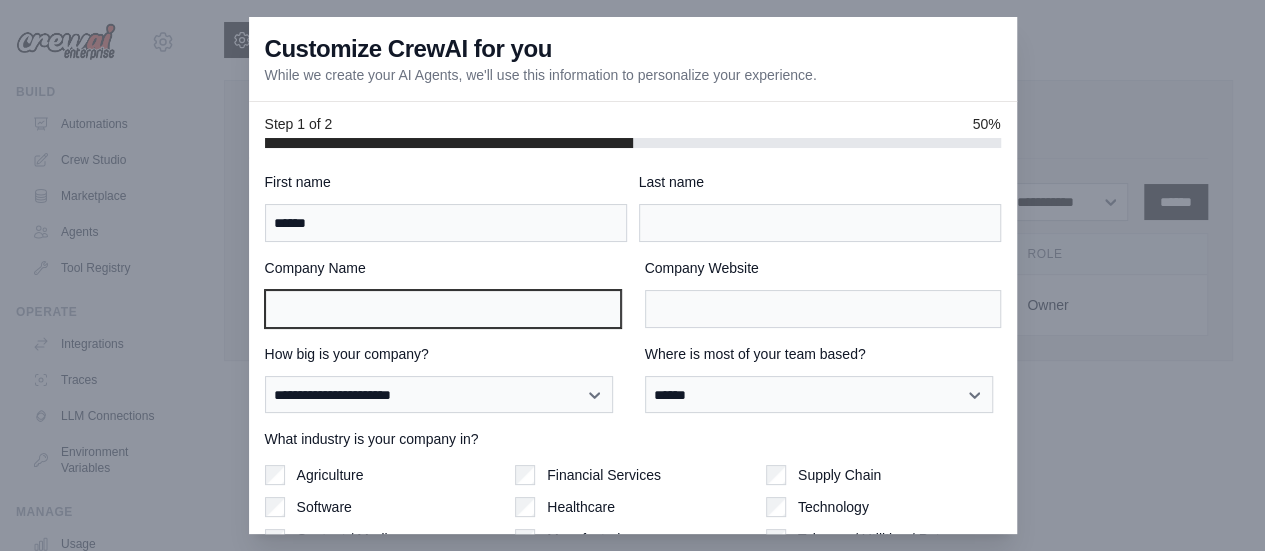 click on "Company Name" at bounding box center [443, 309] 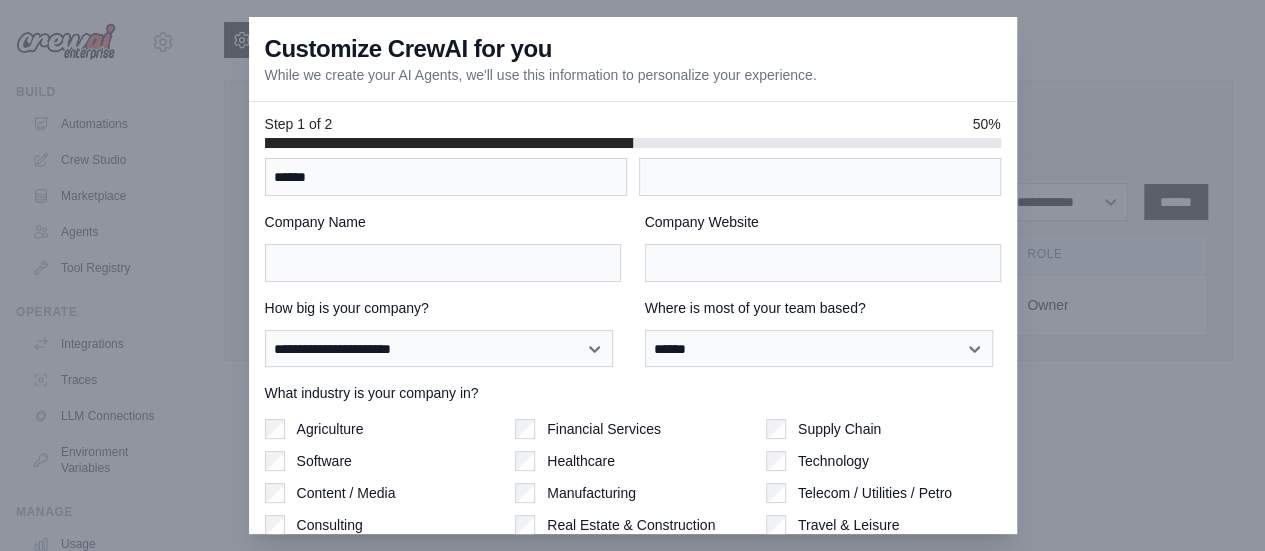 scroll, scrollTop: 0, scrollLeft: 0, axis: both 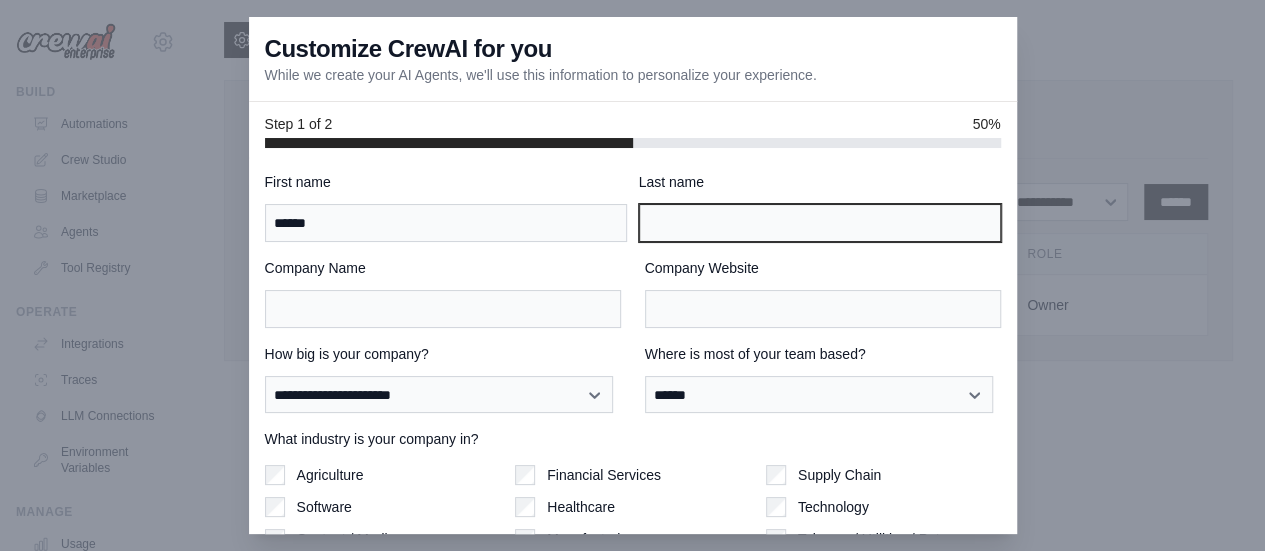 click on "Last name" at bounding box center (820, 223) 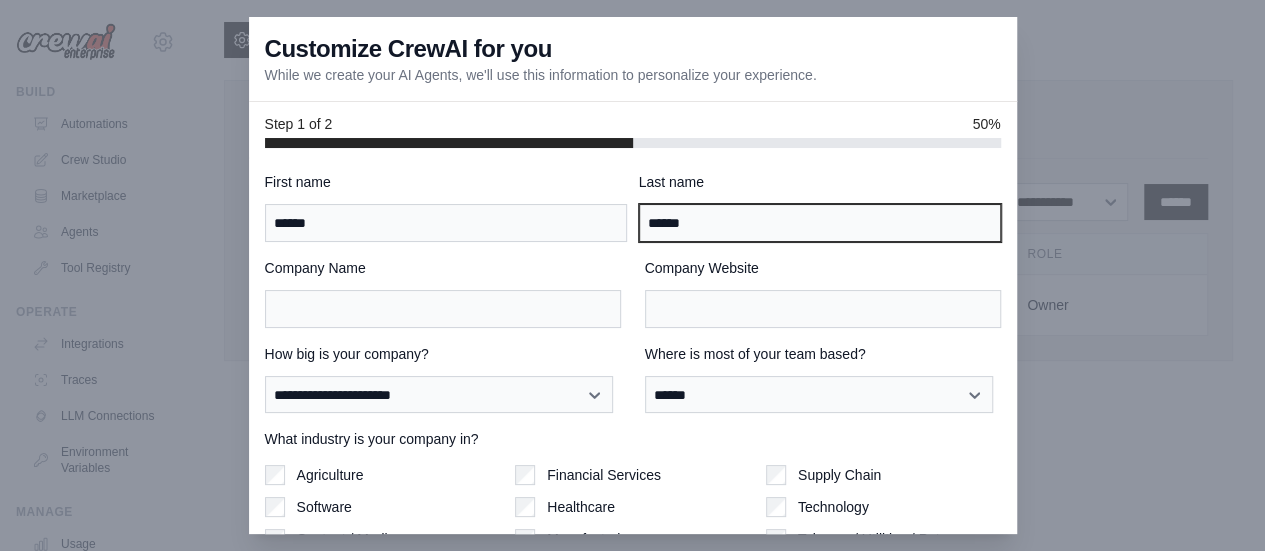 type on "******" 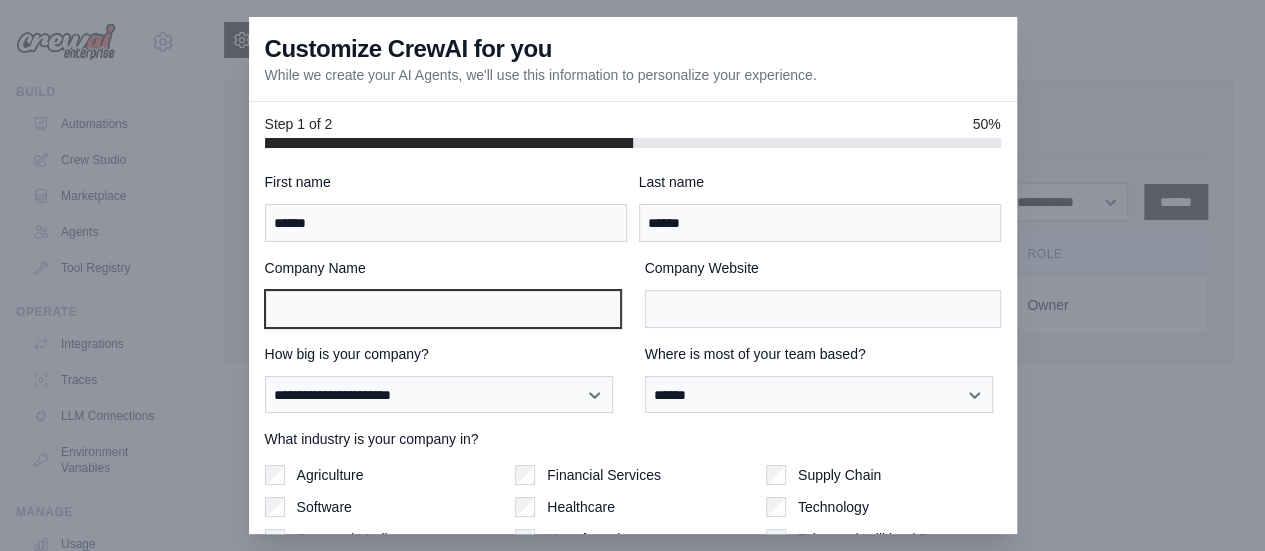 click on "Company Name" at bounding box center (443, 309) 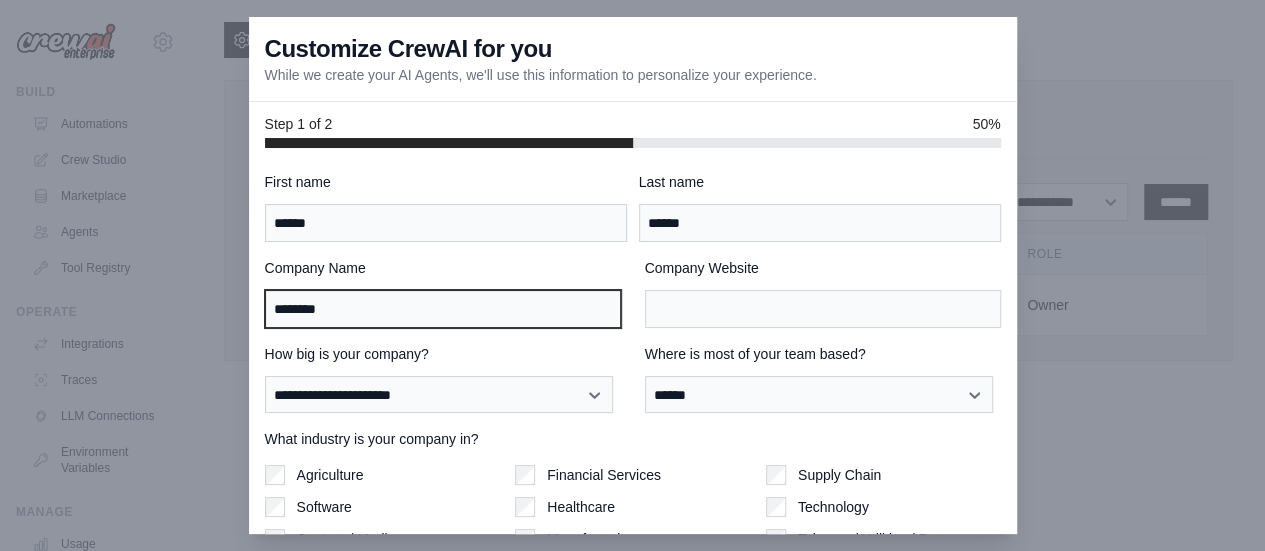type on "********" 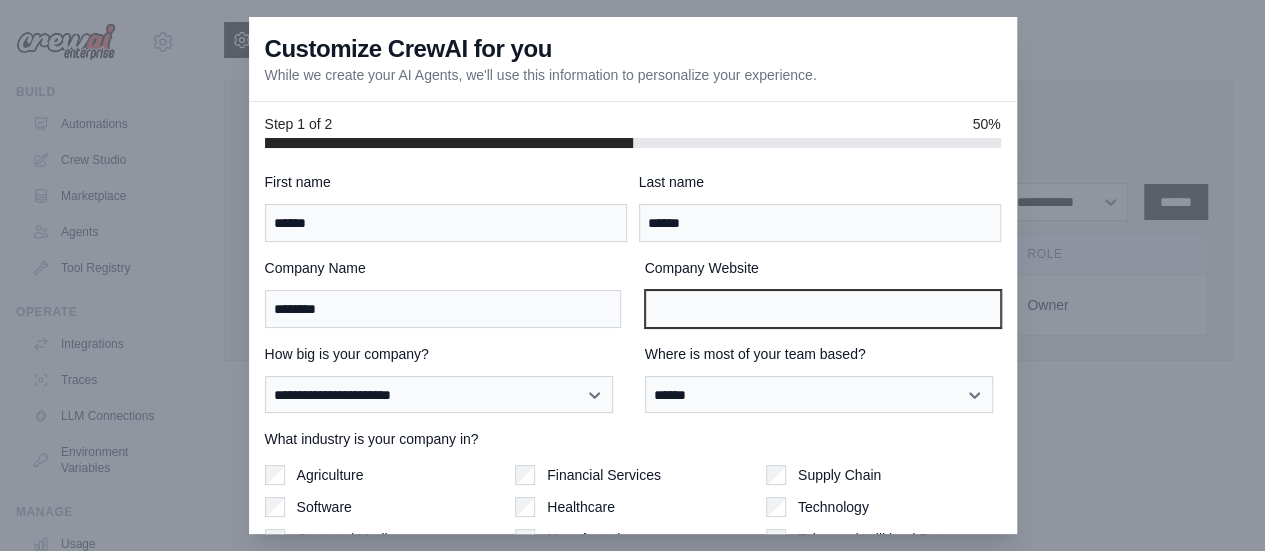 click on "Company Website" at bounding box center (823, 309) 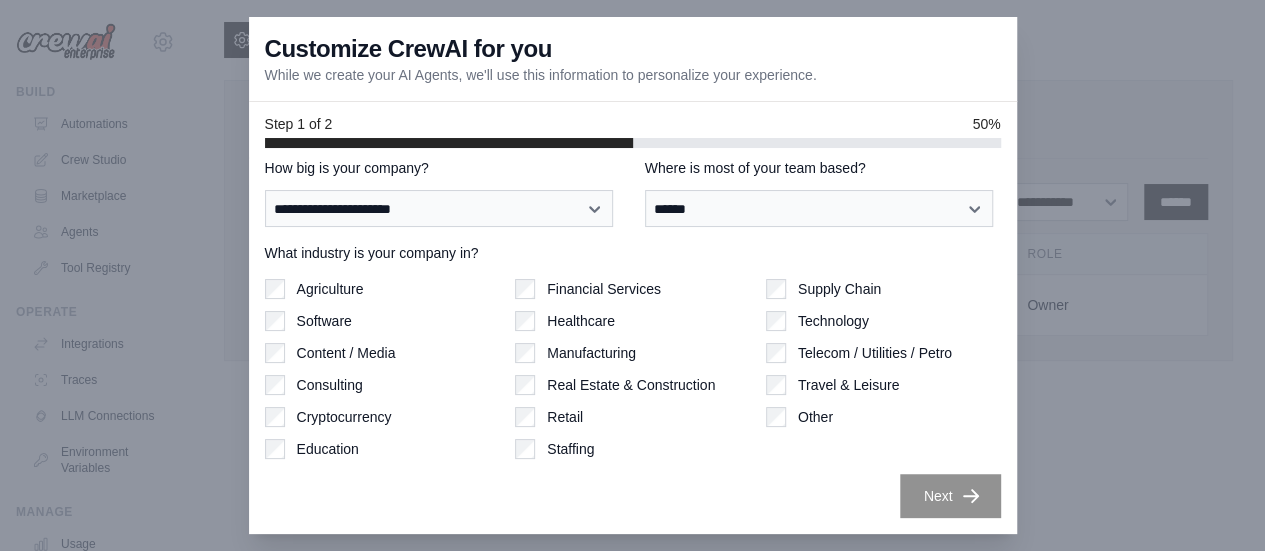 type on "**********" 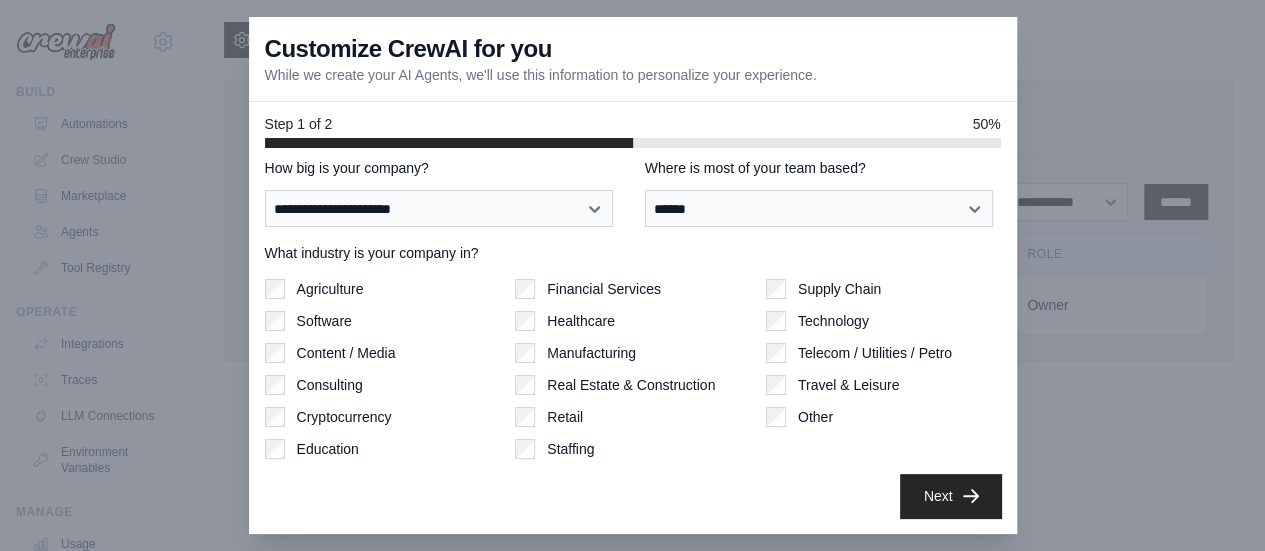 click on "Next" at bounding box center (950, 496) 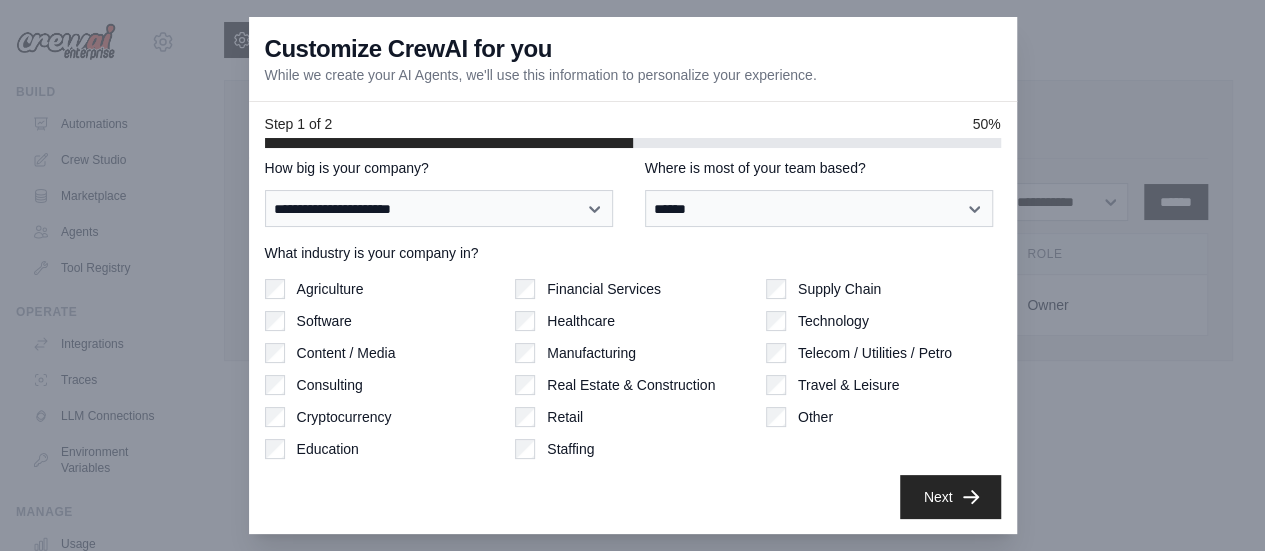 scroll, scrollTop: 94, scrollLeft: 0, axis: vertical 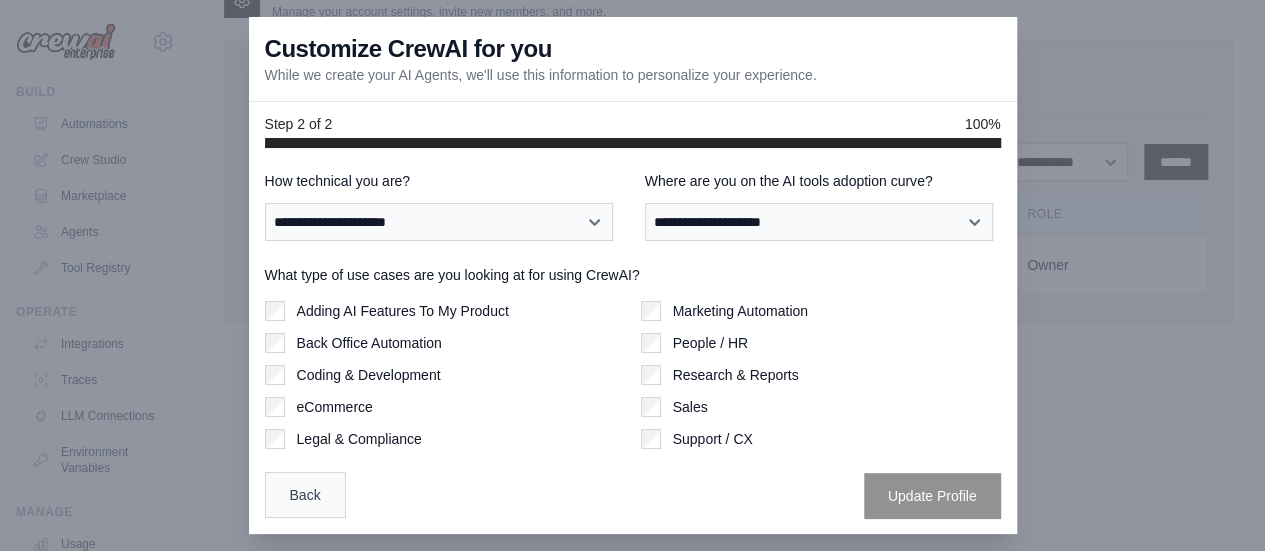 click on "Back" at bounding box center (305, 495) 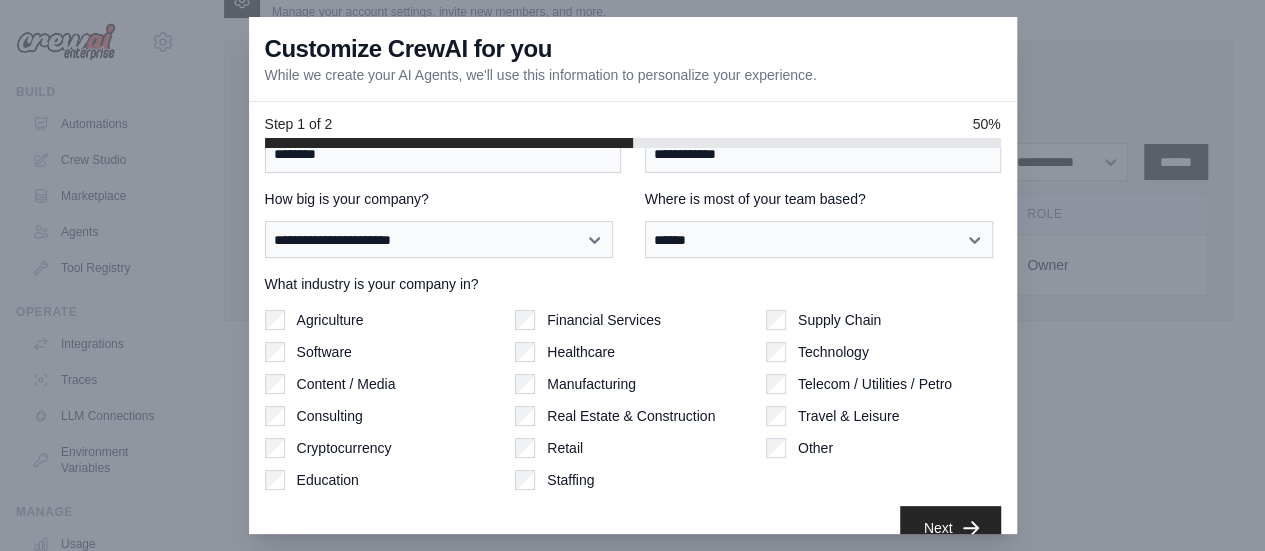 scroll, scrollTop: 186, scrollLeft: 0, axis: vertical 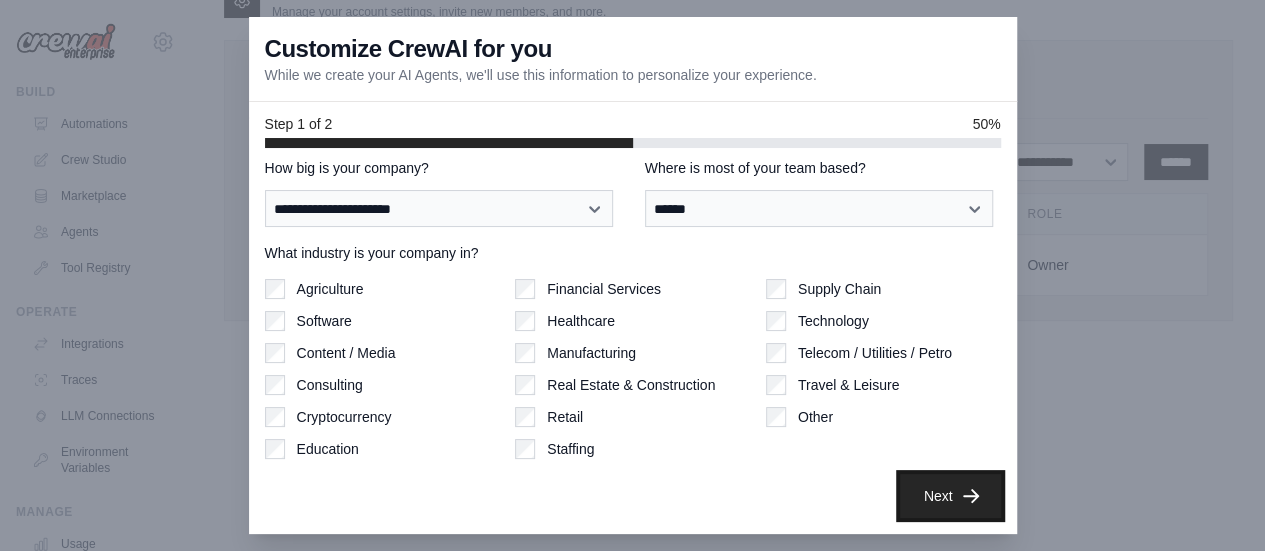 click on "Next" at bounding box center (950, 496) 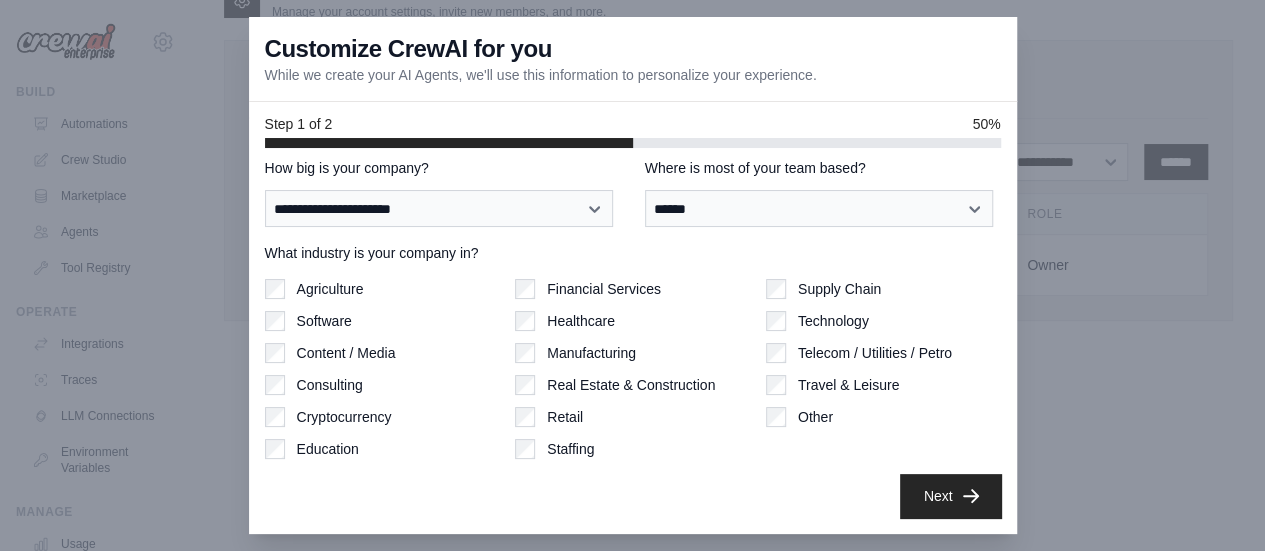 scroll, scrollTop: 94, scrollLeft: 0, axis: vertical 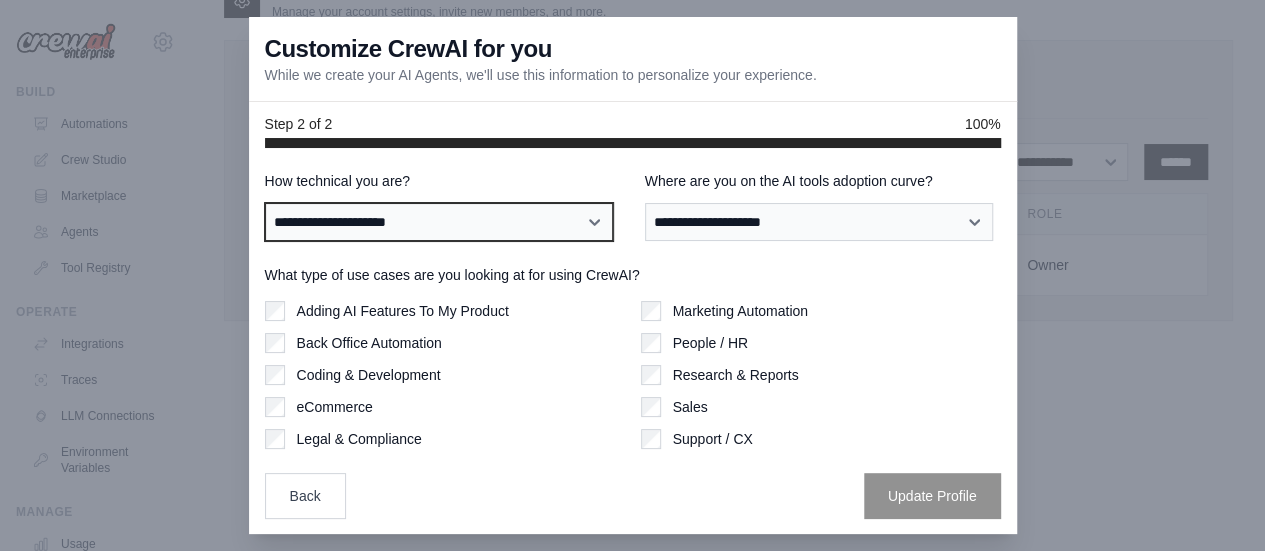 click on "**********" at bounding box center (439, 221) 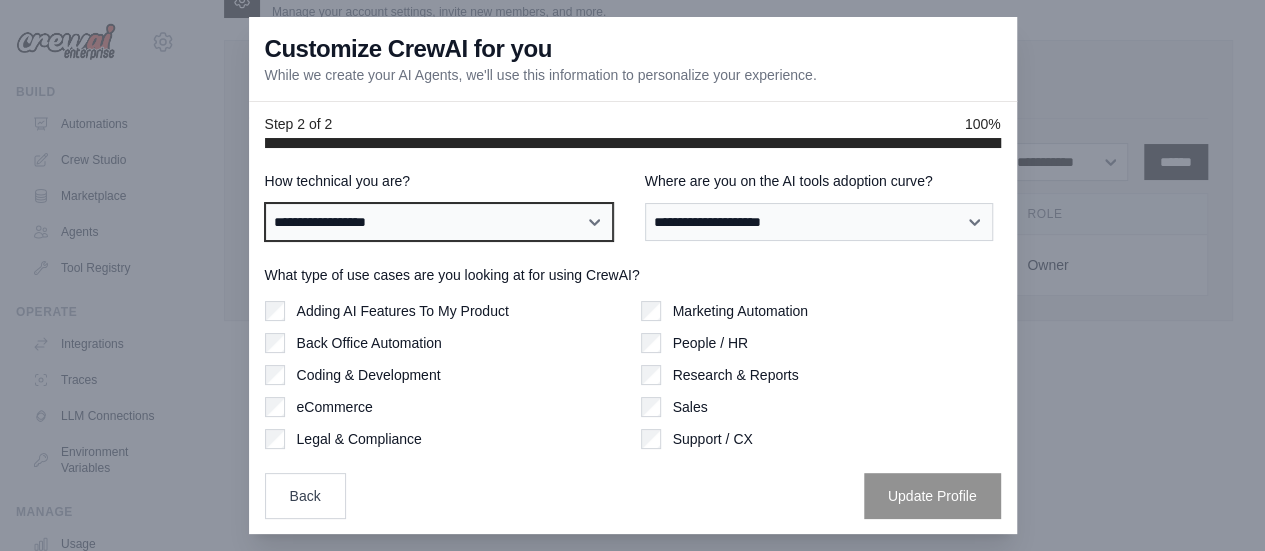 click on "**********" at bounding box center [439, 221] 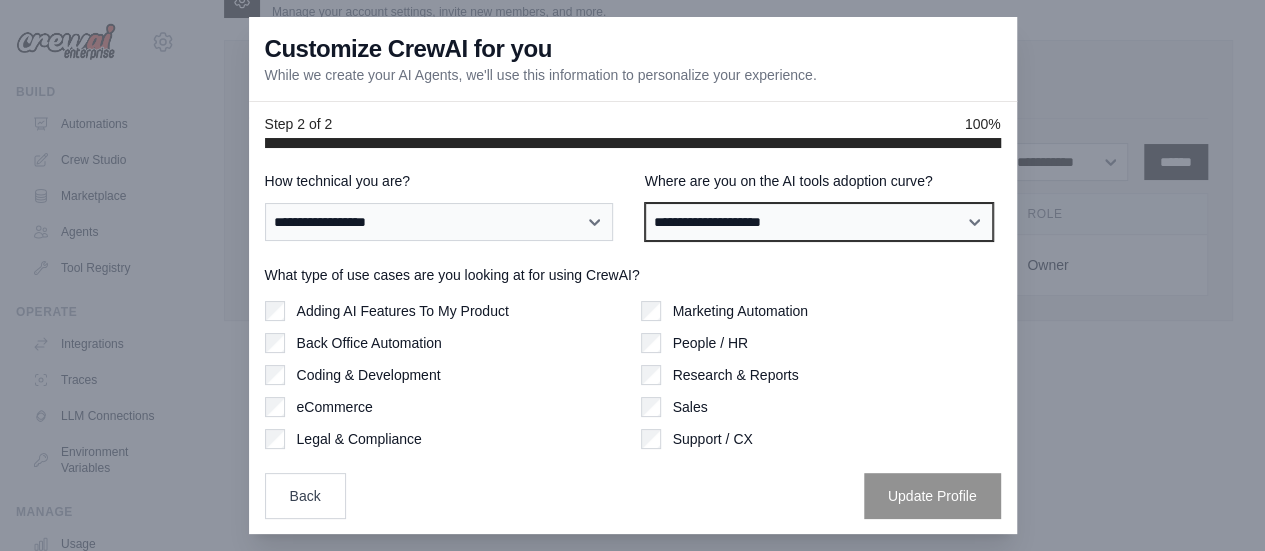 click on "**********" at bounding box center [819, 221] 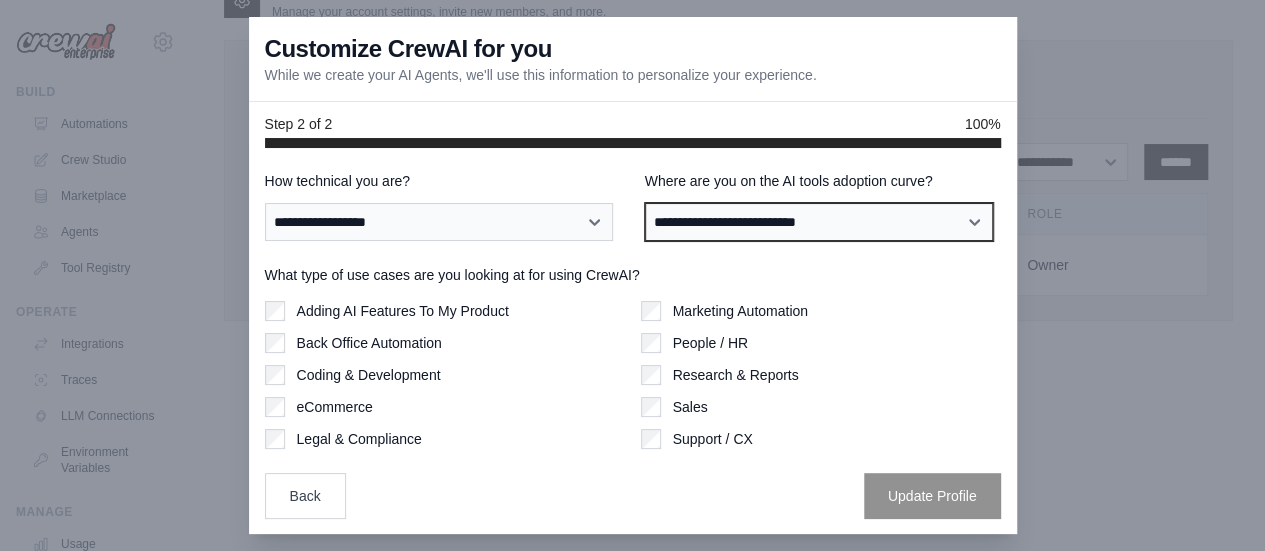 click on "**********" at bounding box center (819, 221) 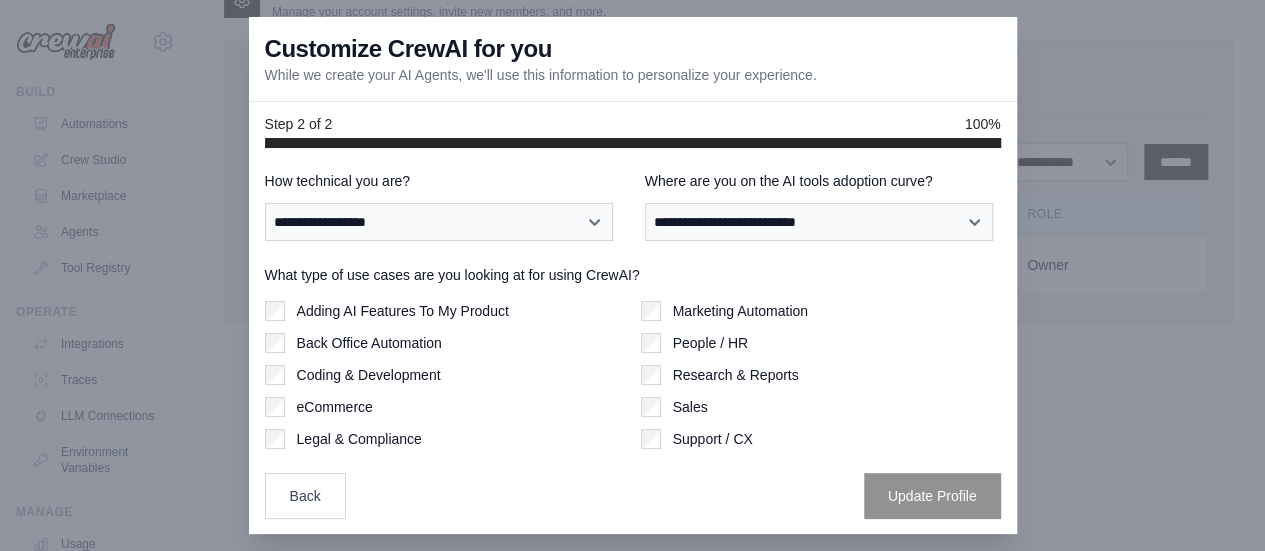 click on "**********" at bounding box center [633, 341] 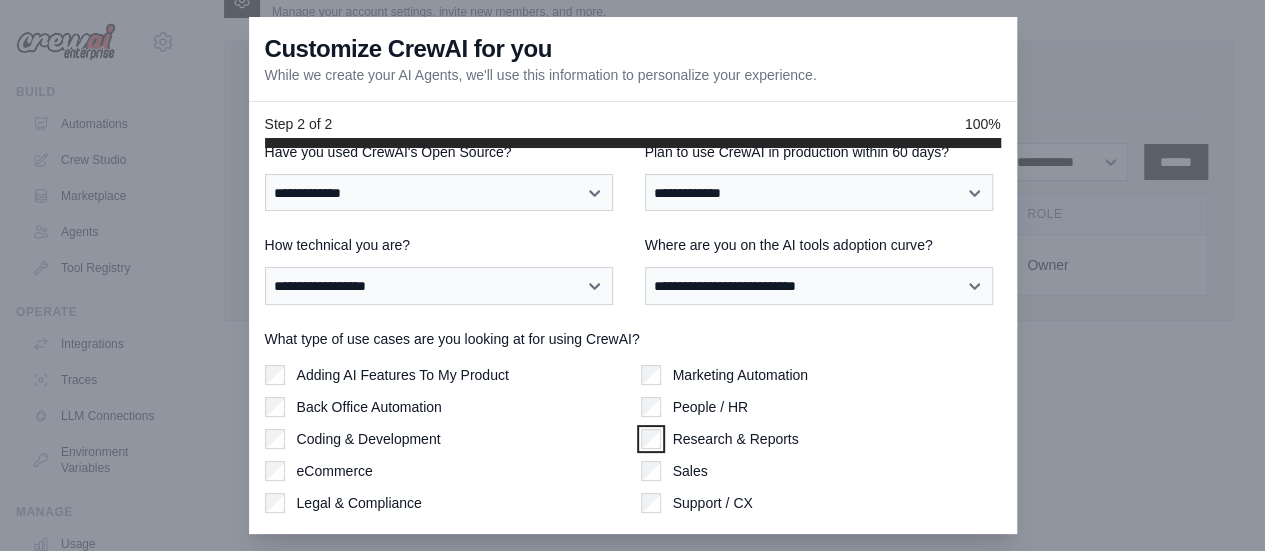 scroll, scrollTop: 0, scrollLeft: 0, axis: both 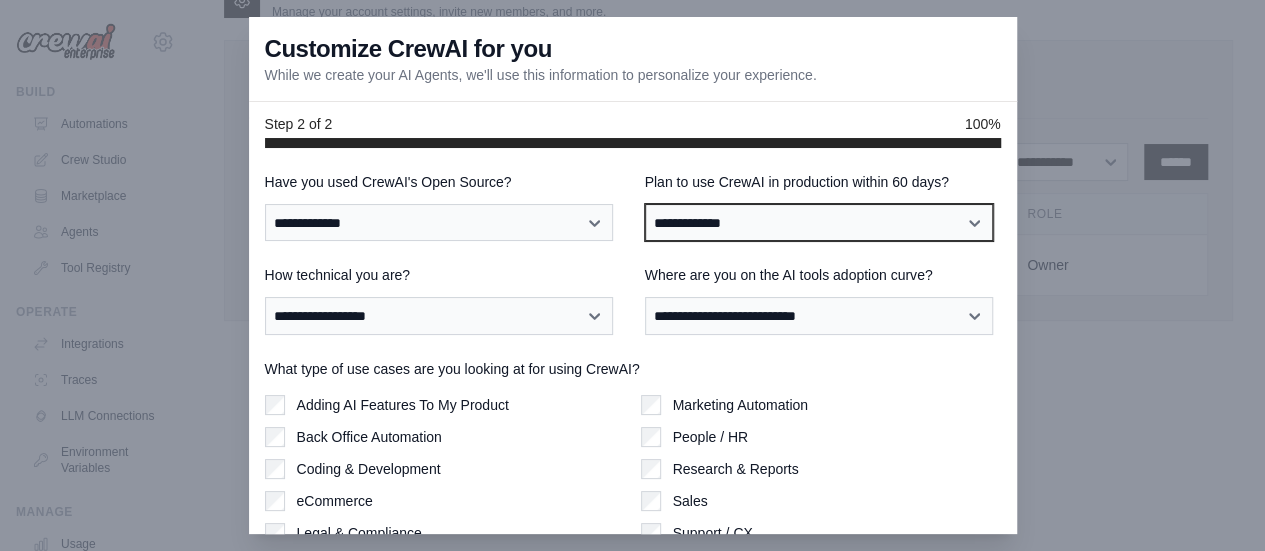 click on "**********" at bounding box center [819, 222] 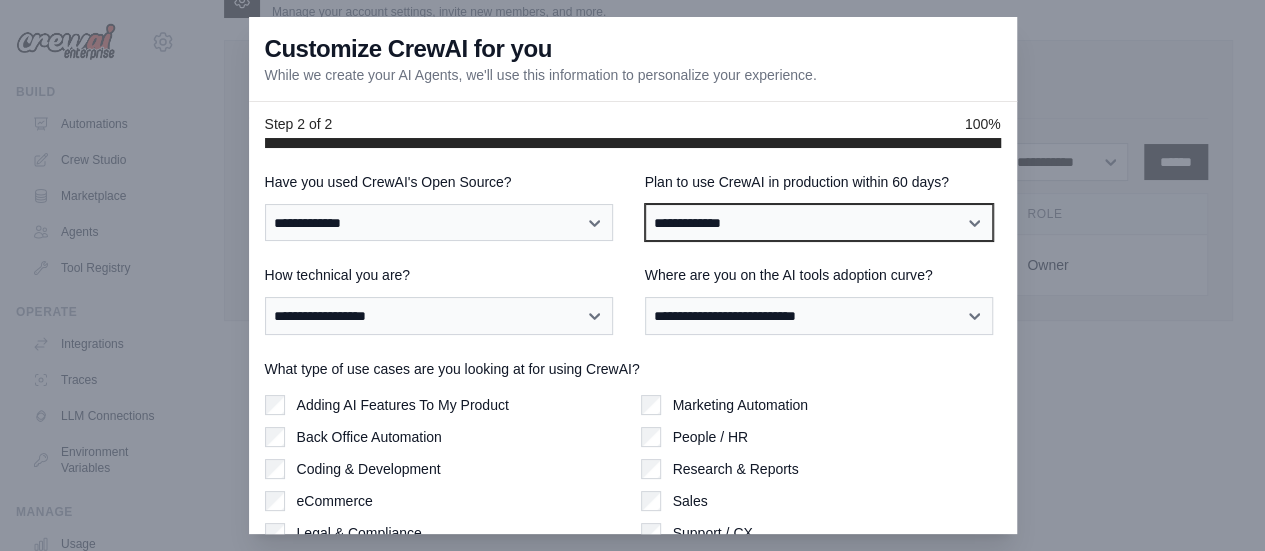 select on "****" 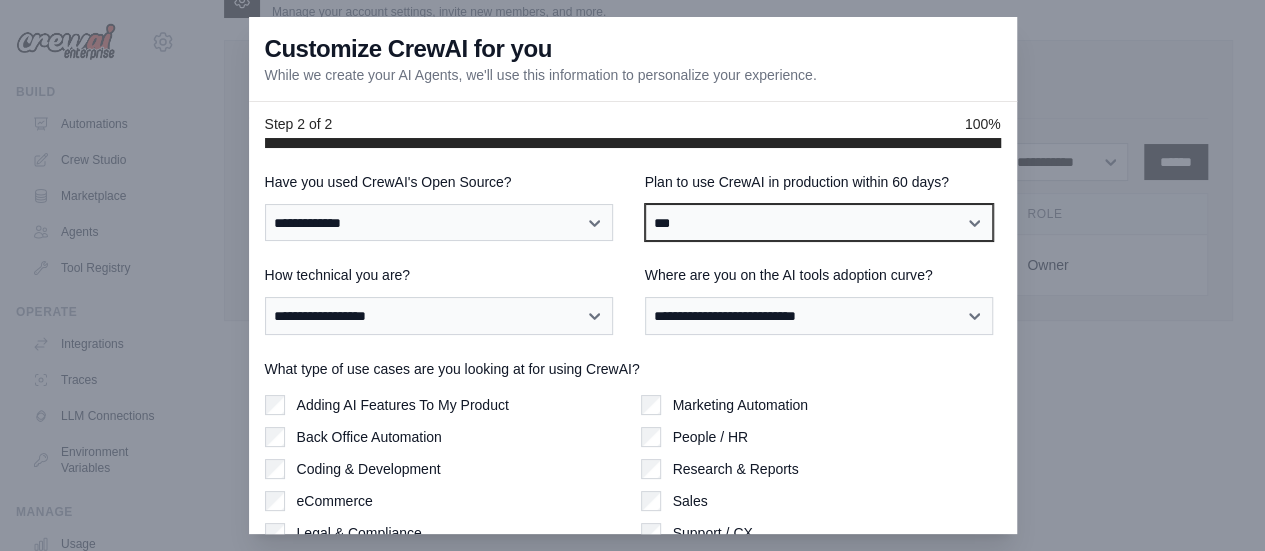 click on "**********" at bounding box center [819, 222] 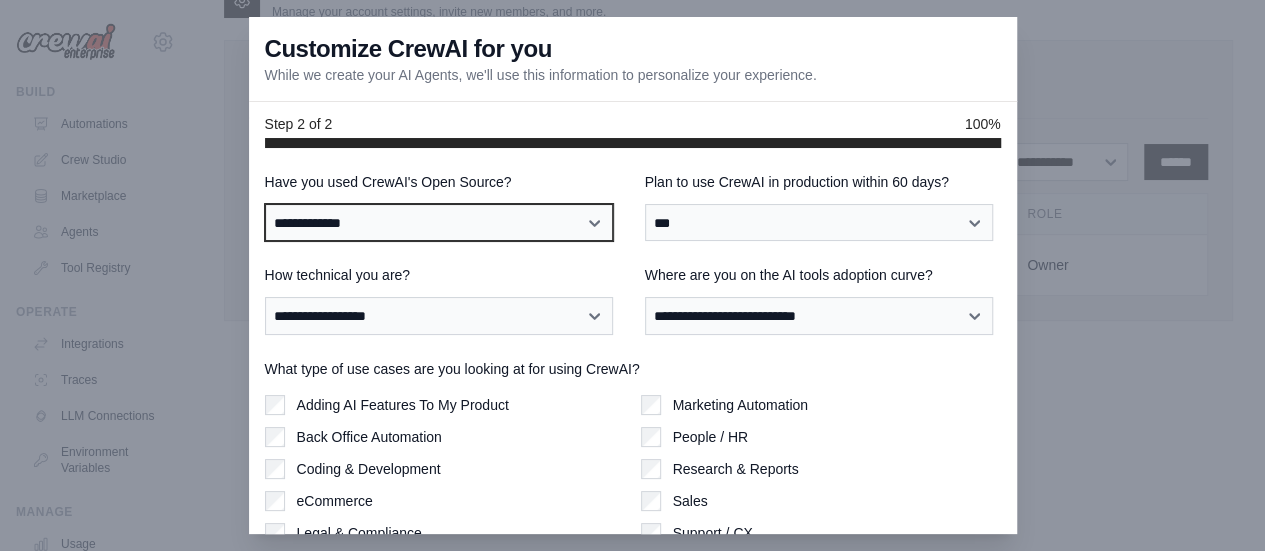 click on "**********" at bounding box center [439, 222] 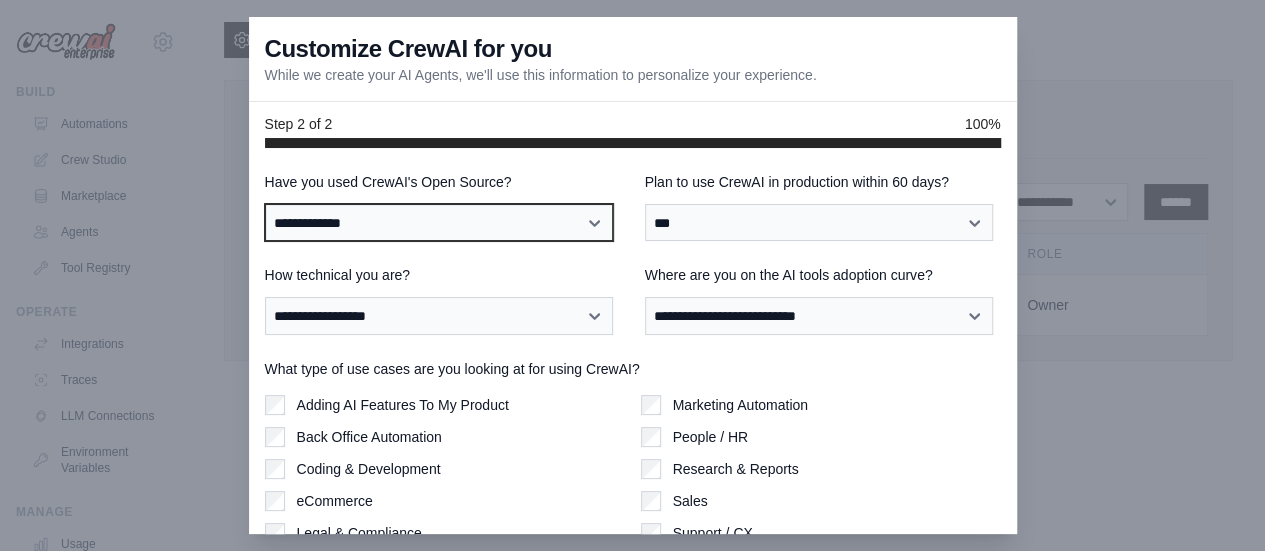 click on "**********" at bounding box center (439, 222) 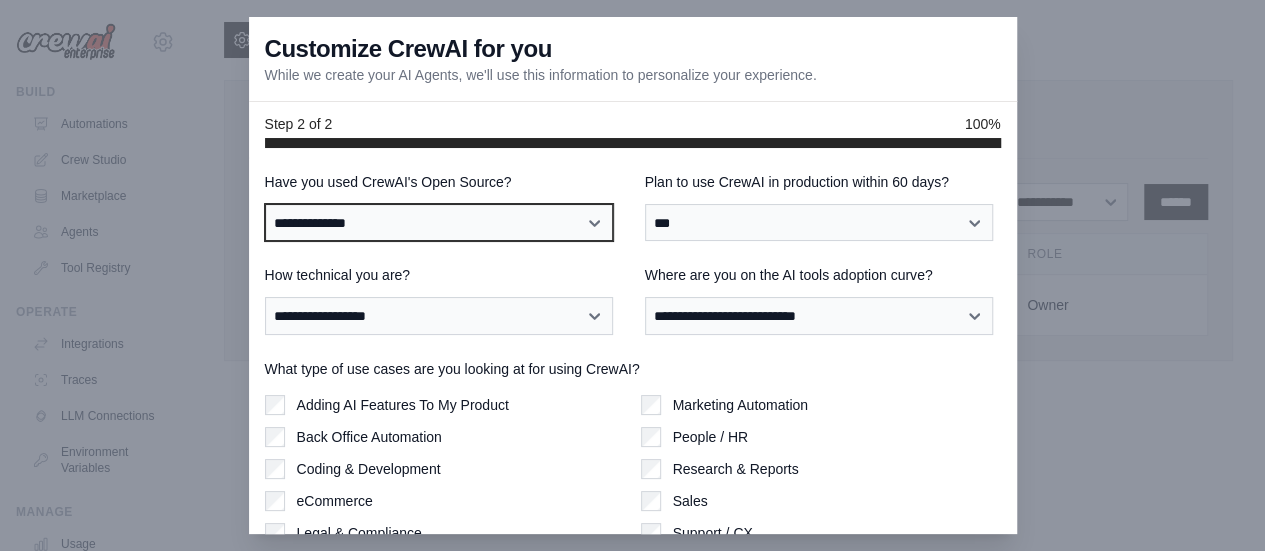 click on "**********" at bounding box center [439, 222] 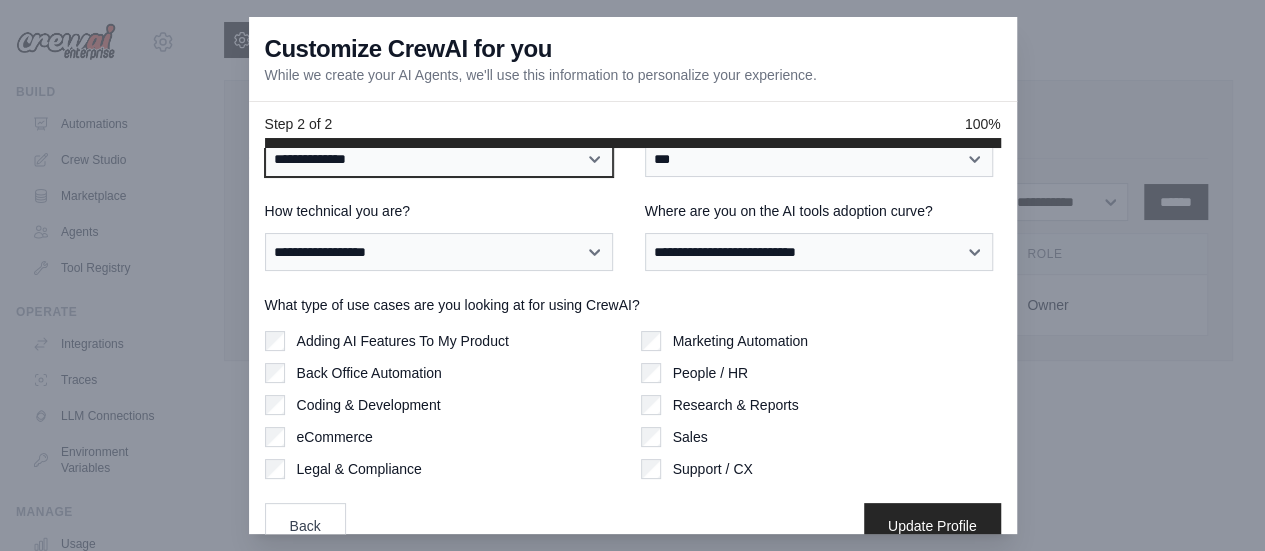 scroll, scrollTop: 94, scrollLeft: 0, axis: vertical 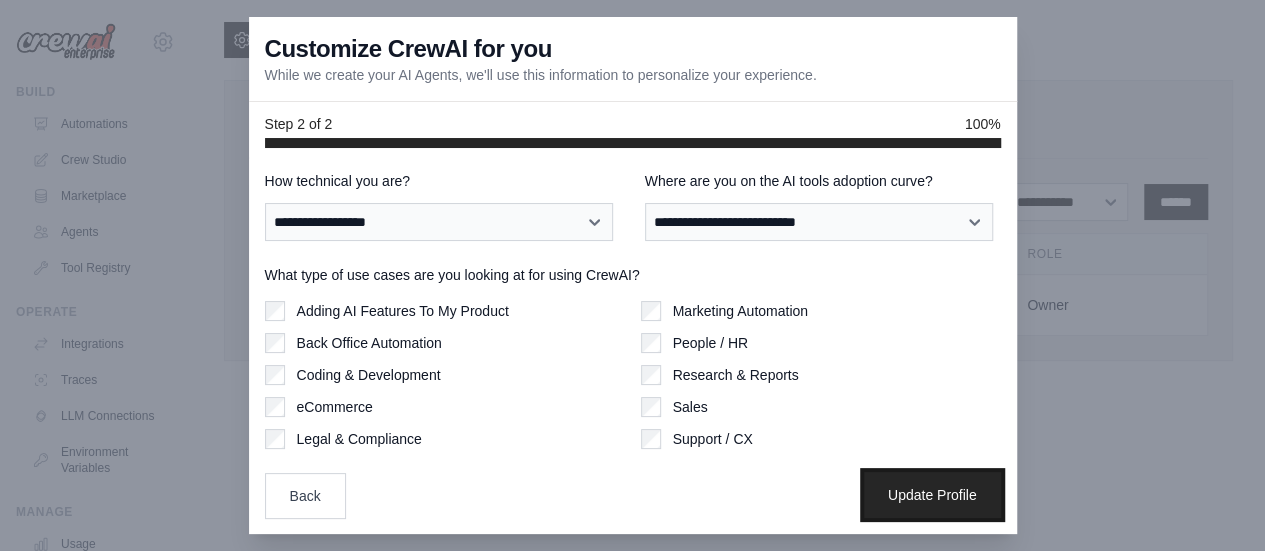 click on "Update Profile" at bounding box center [932, 495] 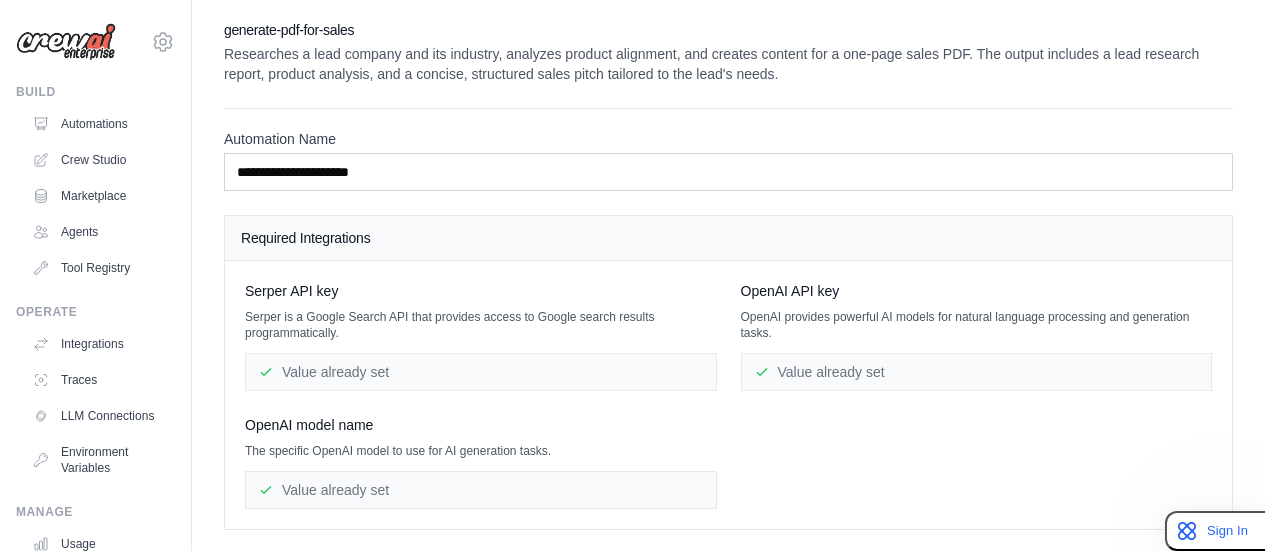 scroll, scrollTop: 0, scrollLeft: 0, axis: both 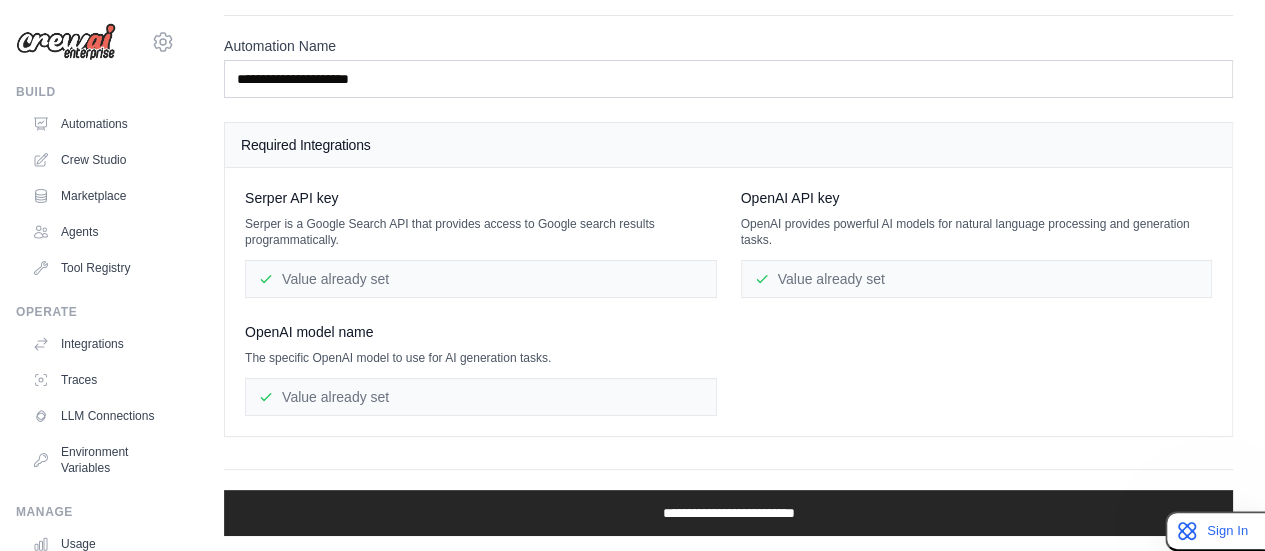 click on "Value already set" at bounding box center [977, 279] 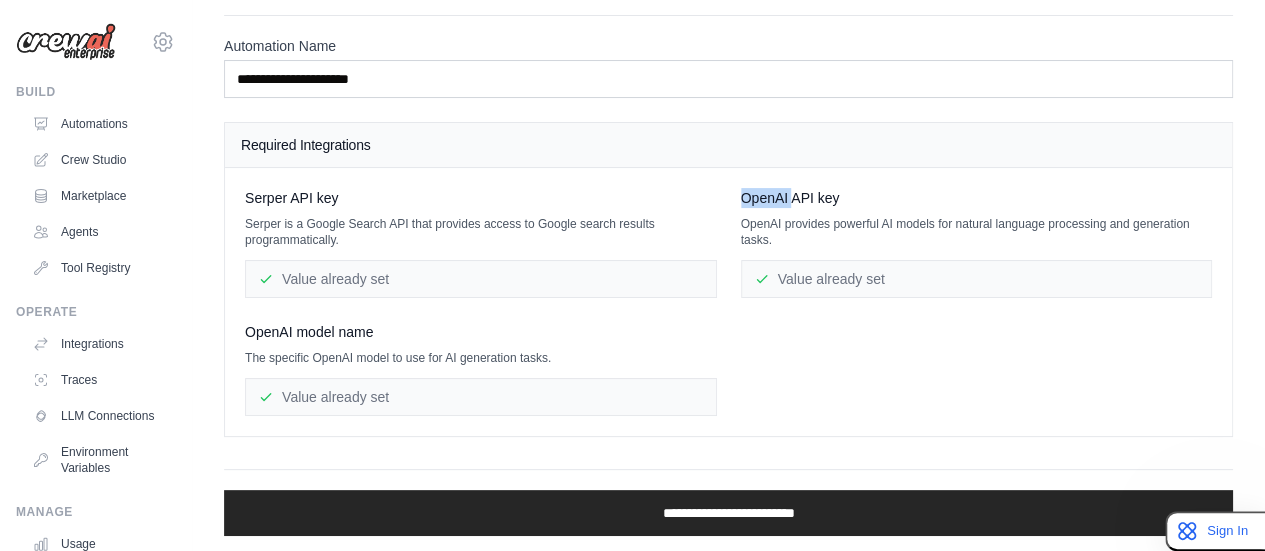 click on "OpenAI API key" at bounding box center (790, 198) 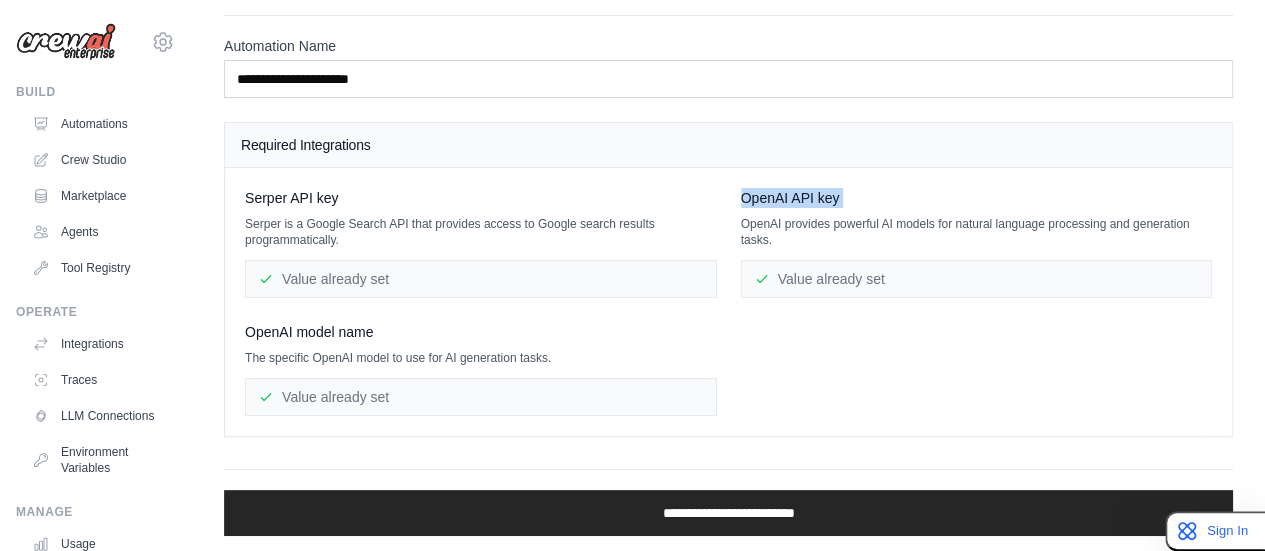 click on "OpenAI API key" at bounding box center (790, 198) 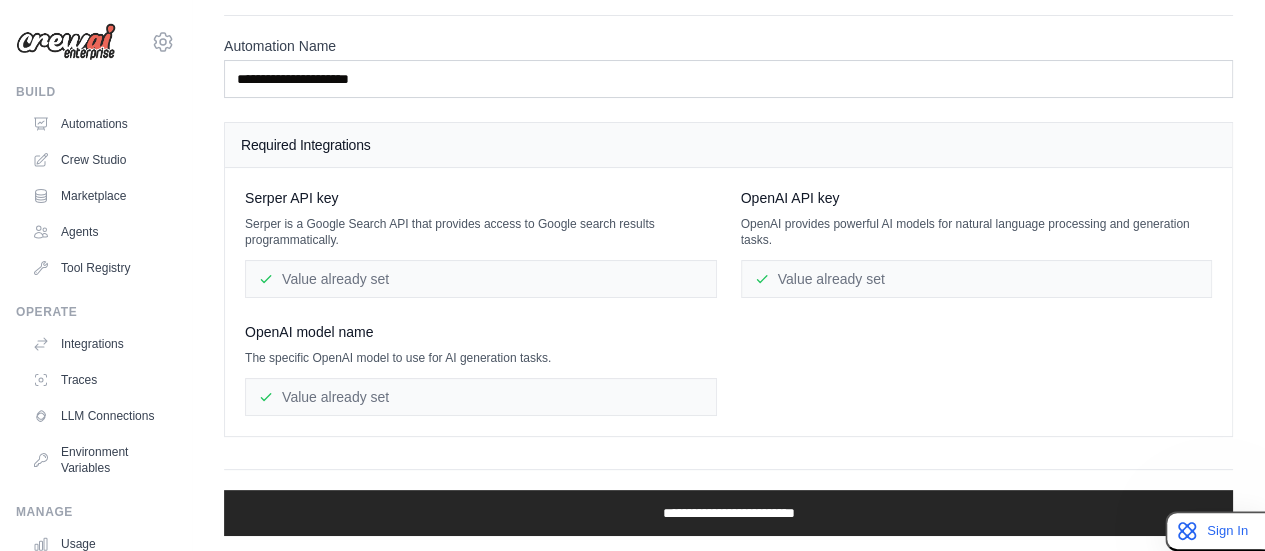 click on "OpenAI provides powerful AI models for natural language processing and generation tasks." at bounding box center (977, 232) 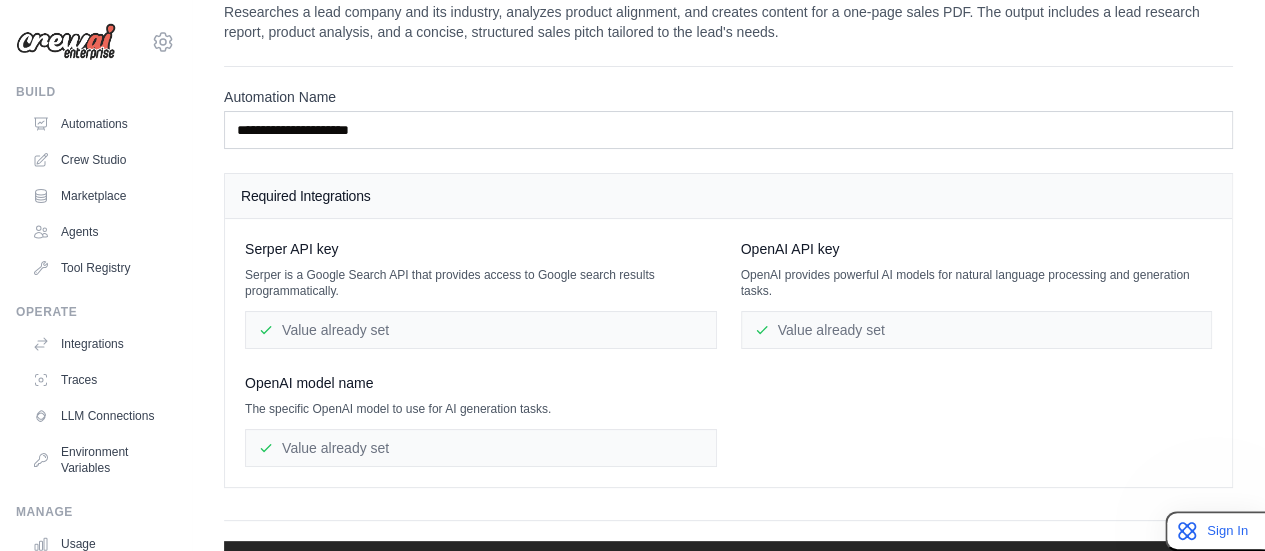 scroll, scrollTop: 0, scrollLeft: 0, axis: both 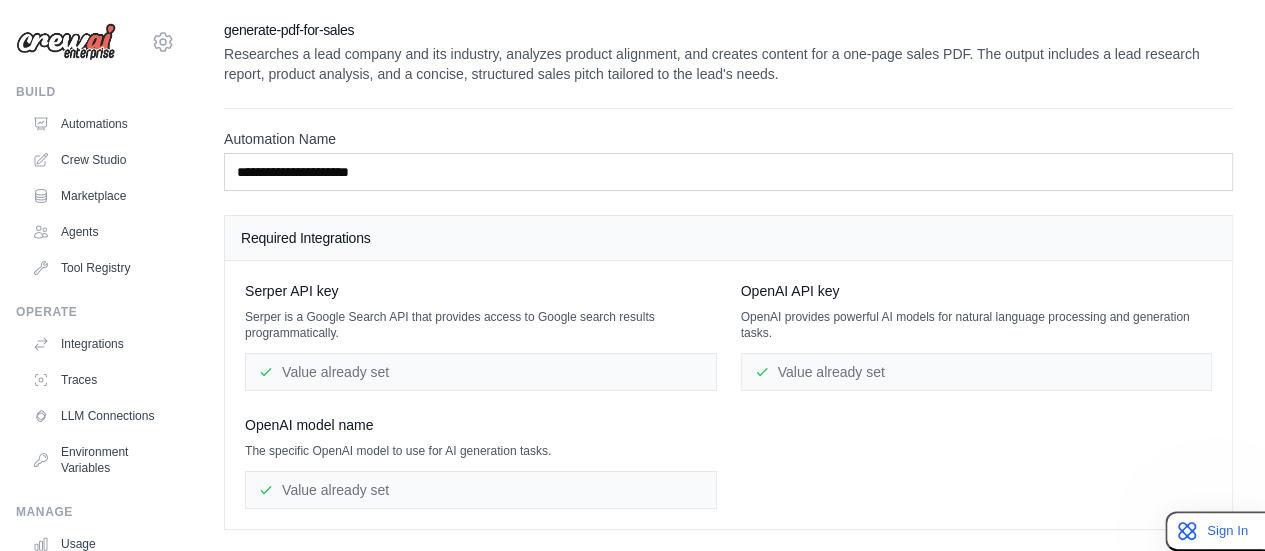 click on "Researches a lead company and its industry, analyzes product alignment, and creates content for a one-page sales PDF. The output includes a lead research report, product analysis, and a concise, structured sales pitch tailored to the lead's needs." at bounding box center [728, 64] 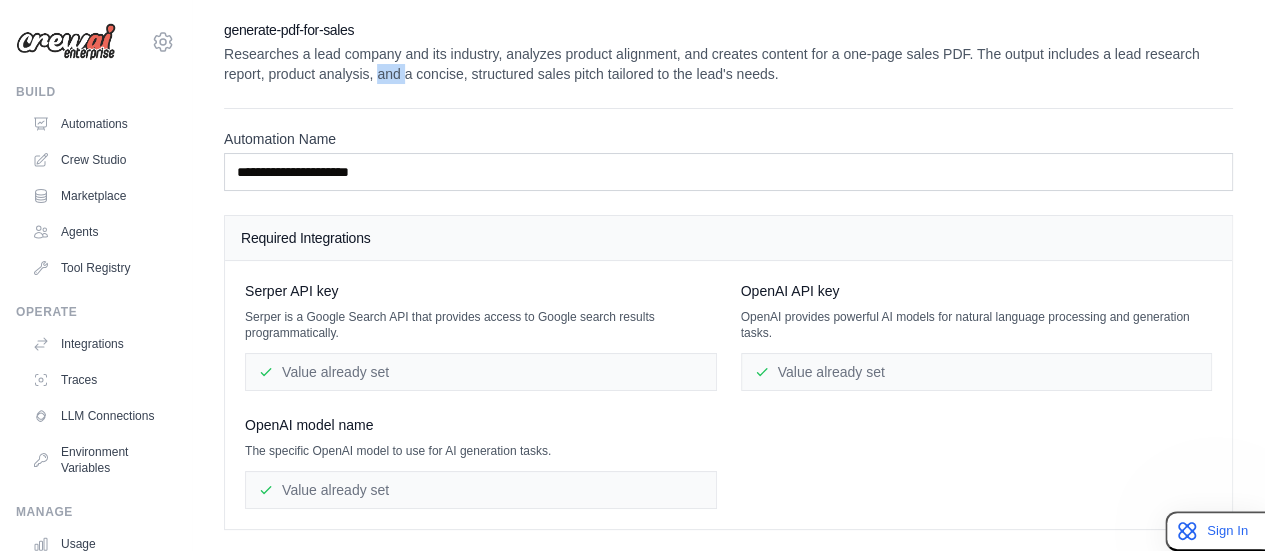click on "Researches a lead company and its industry, analyzes product alignment, and creates content for a one-page sales PDF. The output includes a lead research report, product analysis, and a concise, structured sales pitch tailored to the lead's needs." at bounding box center [728, 64] 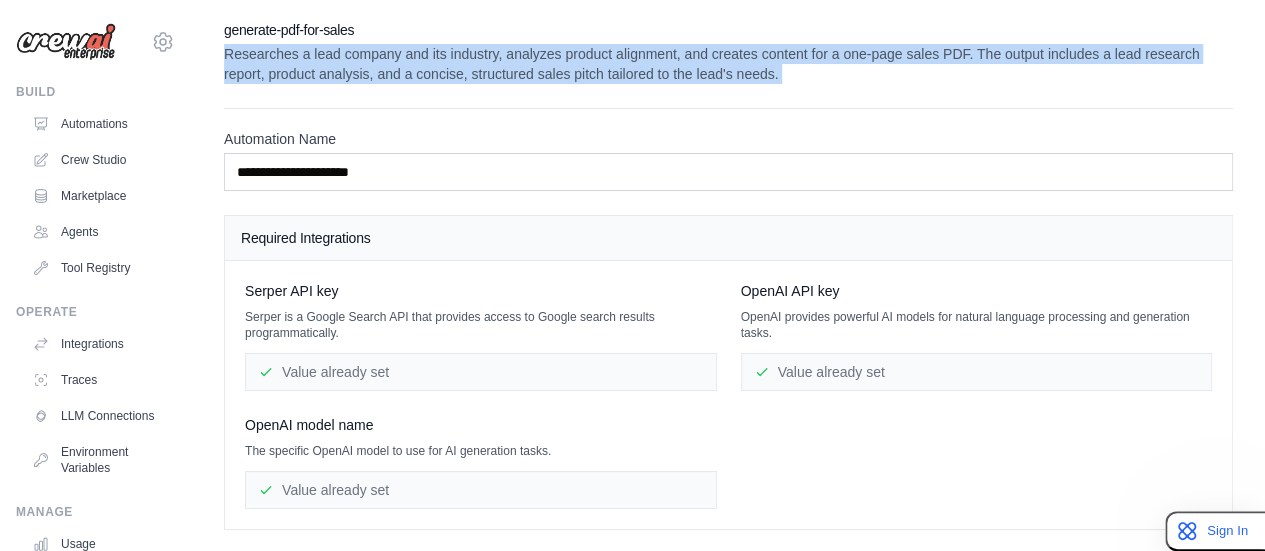 click on "Researches a lead company and its industry, analyzes product alignment, and creates content for a one-page sales PDF. The output includes a lead research report, product analysis, and a concise, structured sales pitch tailored to the lead's needs." at bounding box center (728, 64) 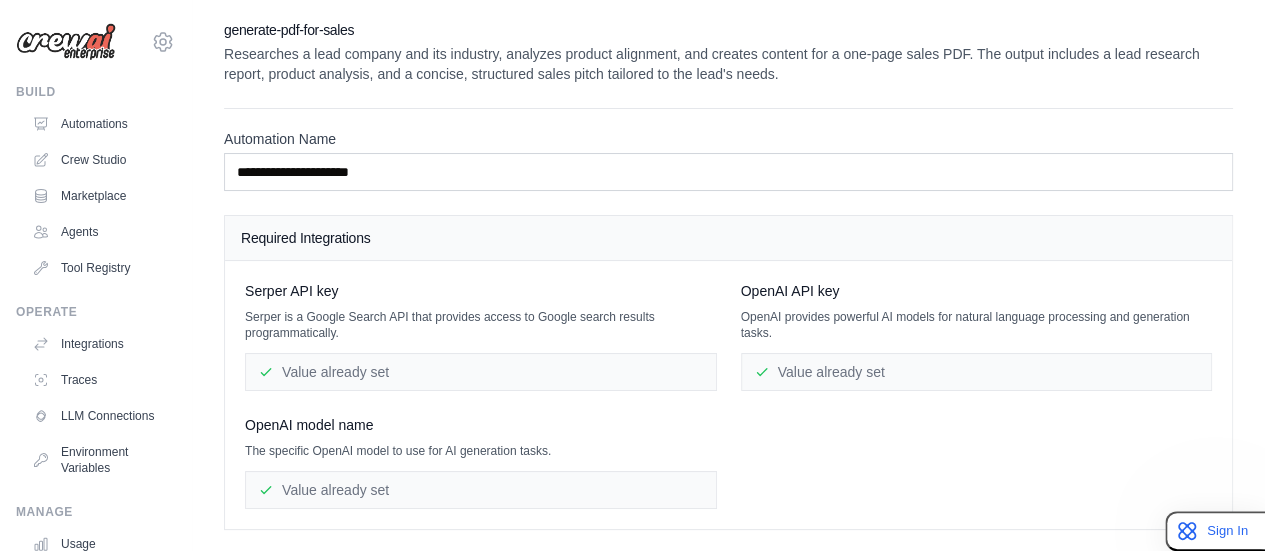 drag, startPoint x: 640, startPoint y: 232, endPoint x: 643, endPoint y: 252, distance: 20.22375 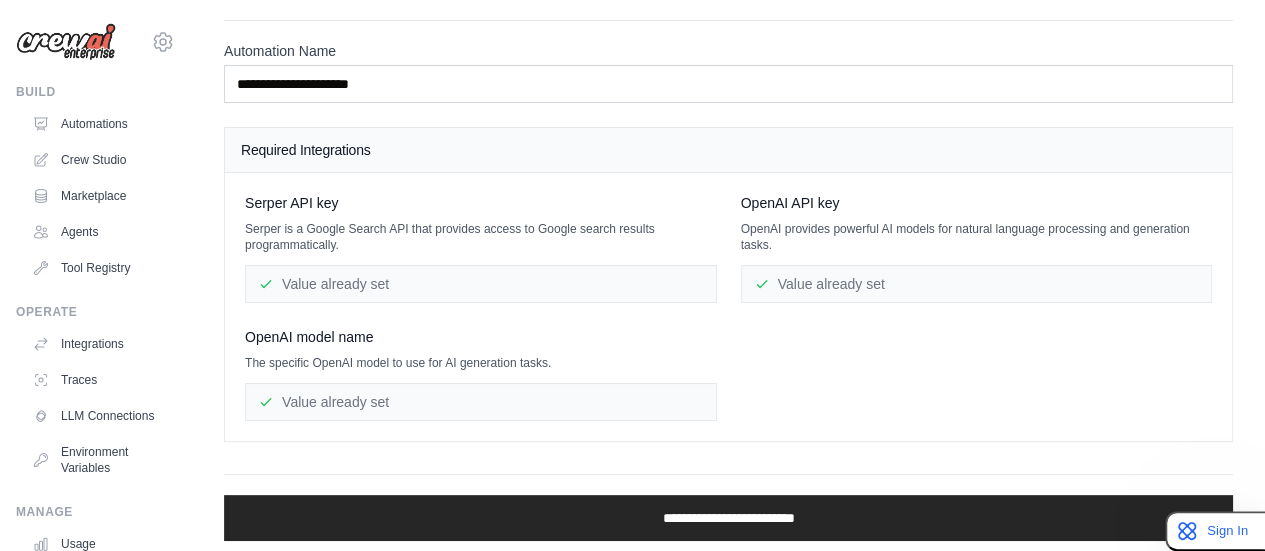 scroll, scrollTop: 93, scrollLeft: 0, axis: vertical 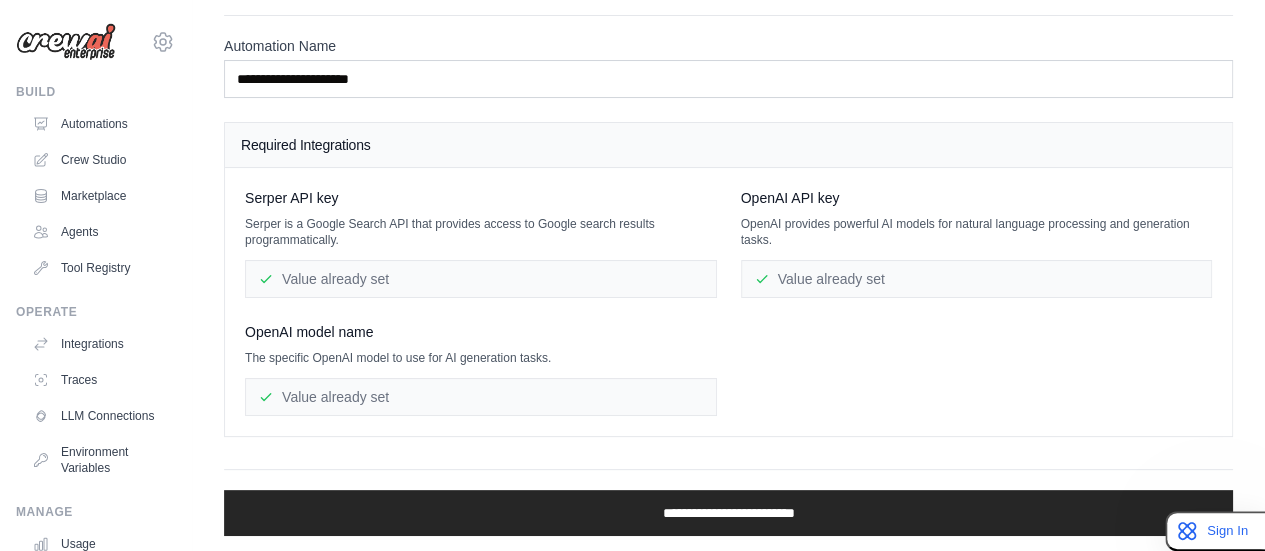 click on "Value already set" at bounding box center [481, 397] 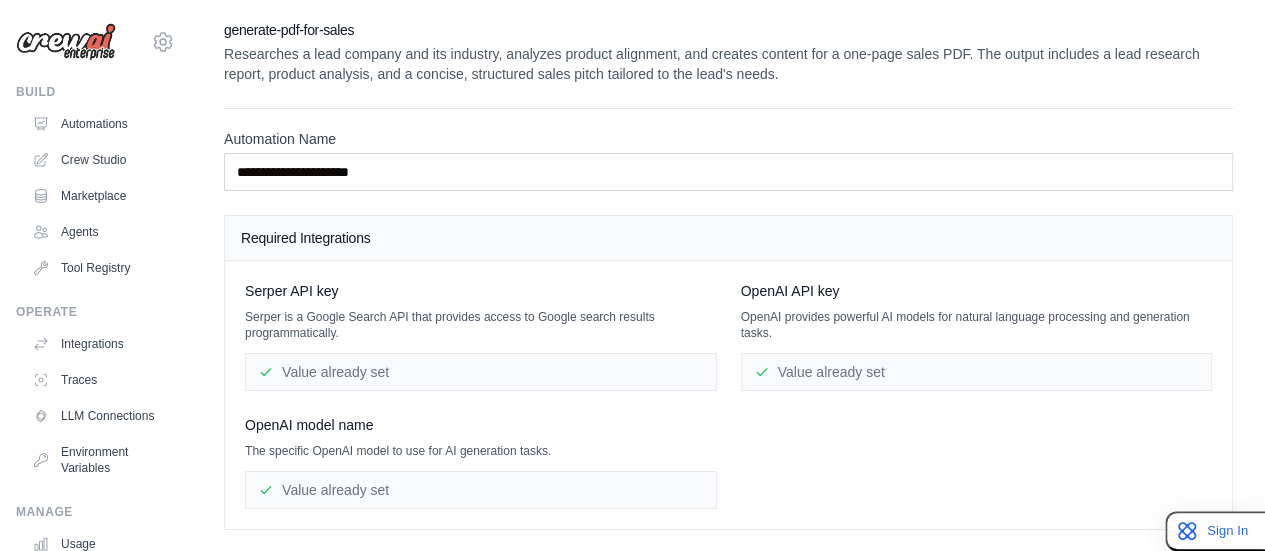scroll, scrollTop: 93, scrollLeft: 0, axis: vertical 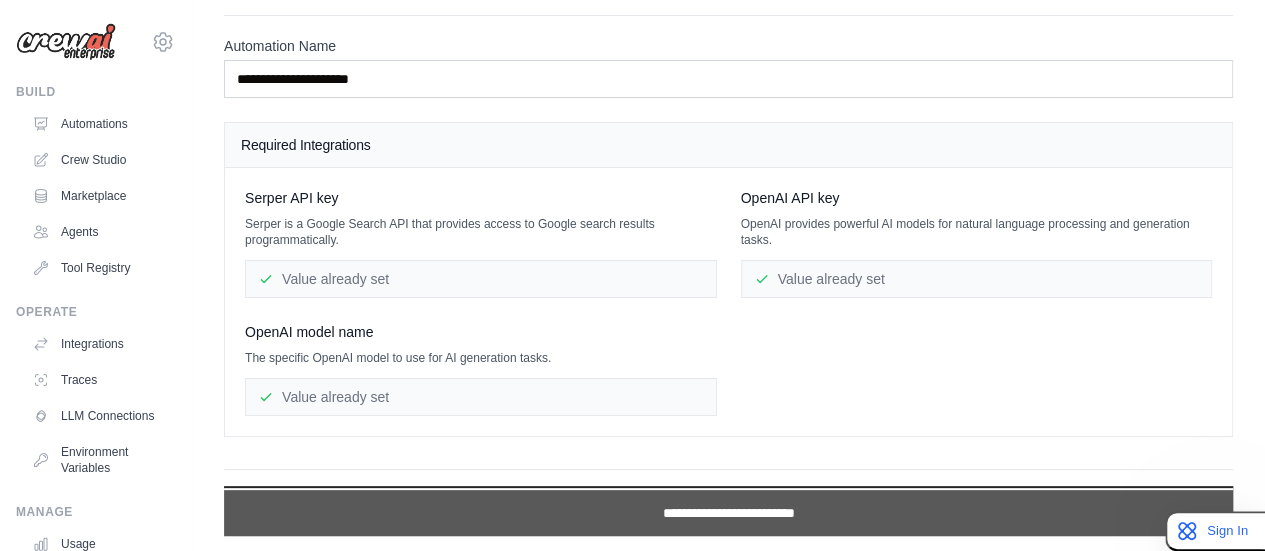 click on "**********" at bounding box center (728, 513) 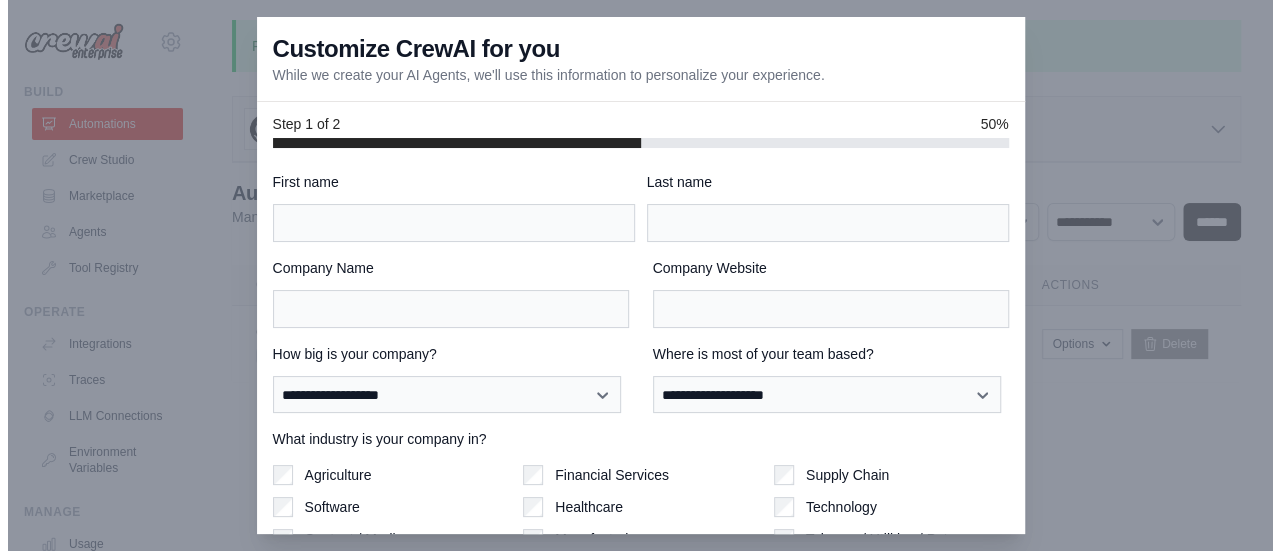scroll, scrollTop: 0, scrollLeft: 0, axis: both 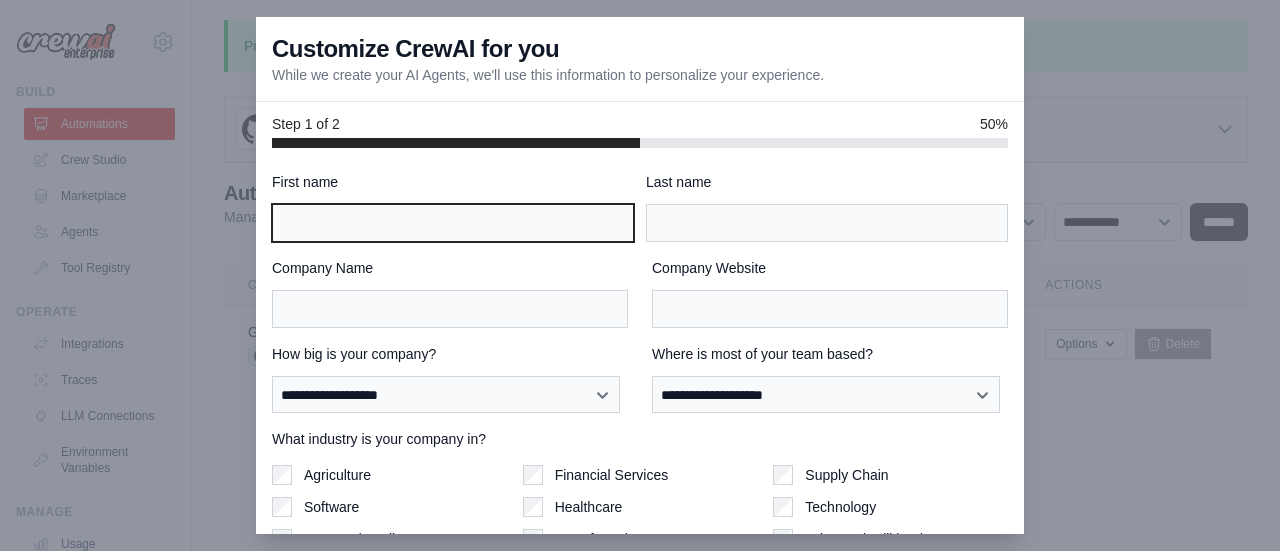 click on "First name" at bounding box center [453, 223] 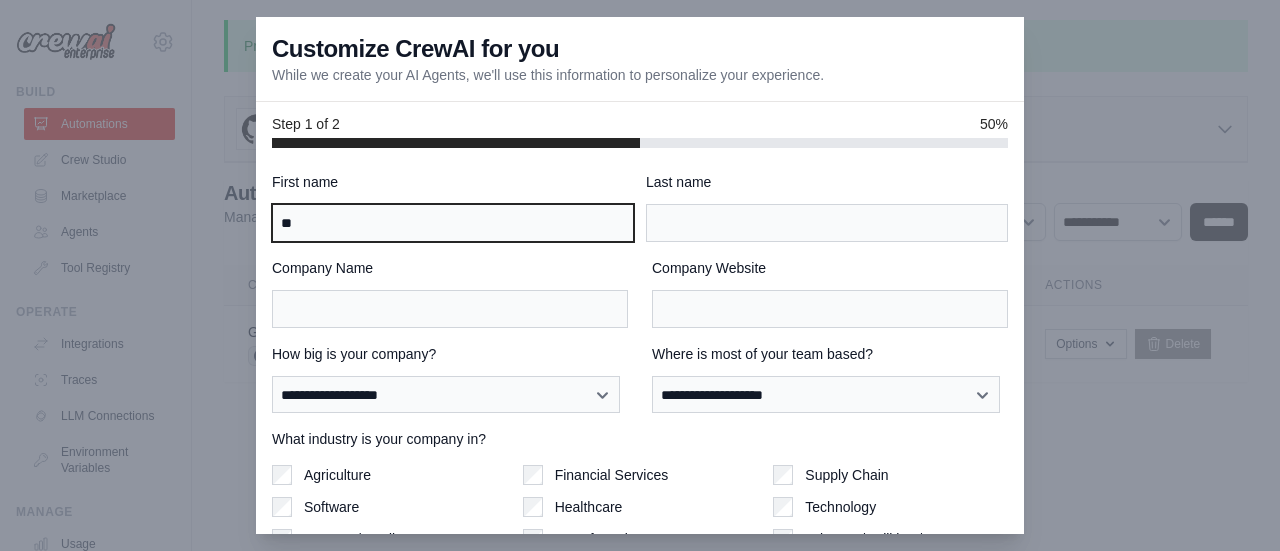 type on "*" 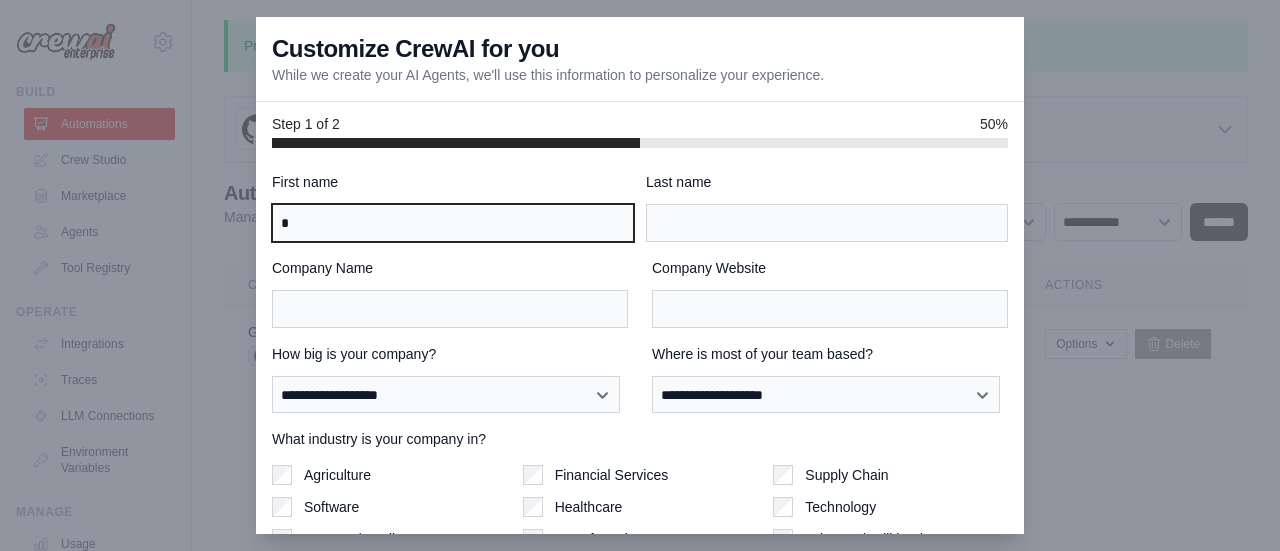 type 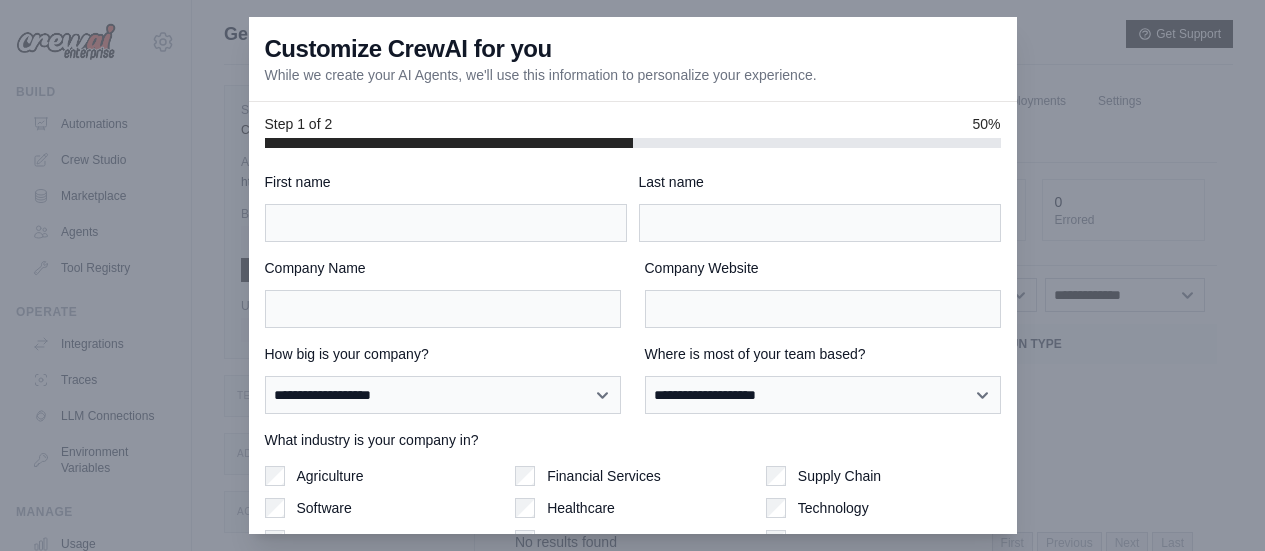scroll, scrollTop: 0, scrollLeft: 0, axis: both 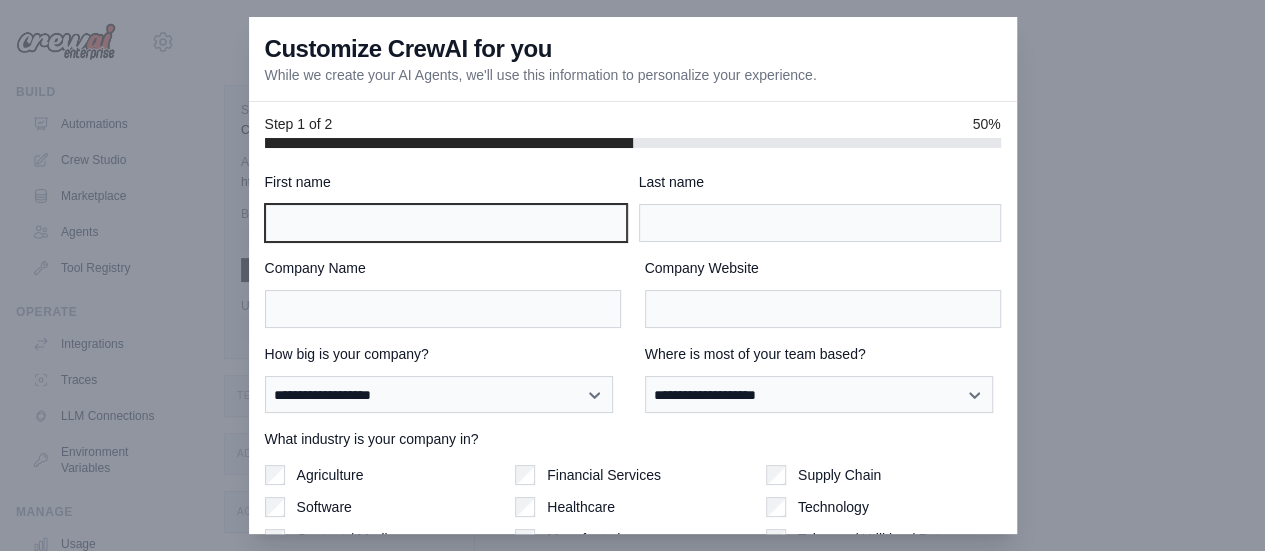 click on "First name" at bounding box center (446, 223) 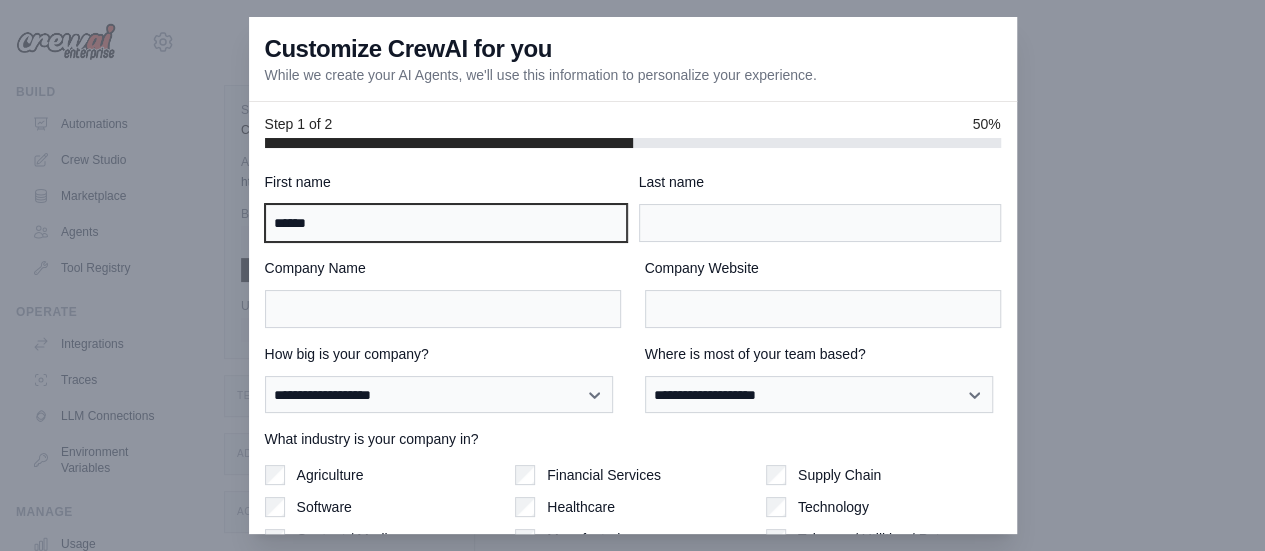 type on "******" 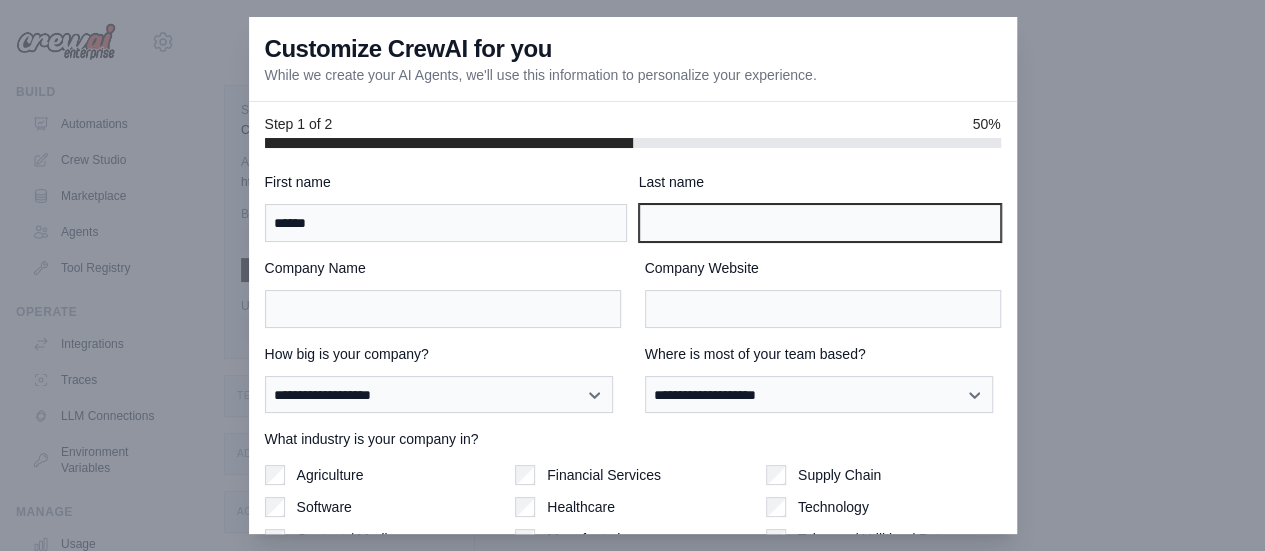 click on "Last name" at bounding box center (820, 223) 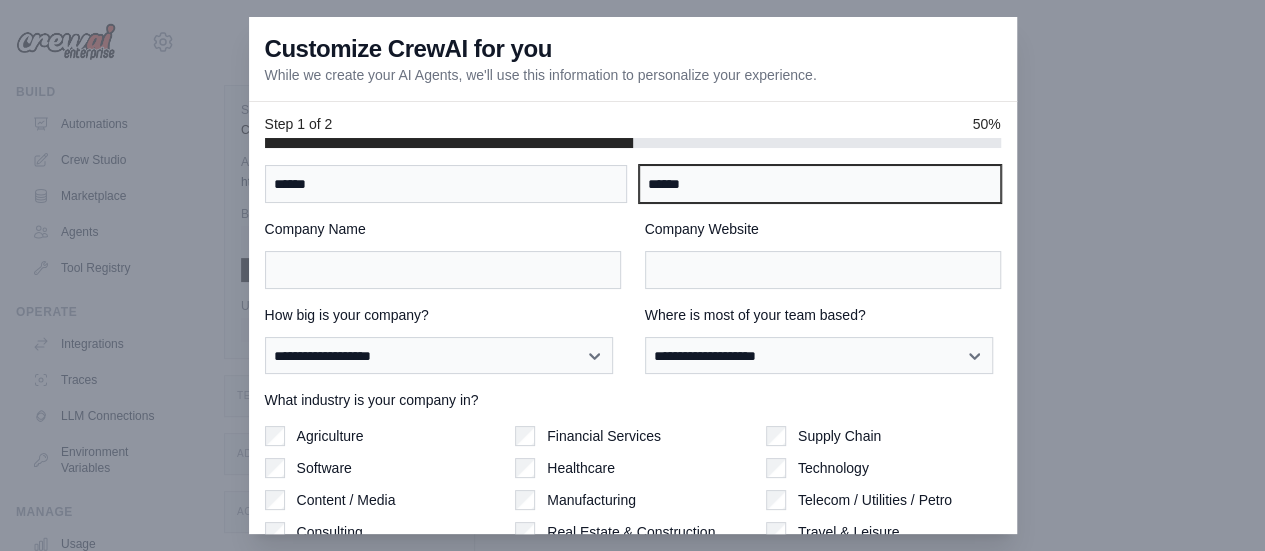 scroll, scrollTop: 100, scrollLeft: 0, axis: vertical 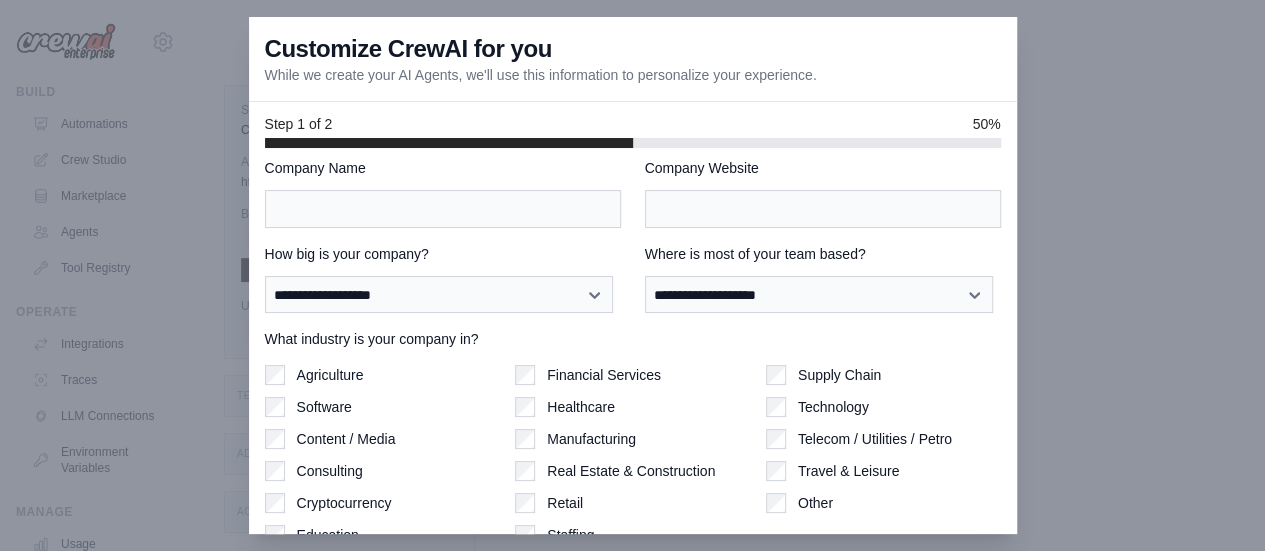 type on "******" 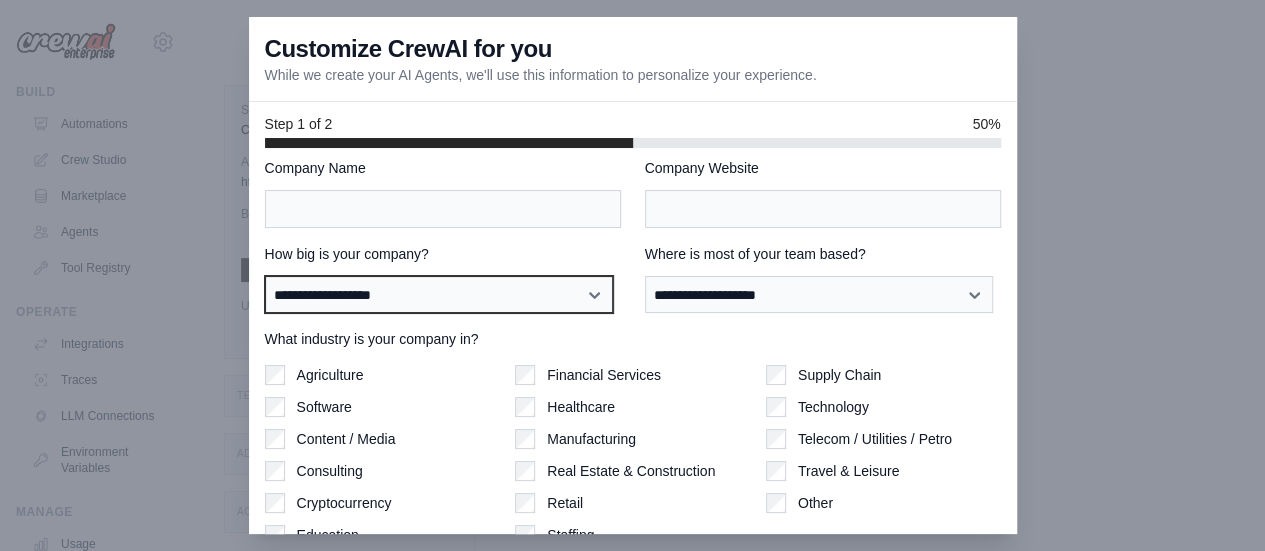 click on "**********" at bounding box center (439, 294) 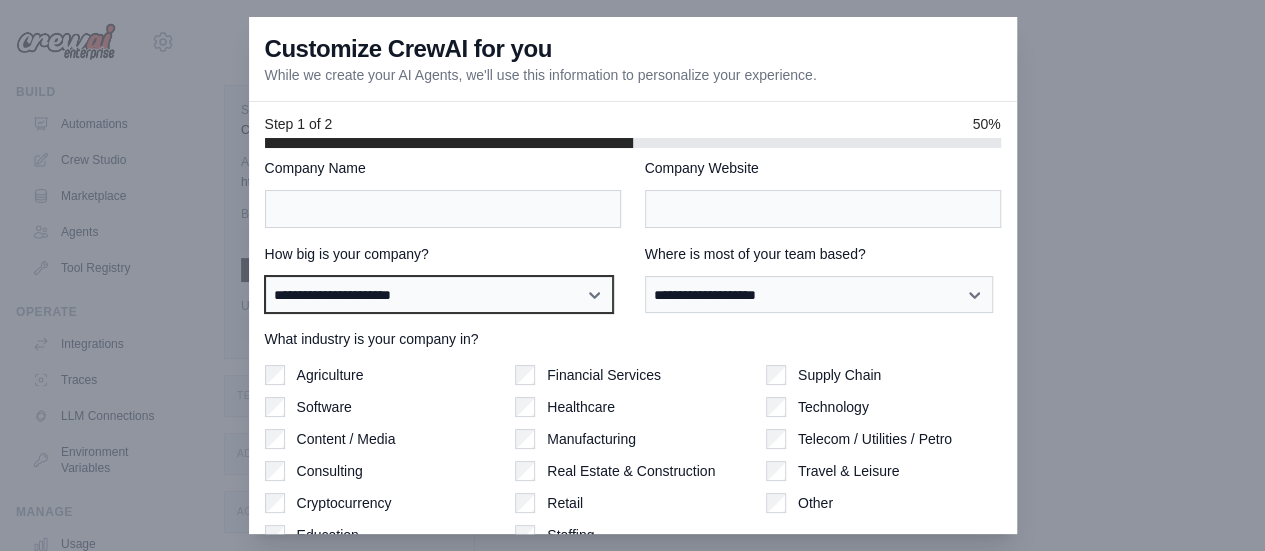 click on "**********" at bounding box center (439, 294) 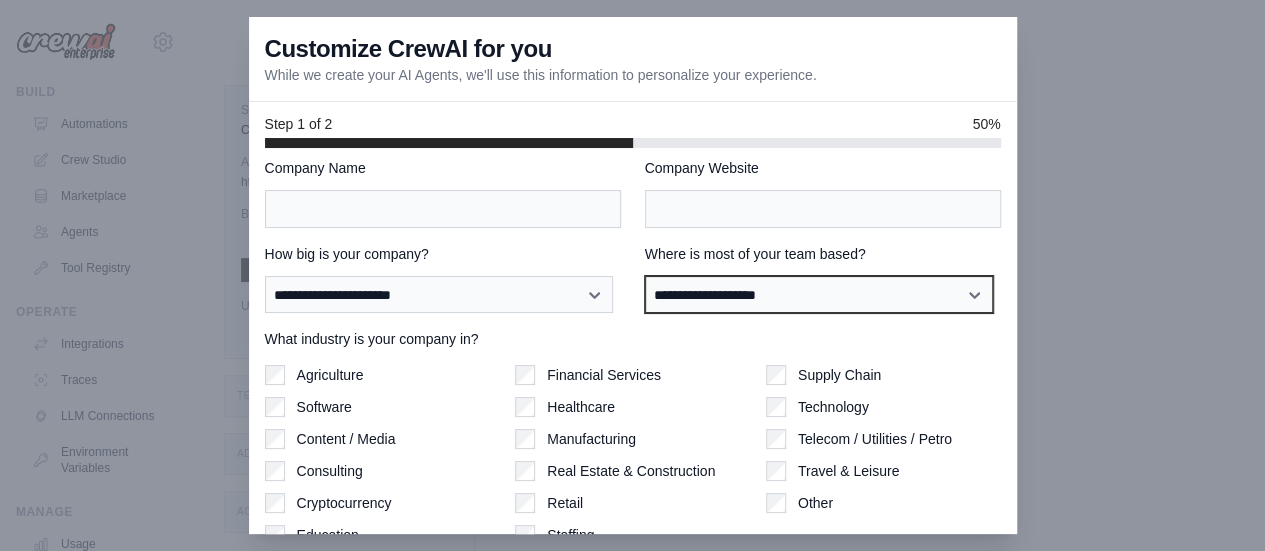 click on "**********" at bounding box center (819, 294) 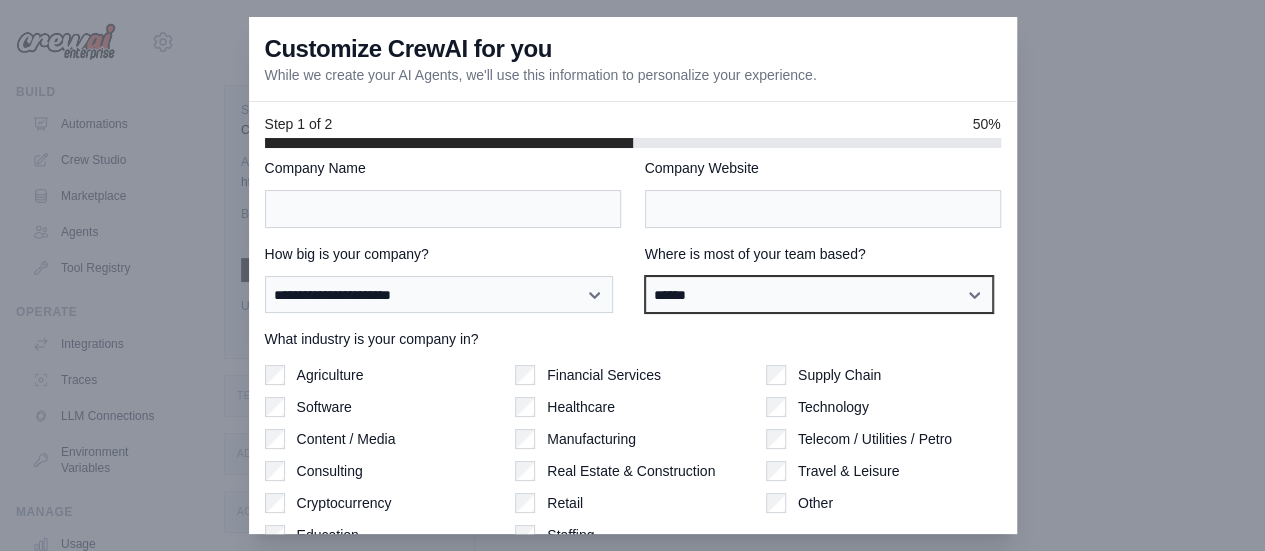 click on "**********" at bounding box center [819, 294] 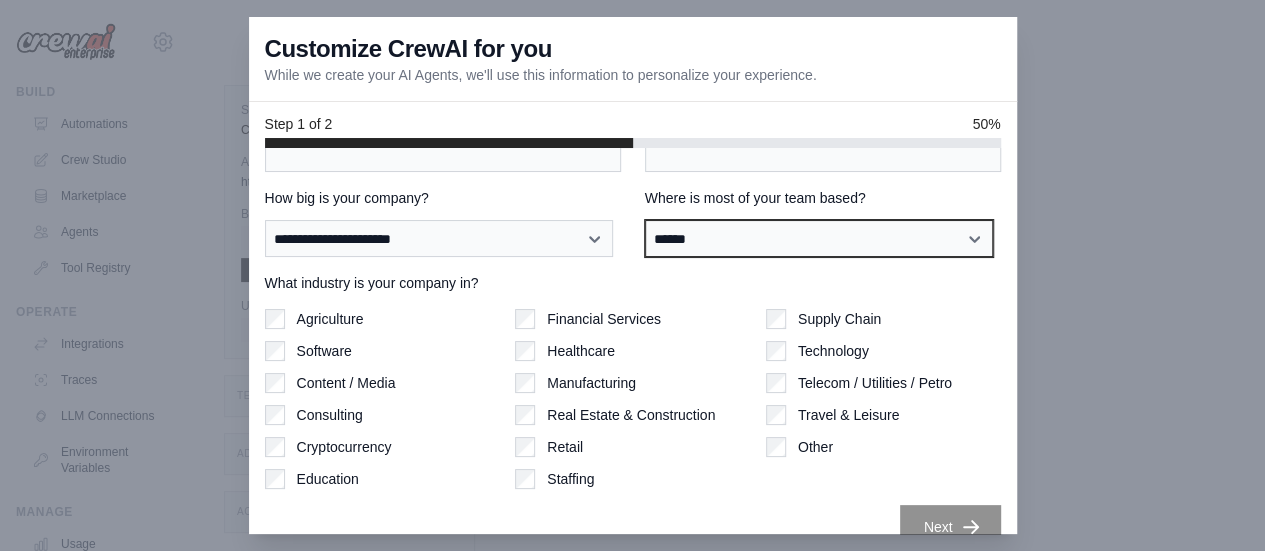 scroll, scrollTop: 186, scrollLeft: 0, axis: vertical 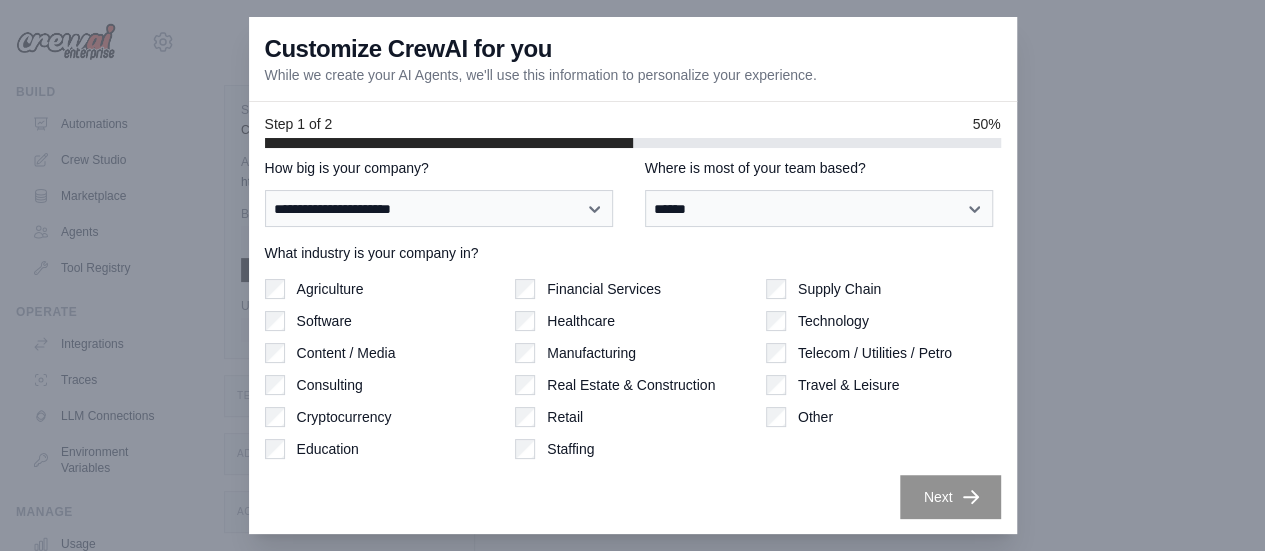 click on "**********" at bounding box center (633, 252) 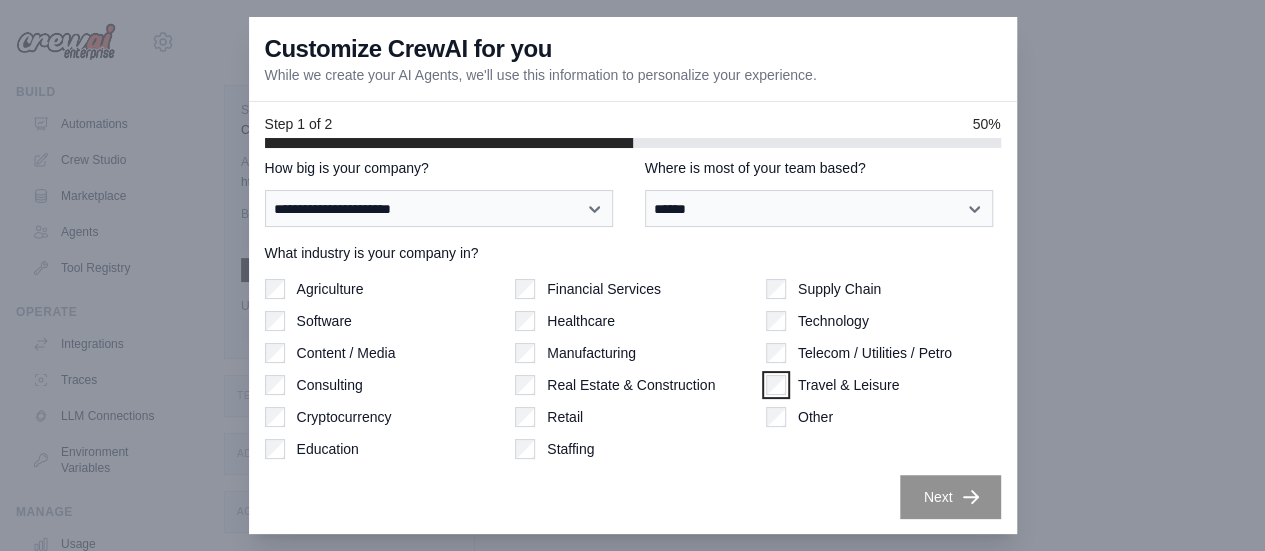 click on "Travel & Leisure" at bounding box center (883, 385) 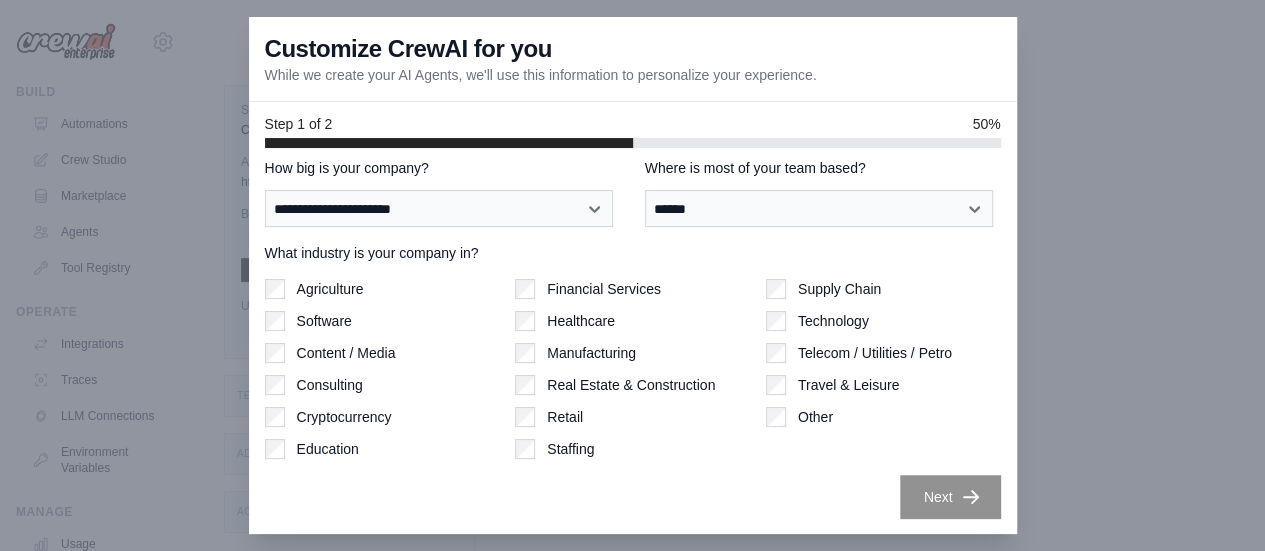 click on "Agriculture
Software
Content / Media
Consulting
Cryptocurrency
Education
Financial Services
Healthcare Manufacturing" at bounding box center (633, 369) 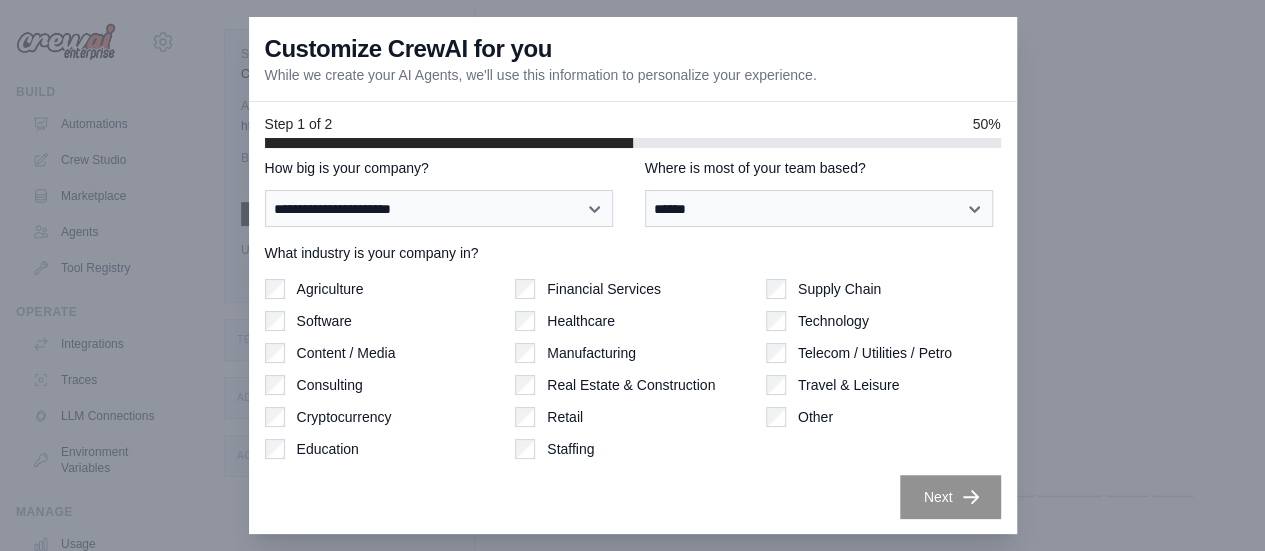 scroll, scrollTop: 84, scrollLeft: 0, axis: vertical 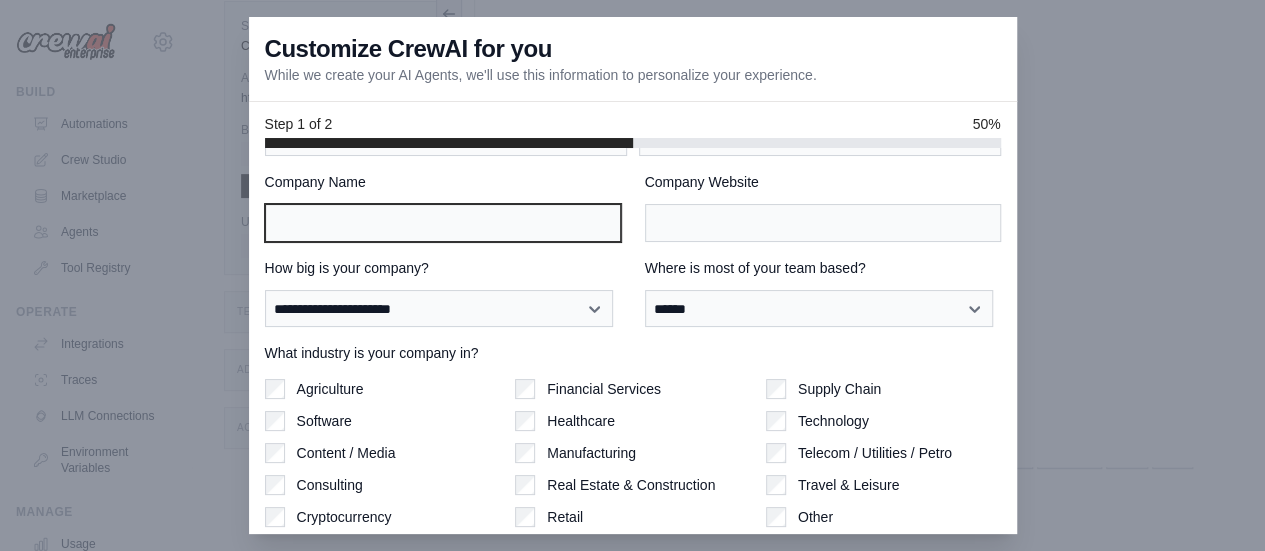 click on "Company Name" at bounding box center [443, 223] 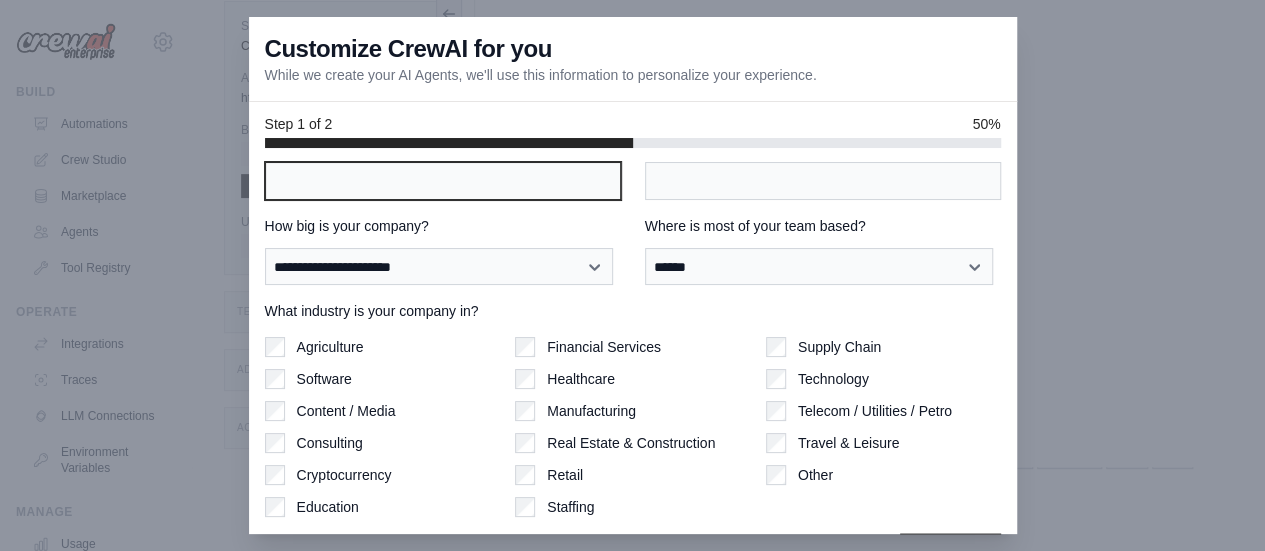 scroll, scrollTop: 186, scrollLeft: 0, axis: vertical 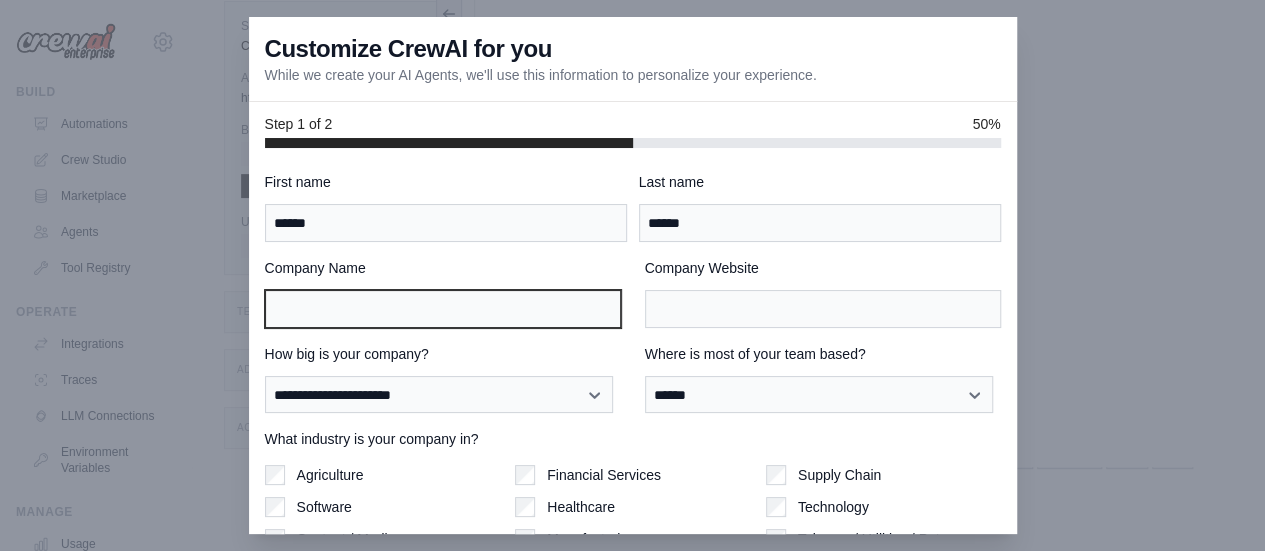 click on "Company Name" at bounding box center (443, 309) 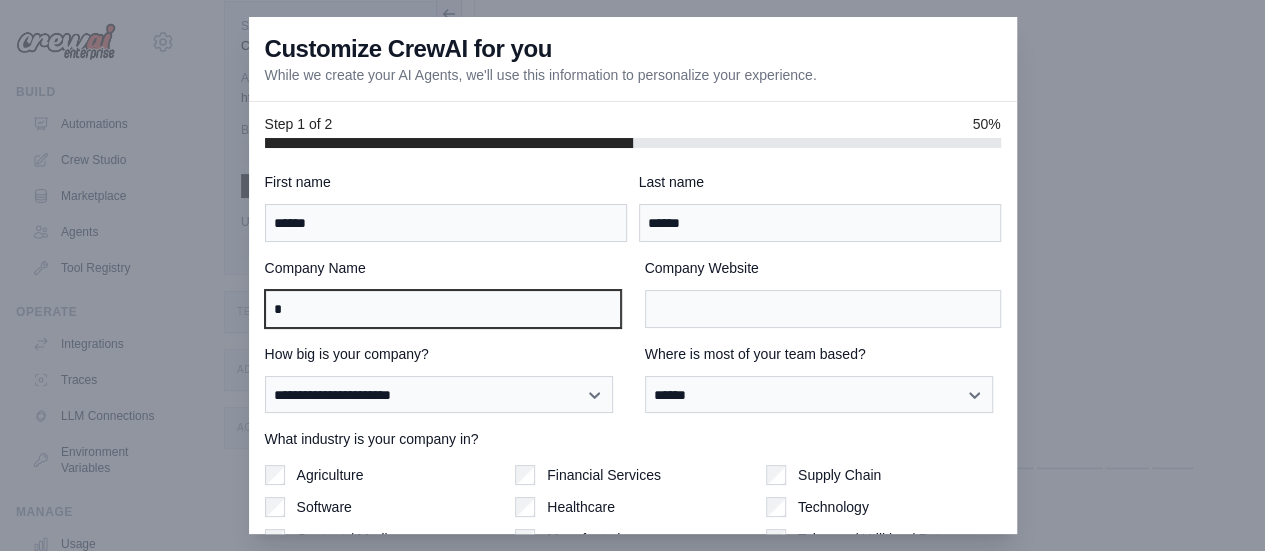 type 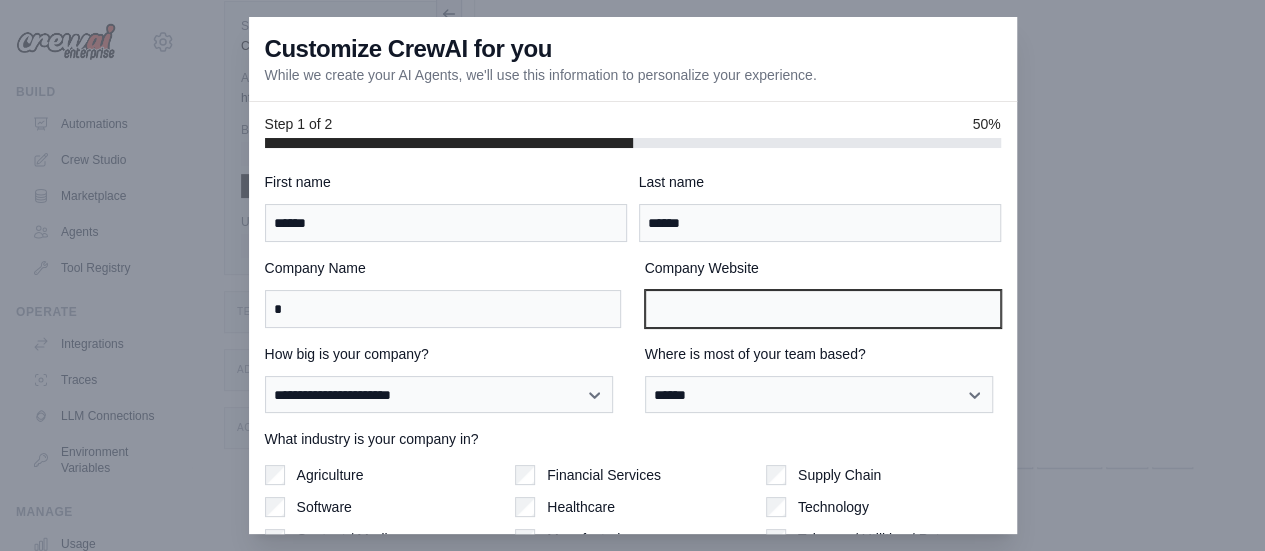 click on "Company Website" at bounding box center (823, 309) 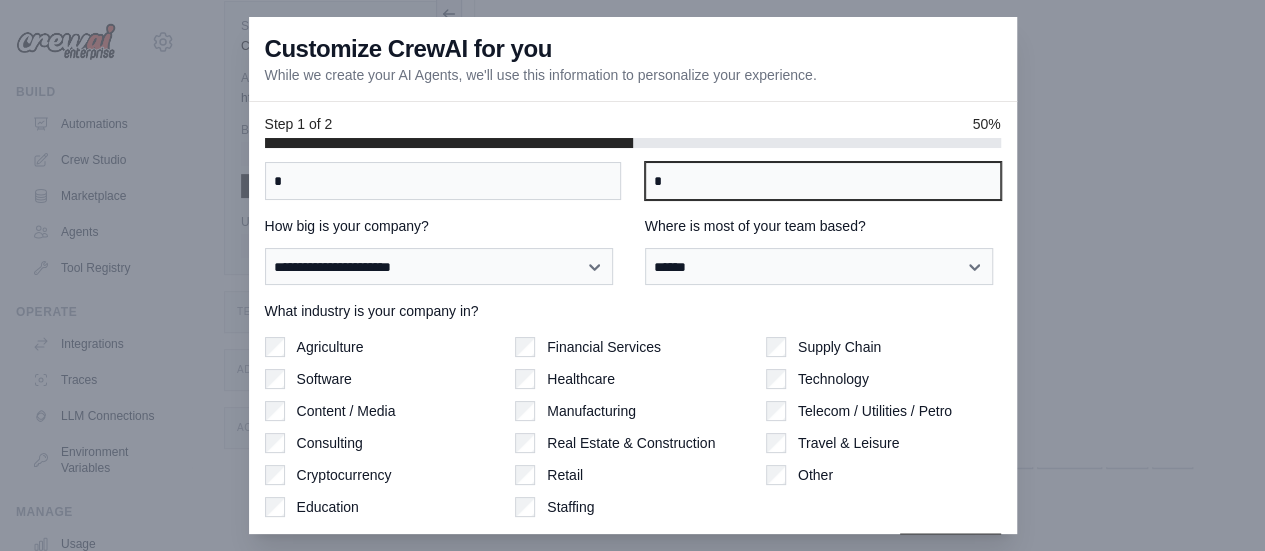 scroll, scrollTop: 186, scrollLeft: 0, axis: vertical 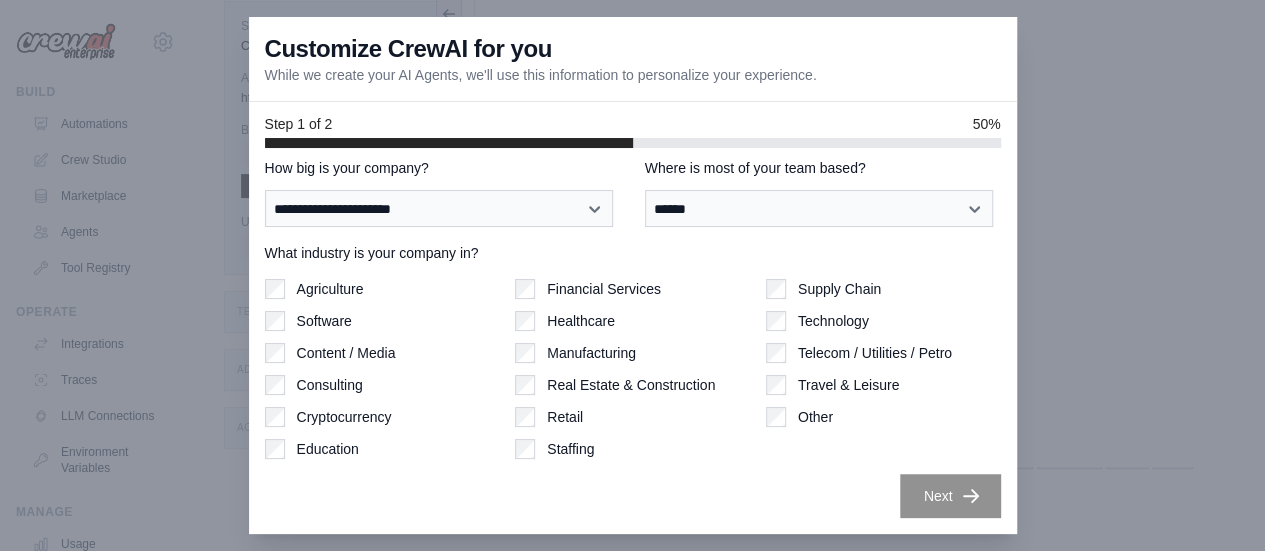 type 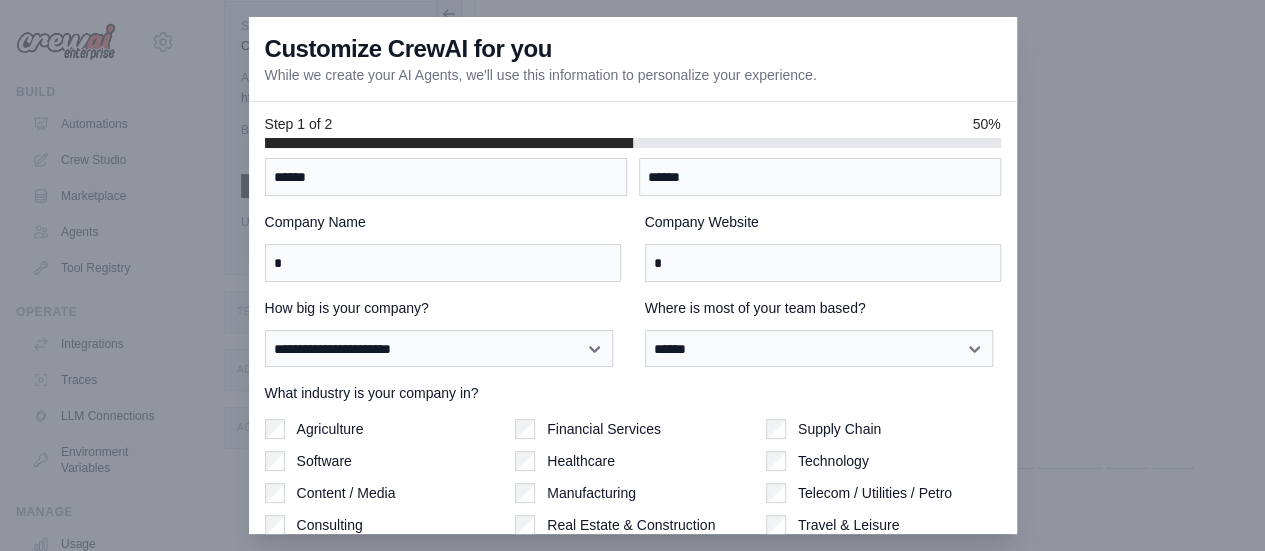 scroll, scrollTop: 0, scrollLeft: 0, axis: both 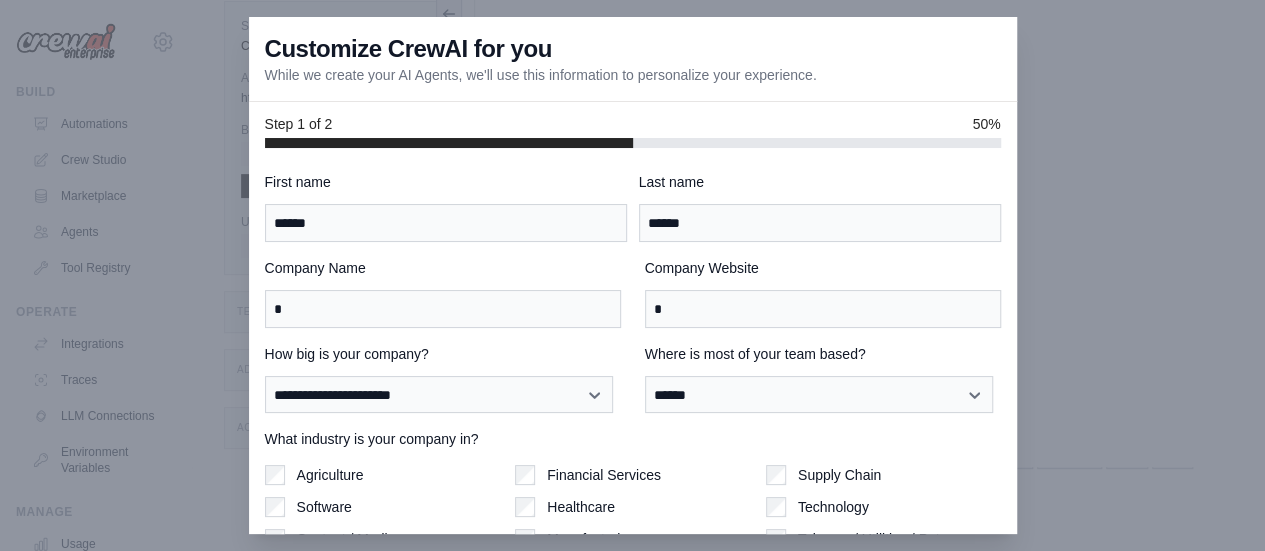 click at bounding box center [632, 275] 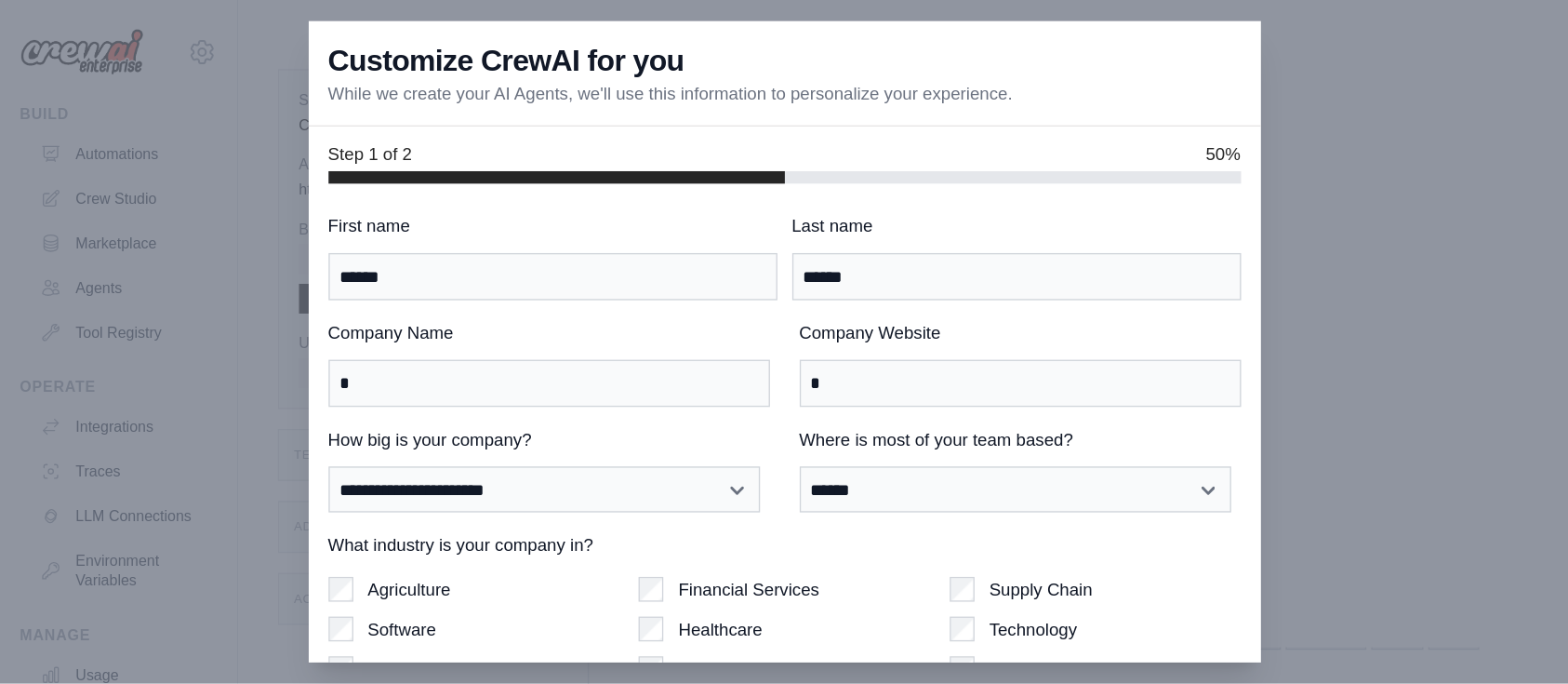 scroll, scrollTop: 0, scrollLeft: 0, axis: both 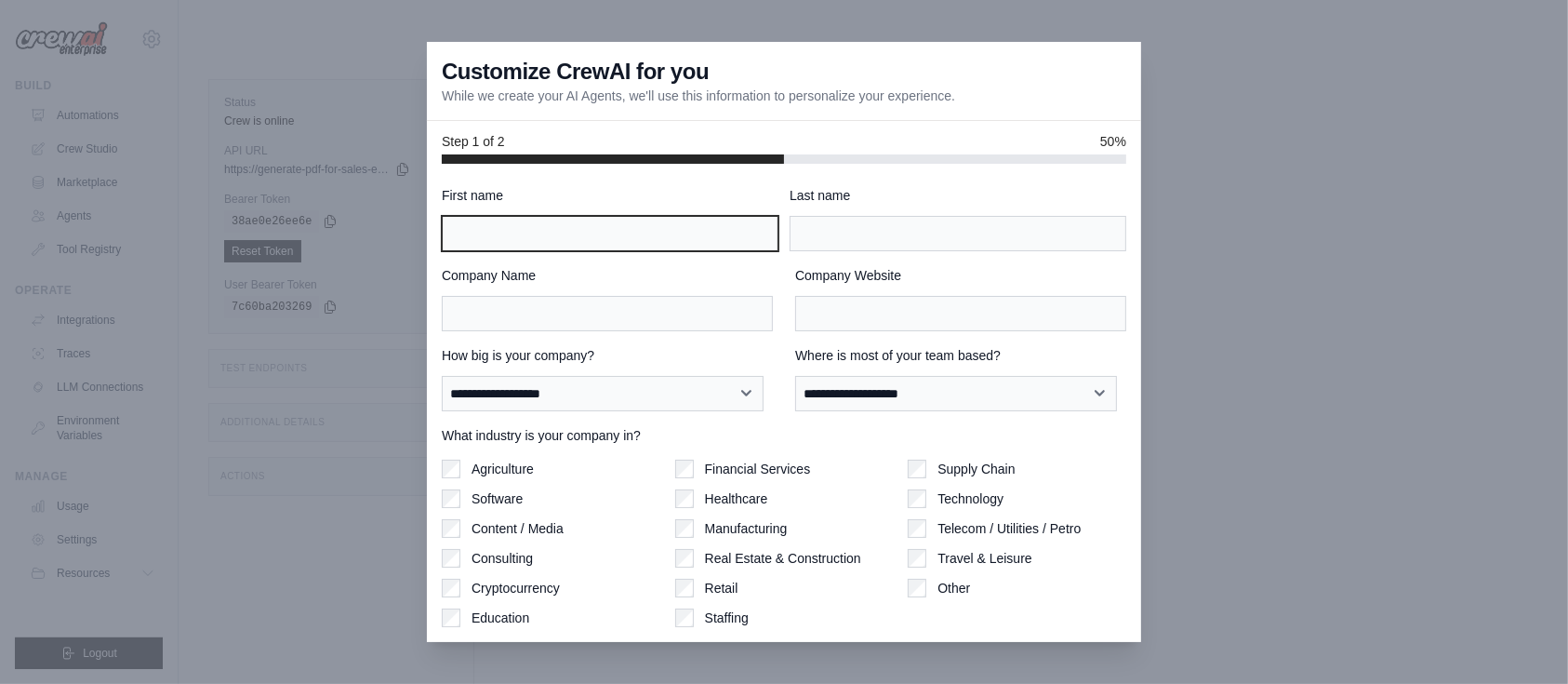 click on "First name" at bounding box center [610, 234] 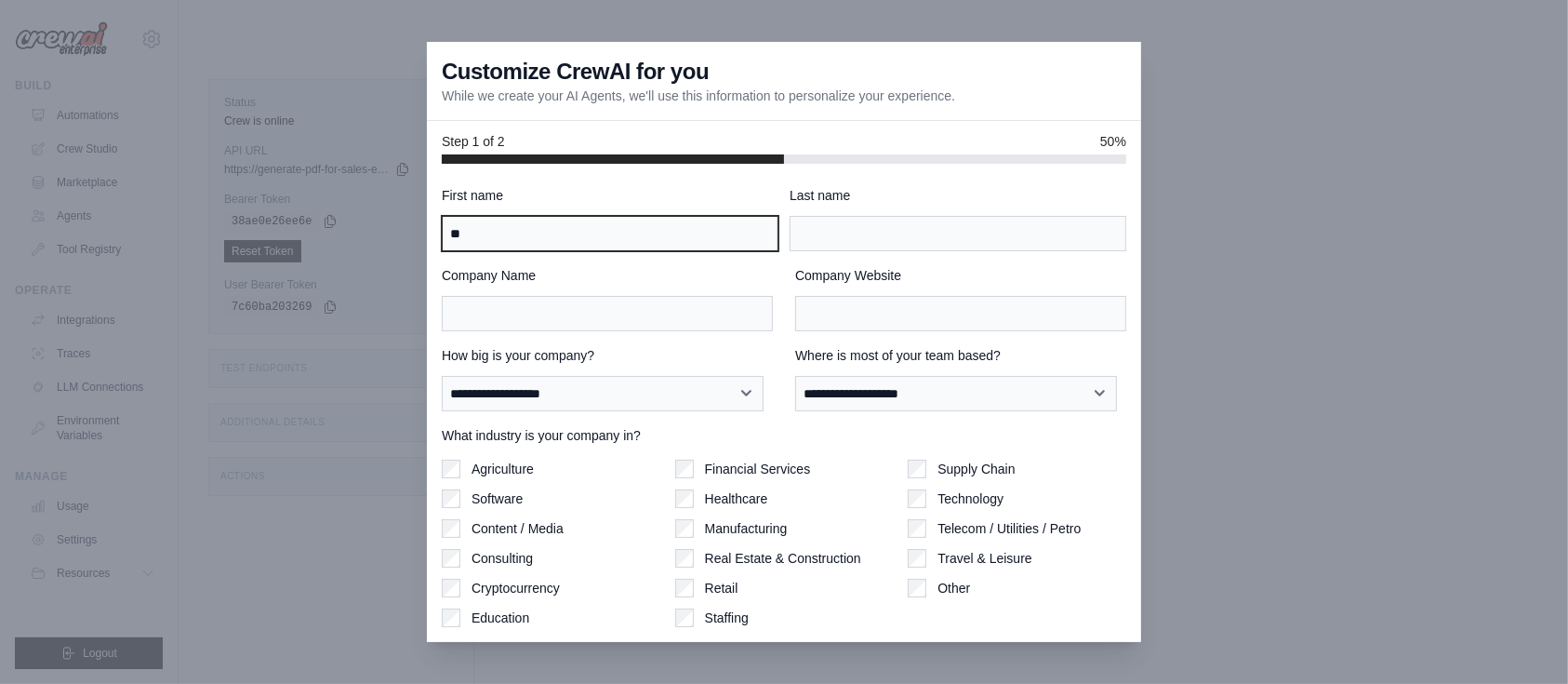 type on "*" 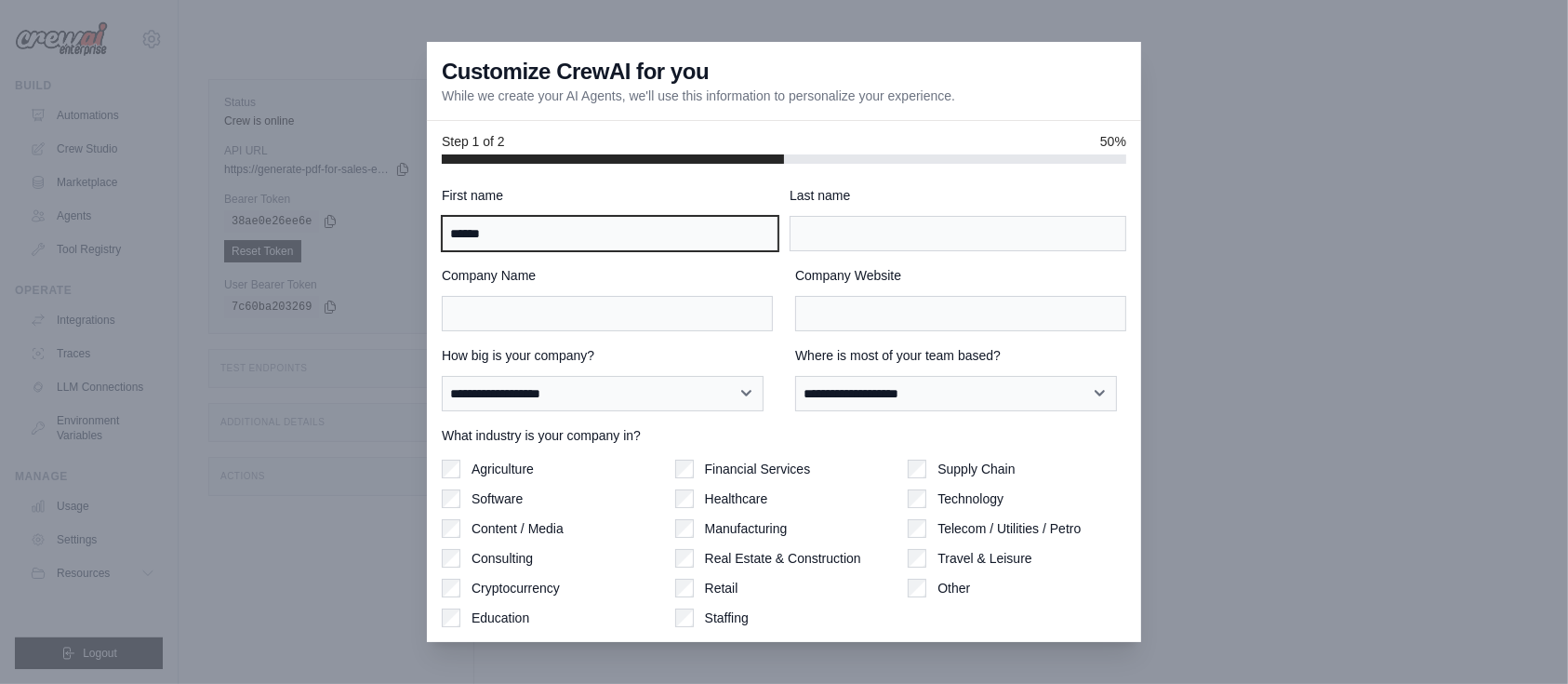 type on "******" 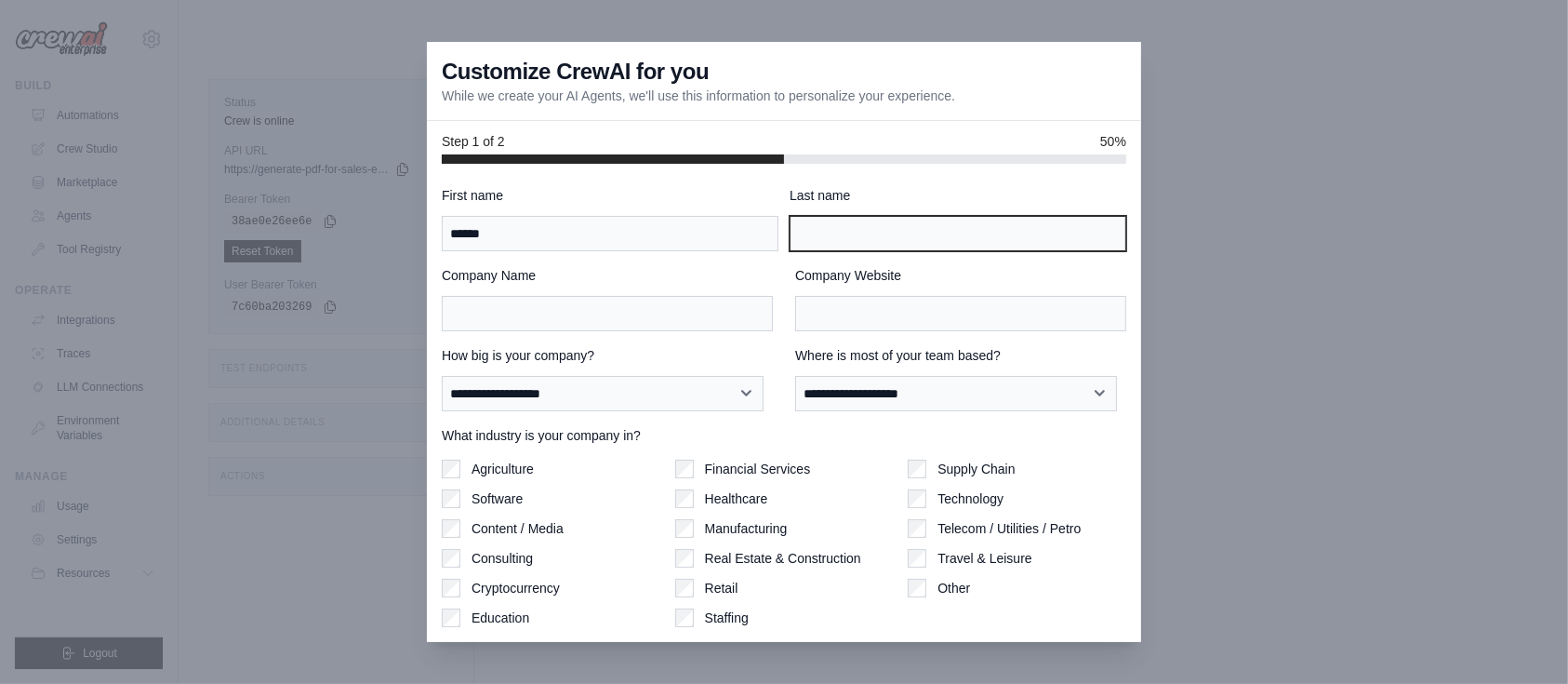 click on "Last name" at bounding box center [958, 234] 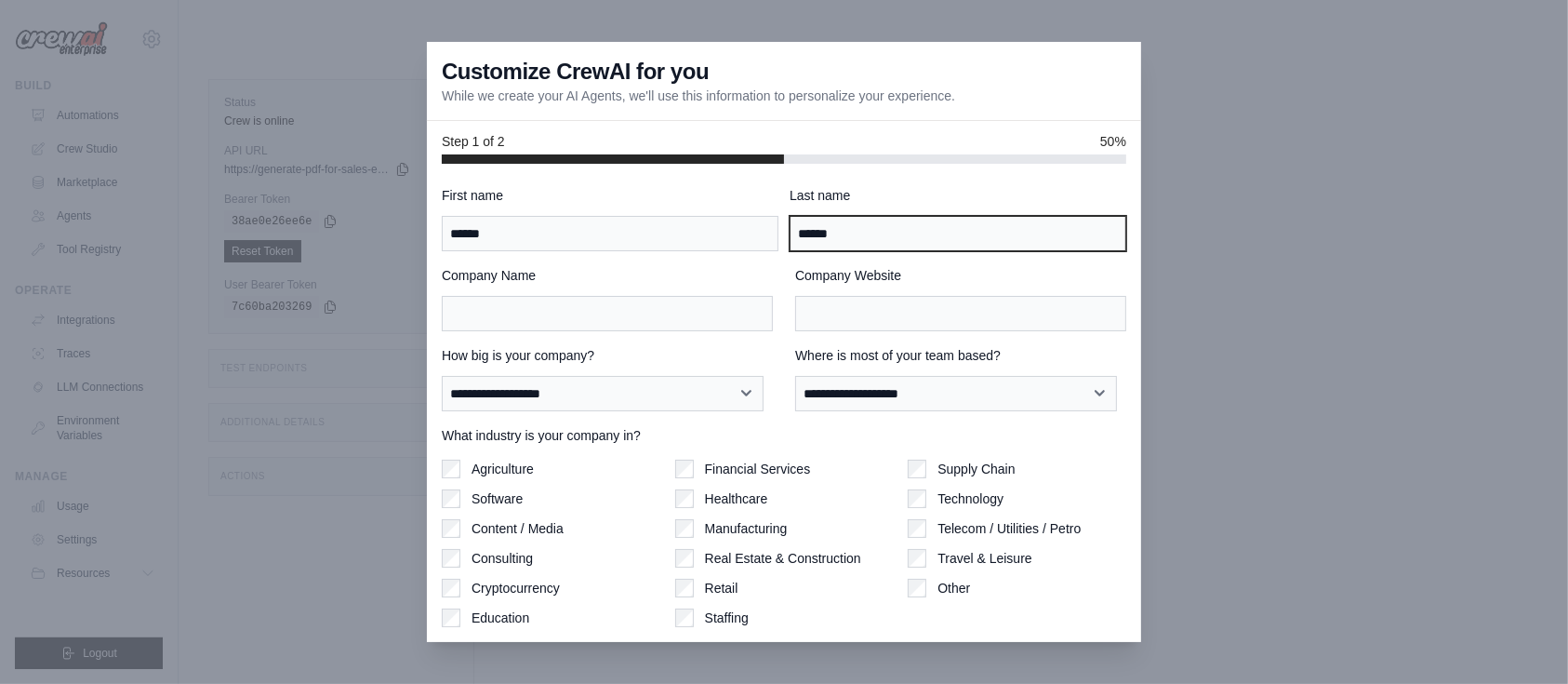 type on "******" 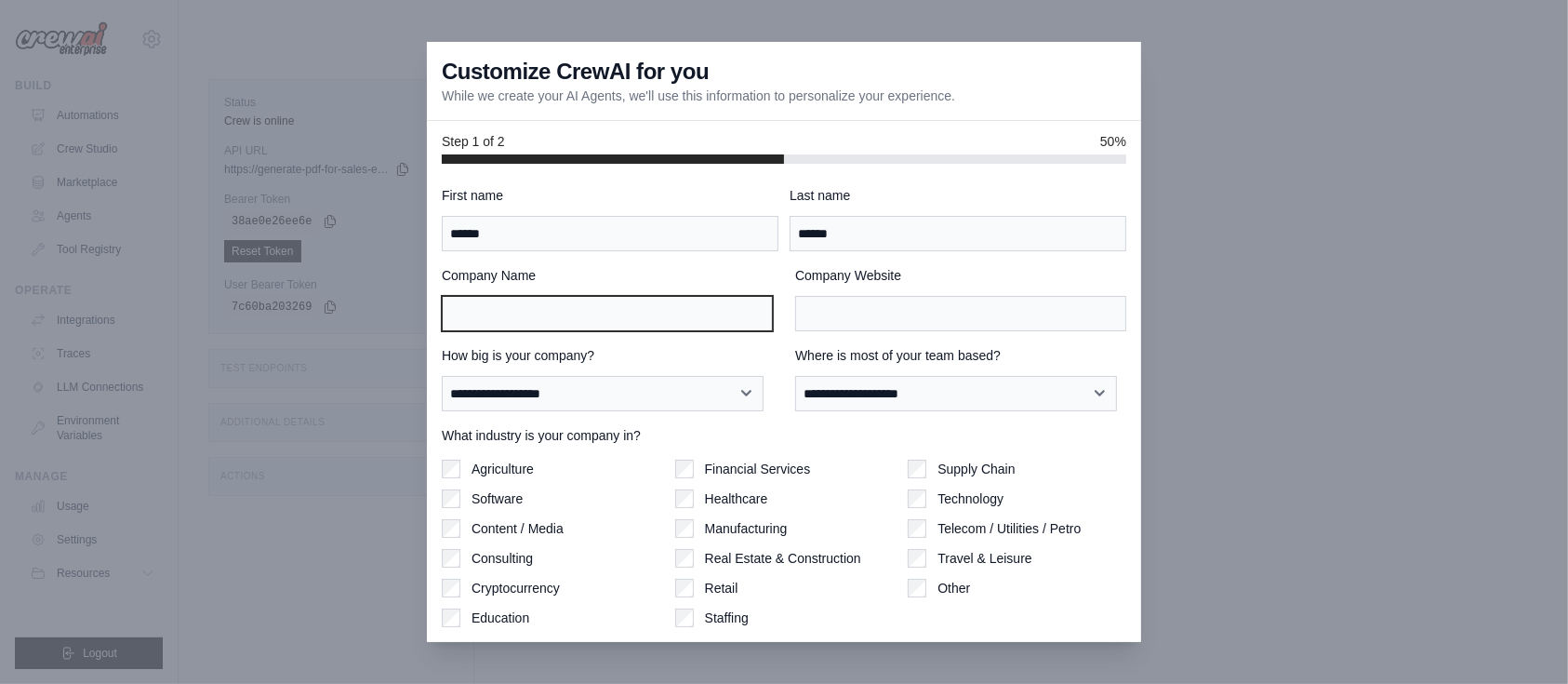 click on "Company Name" at bounding box center [607, 314] 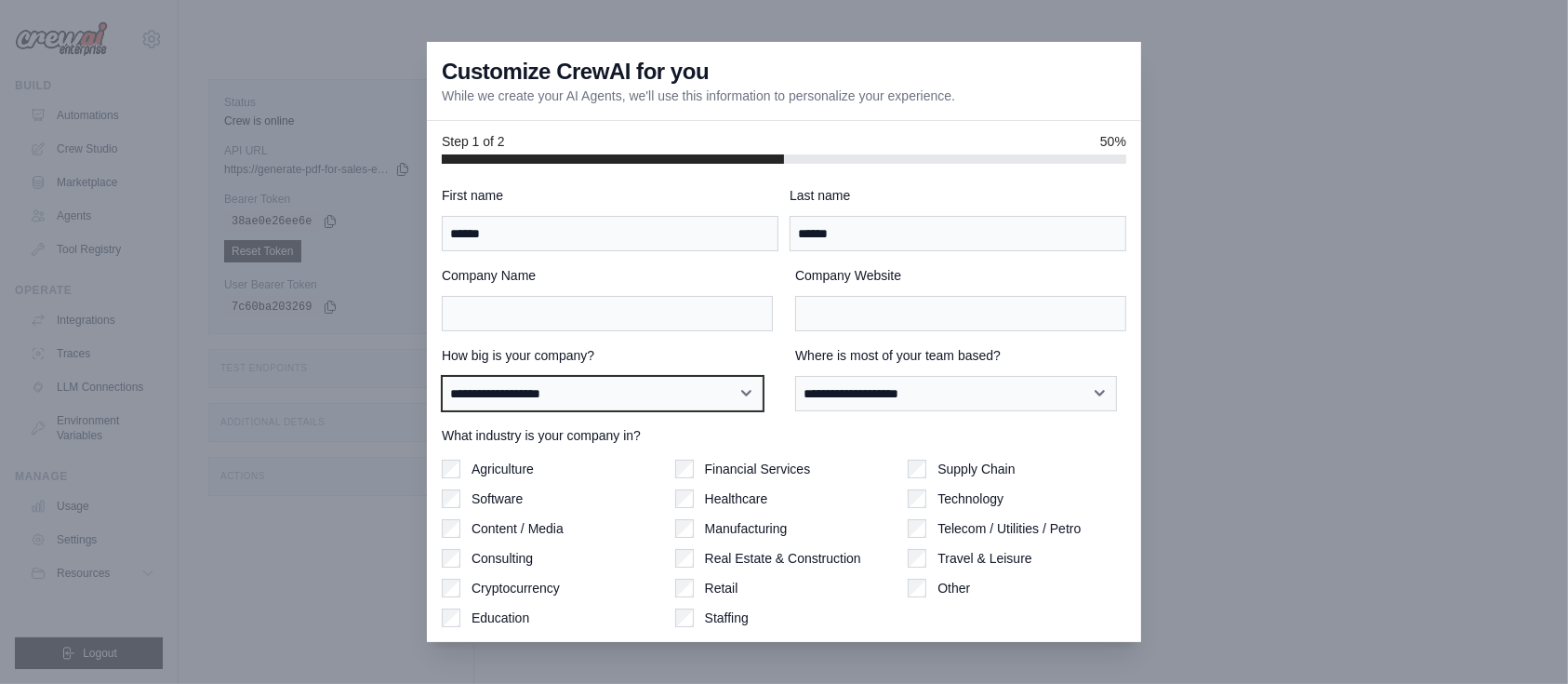 click on "**********" at bounding box center [603, 394] 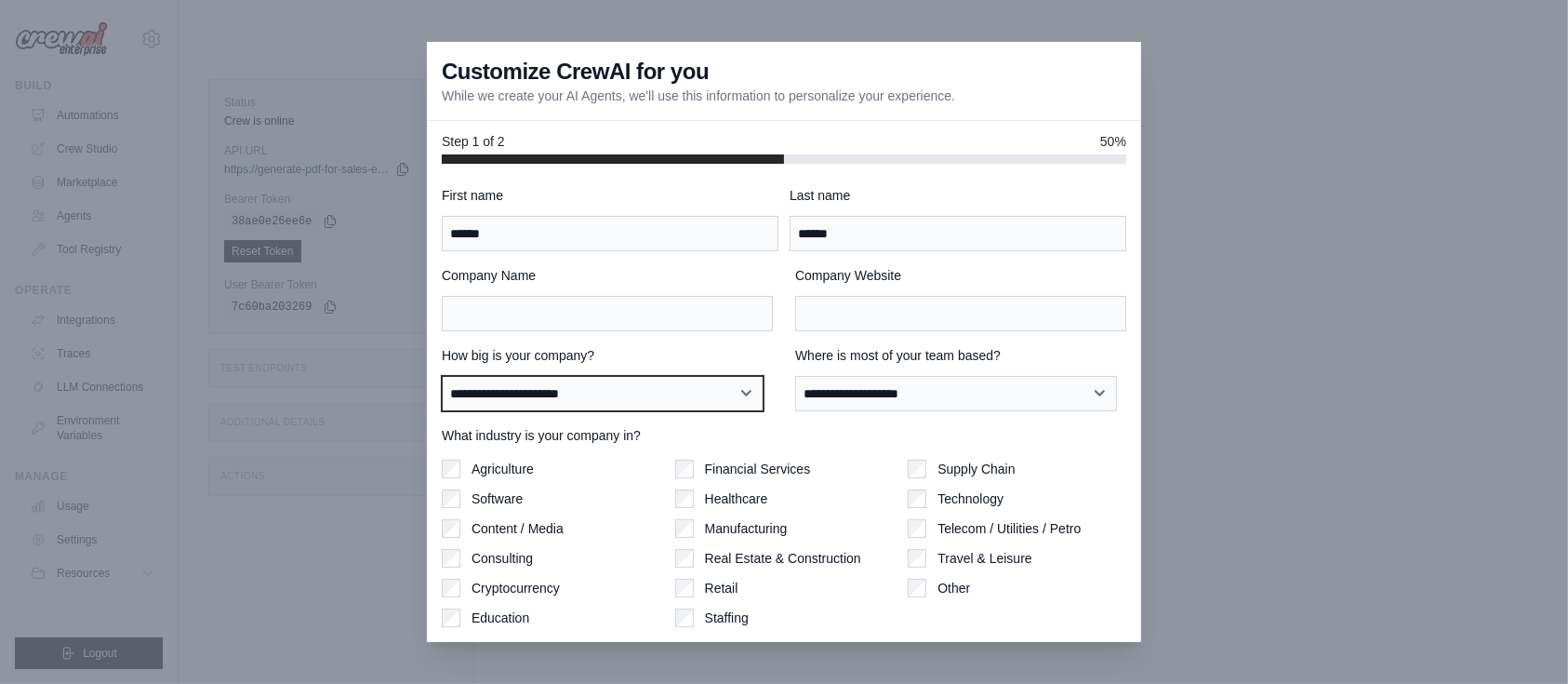 click on "**********" at bounding box center (603, 394) 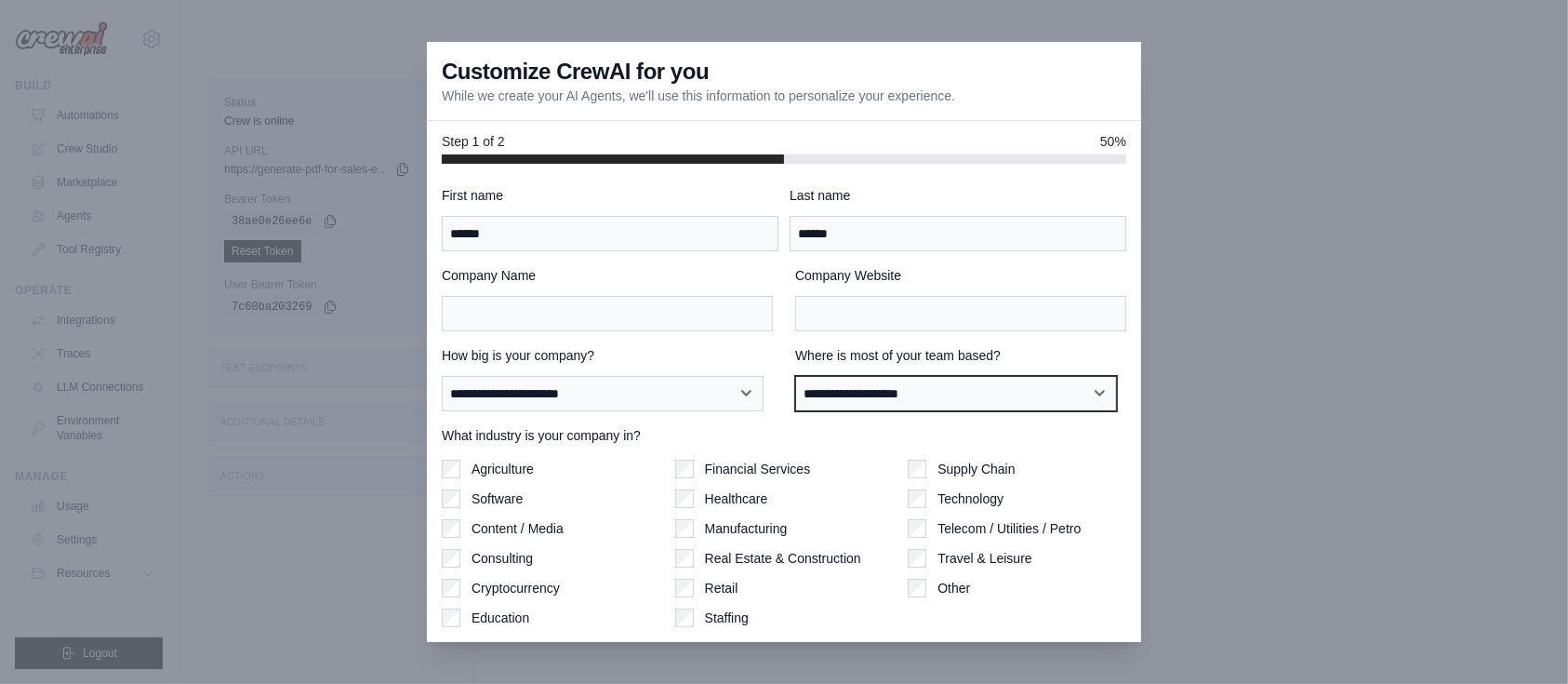 click on "**********" at bounding box center [956, 394] 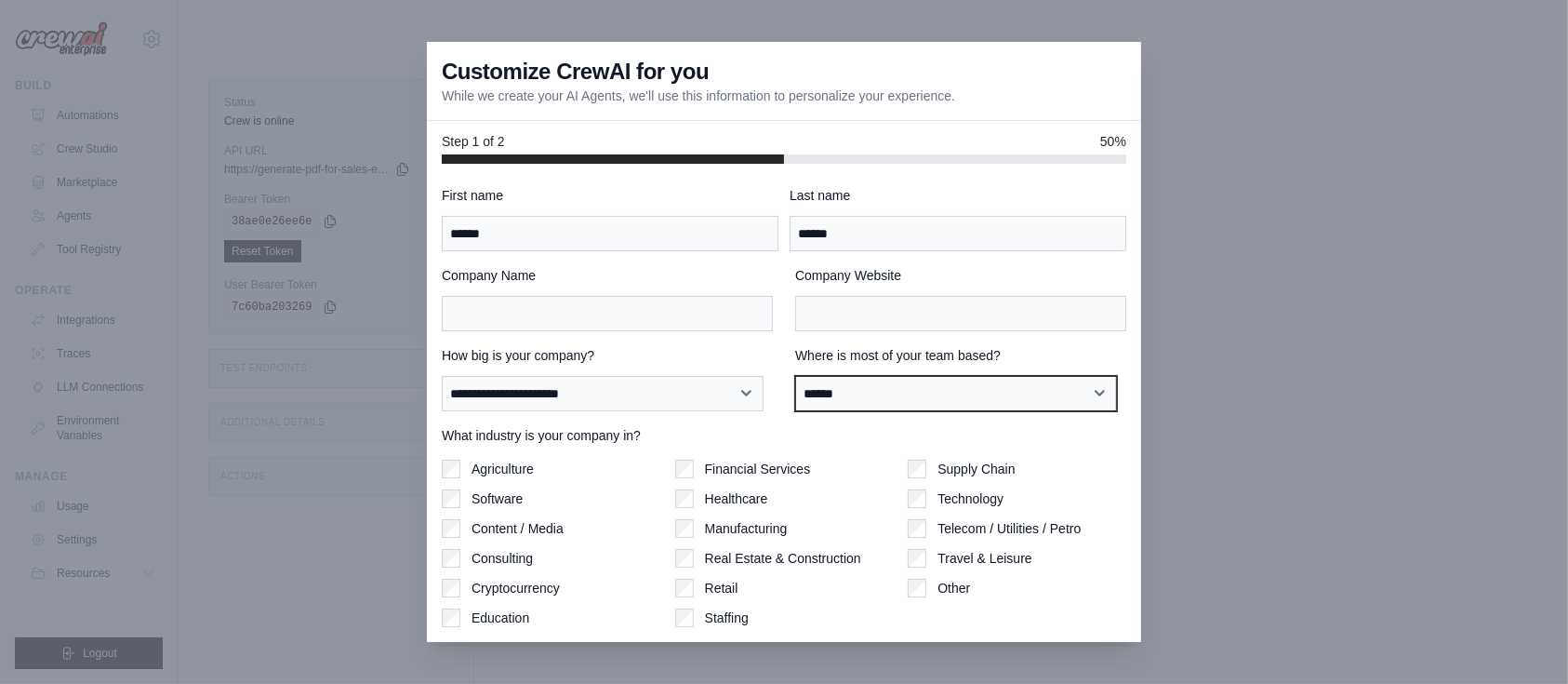 click on "**********" at bounding box center (956, 394) 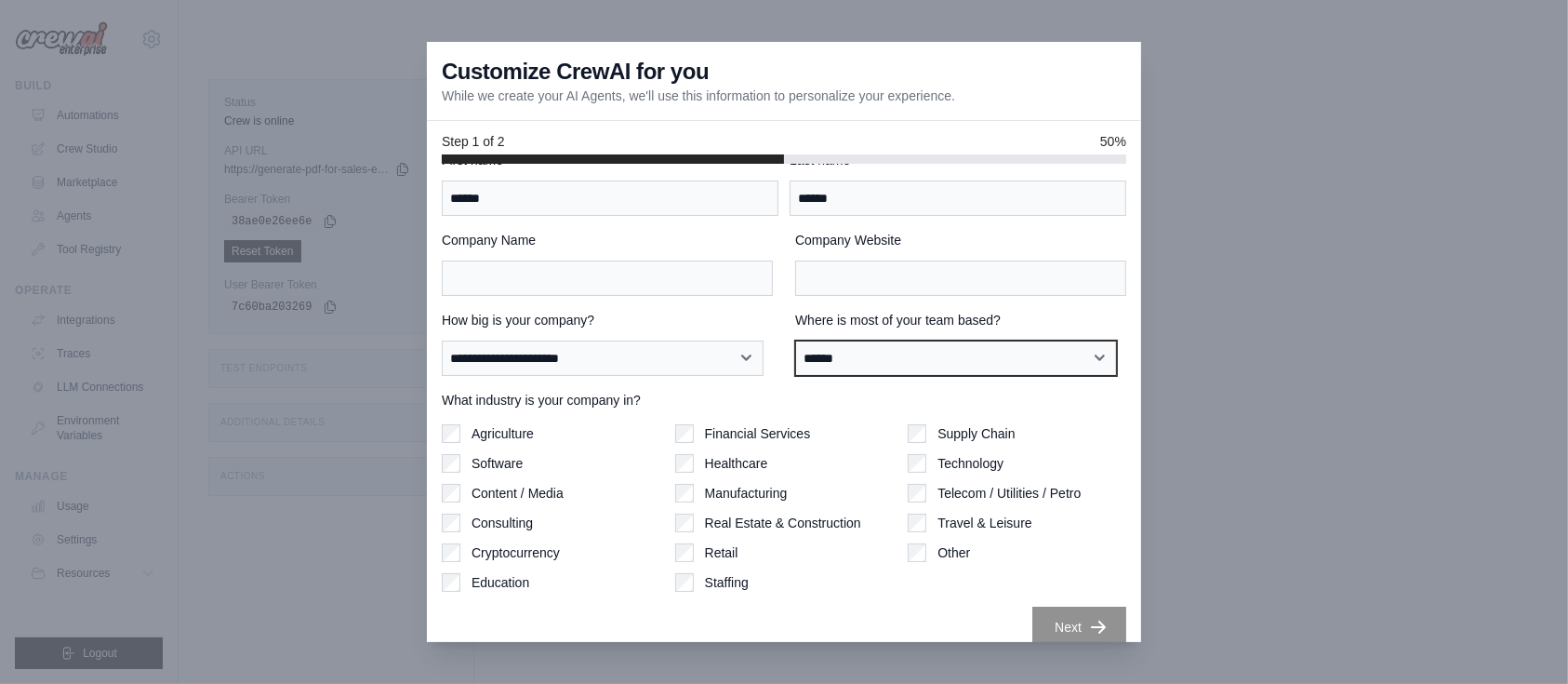 scroll, scrollTop: 54, scrollLeft: 0, axis: vertical 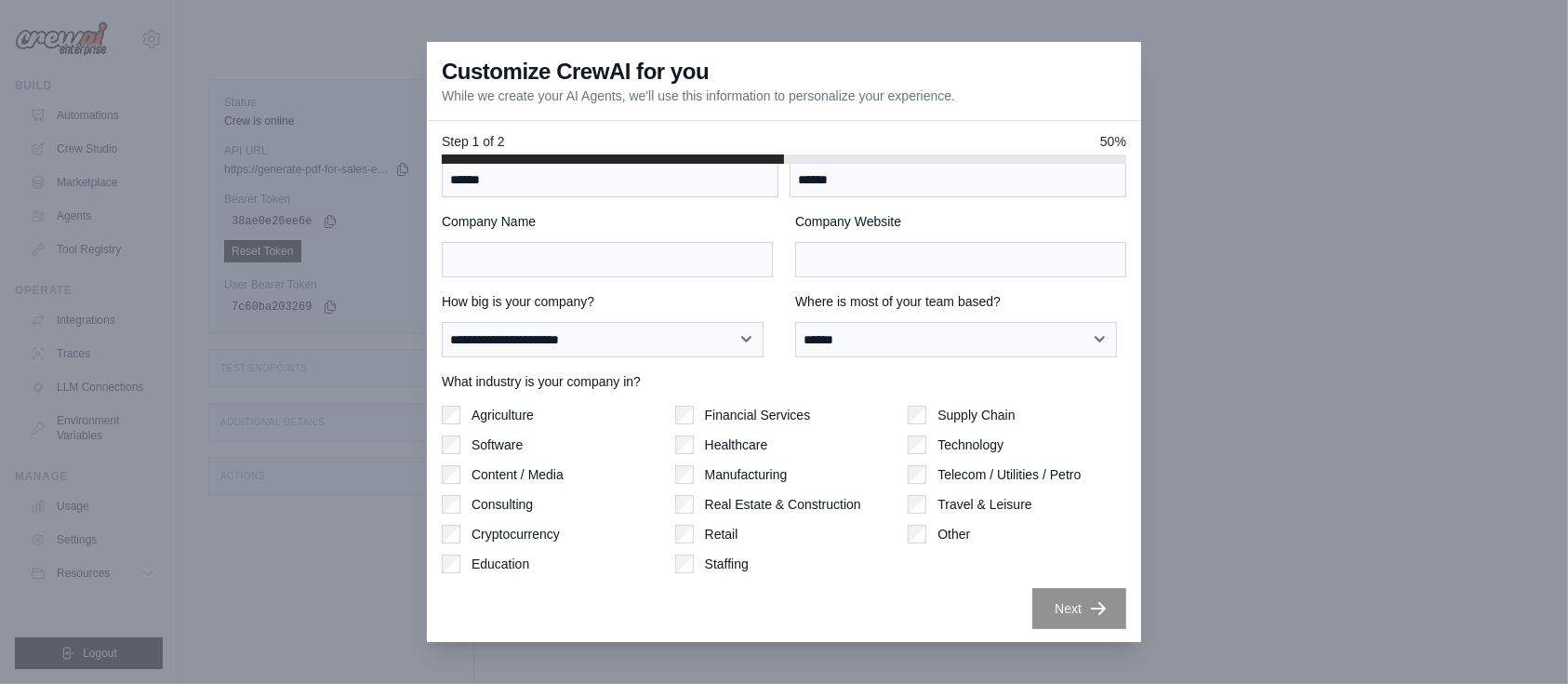 click on "Technology" at bounding box center [970, 445] 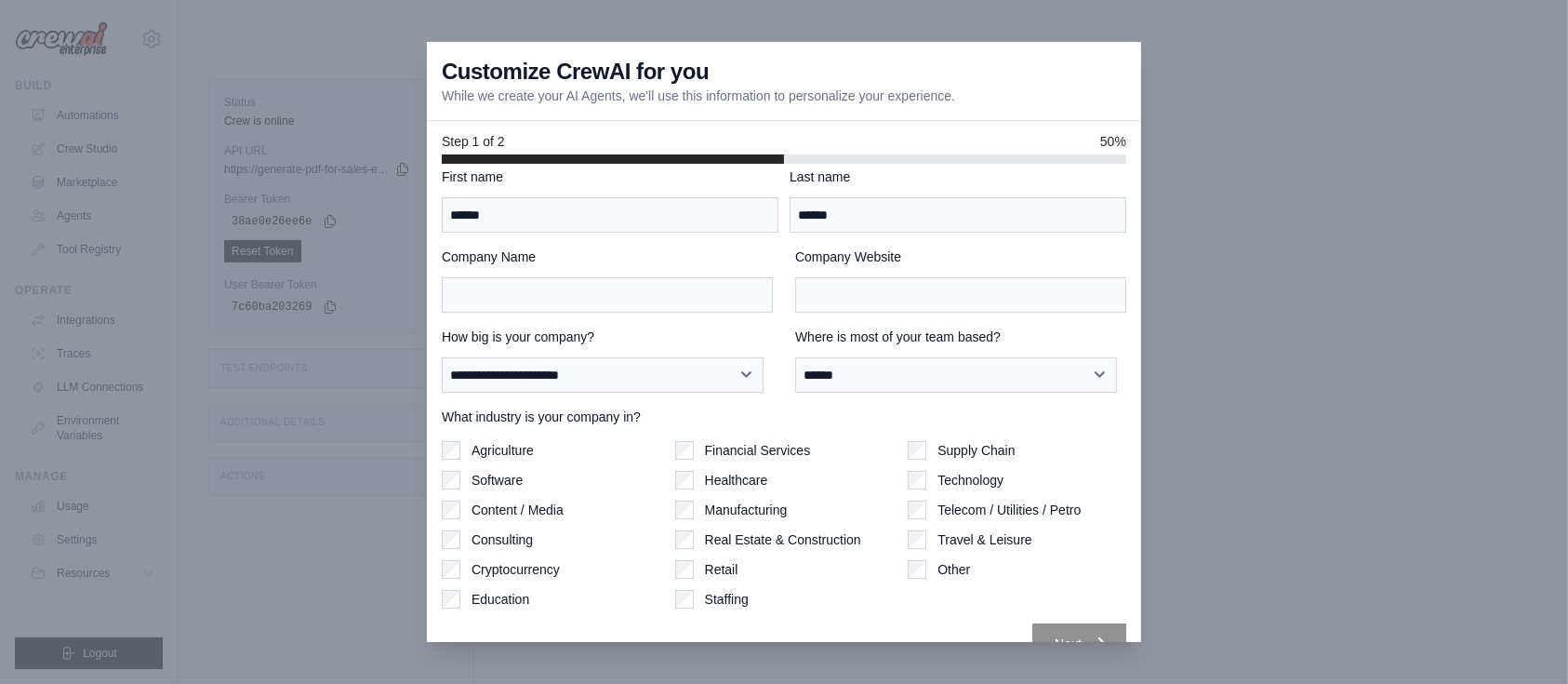 scroll, scrollTop: 0, scrollLeft: 0, axis: both 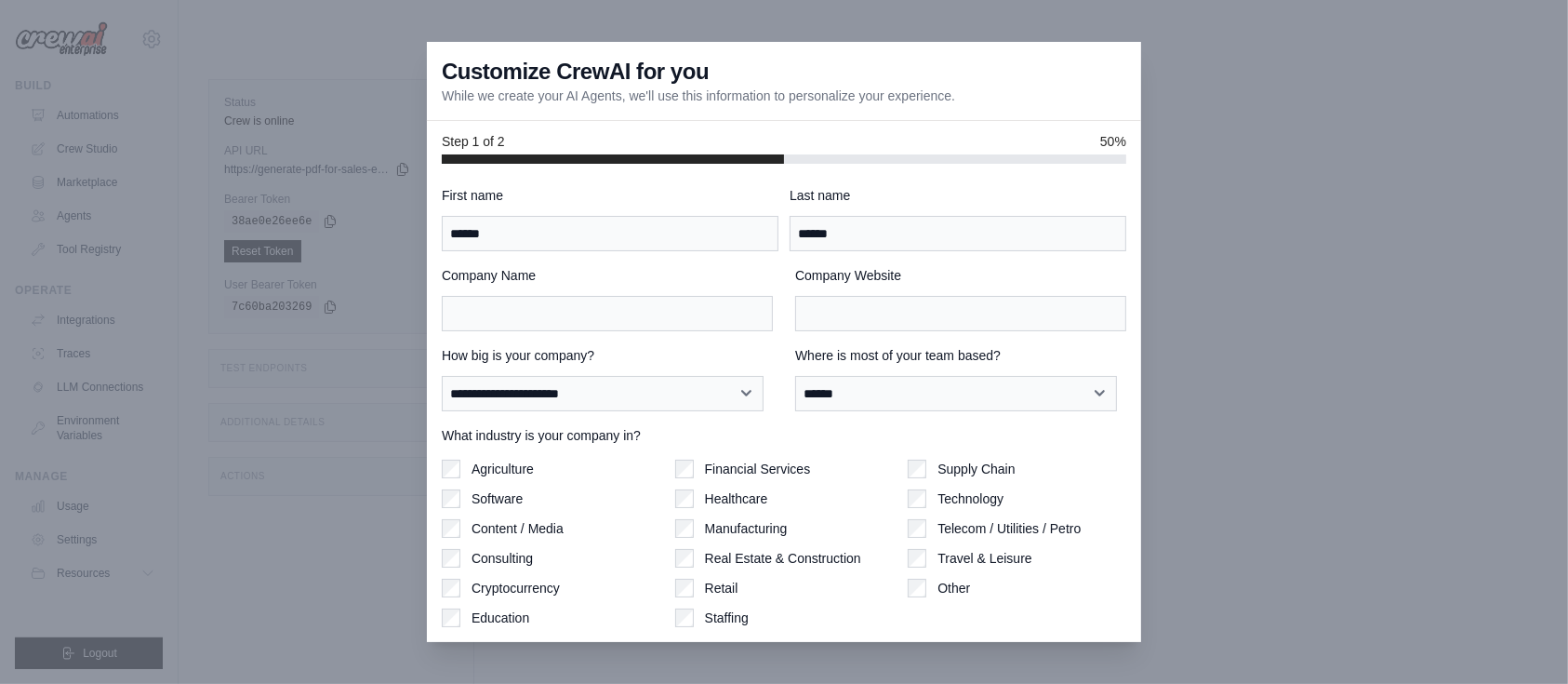 click at bounding box center (784, 342) 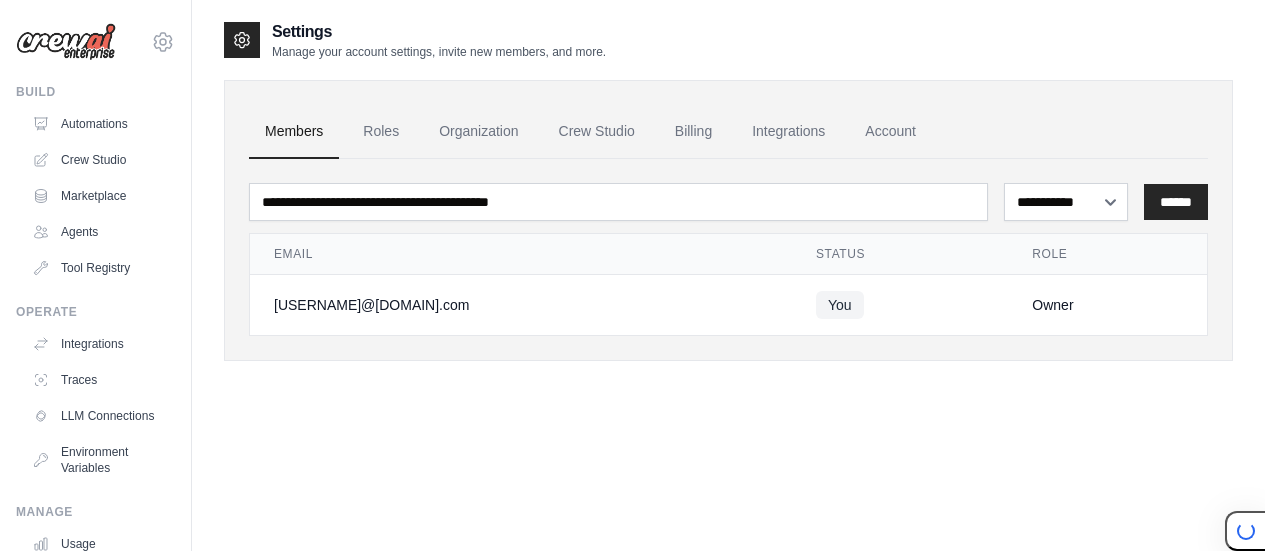 scroll, scrollTop: 0, scrollLeft: 0, axis: both 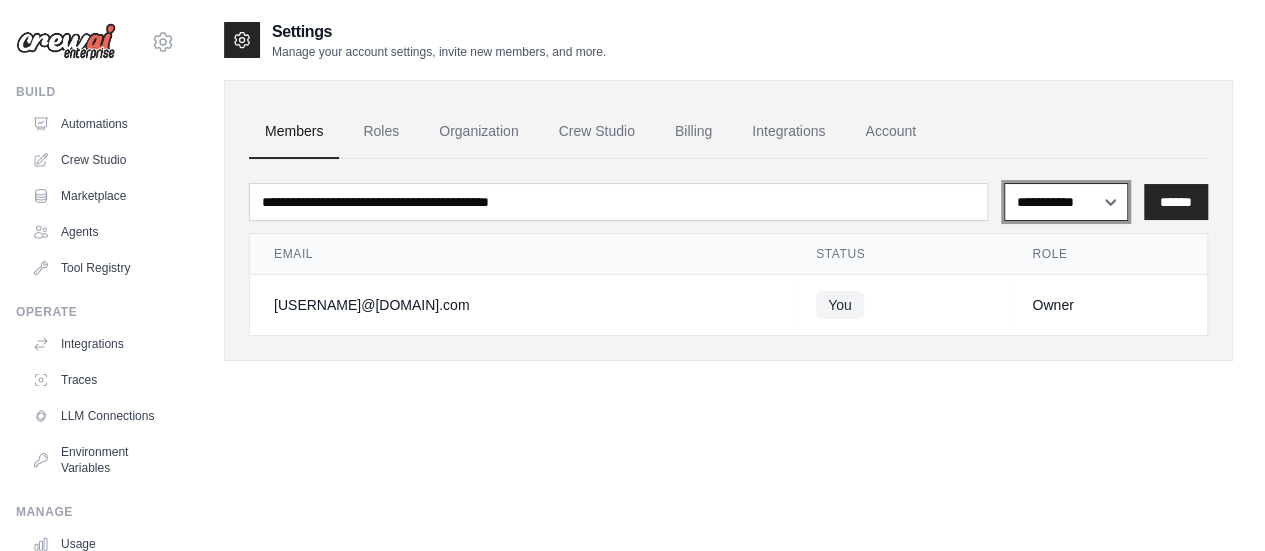 click on "**********" at bounding box center (1066, 201) 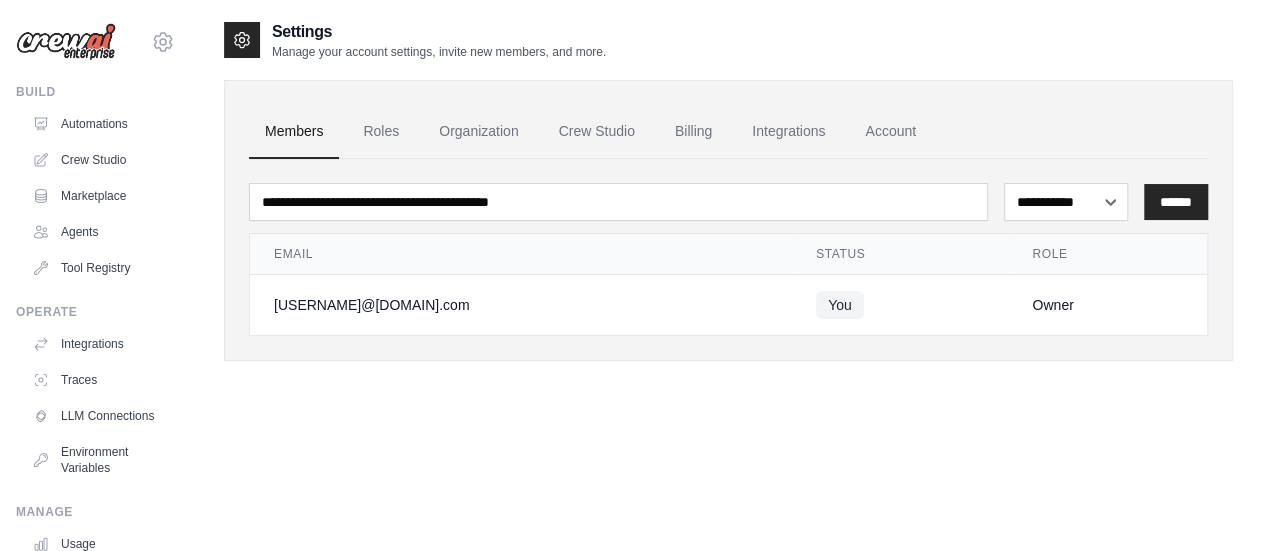 click on "Owner" at bounding box center (1107, 305) 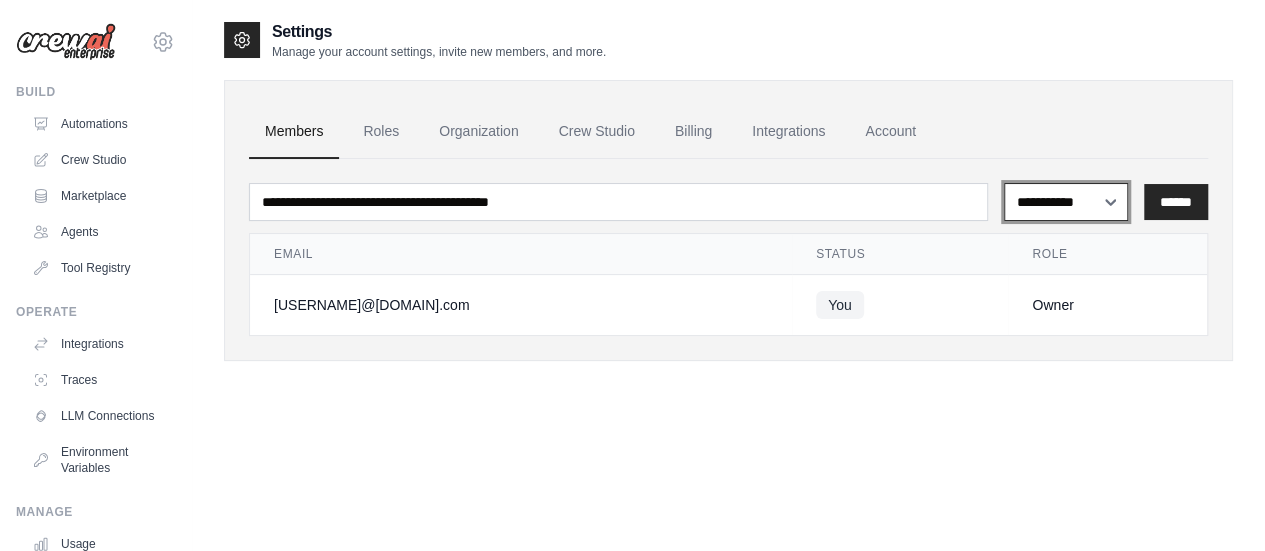 click on "**********" at bounding box center (1066, 201) 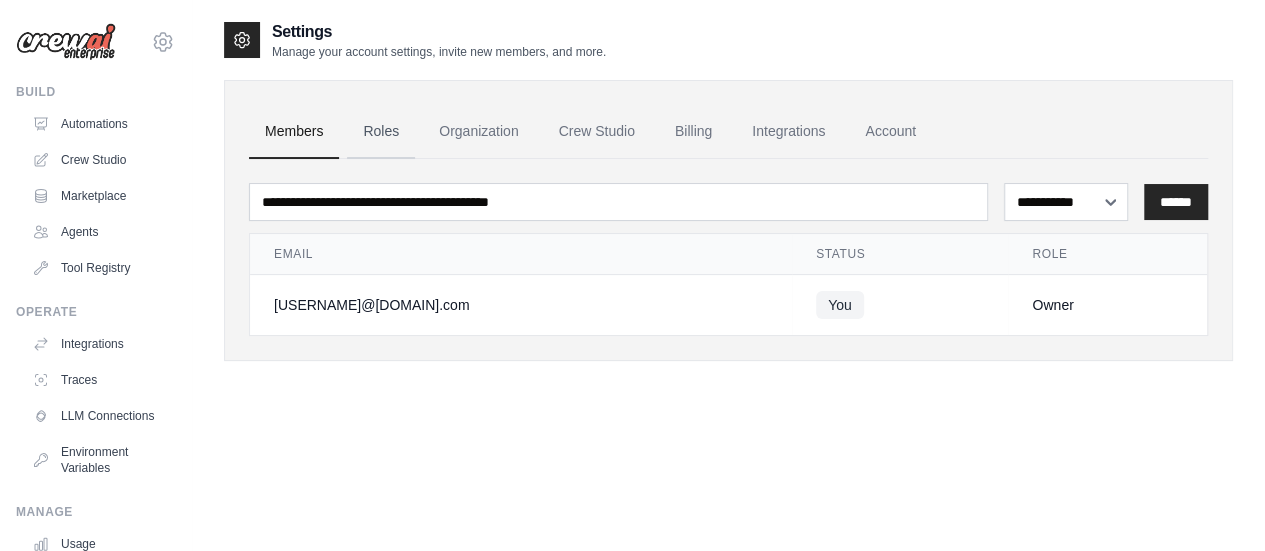 click on "Roles" at bounding box center (381, 132) 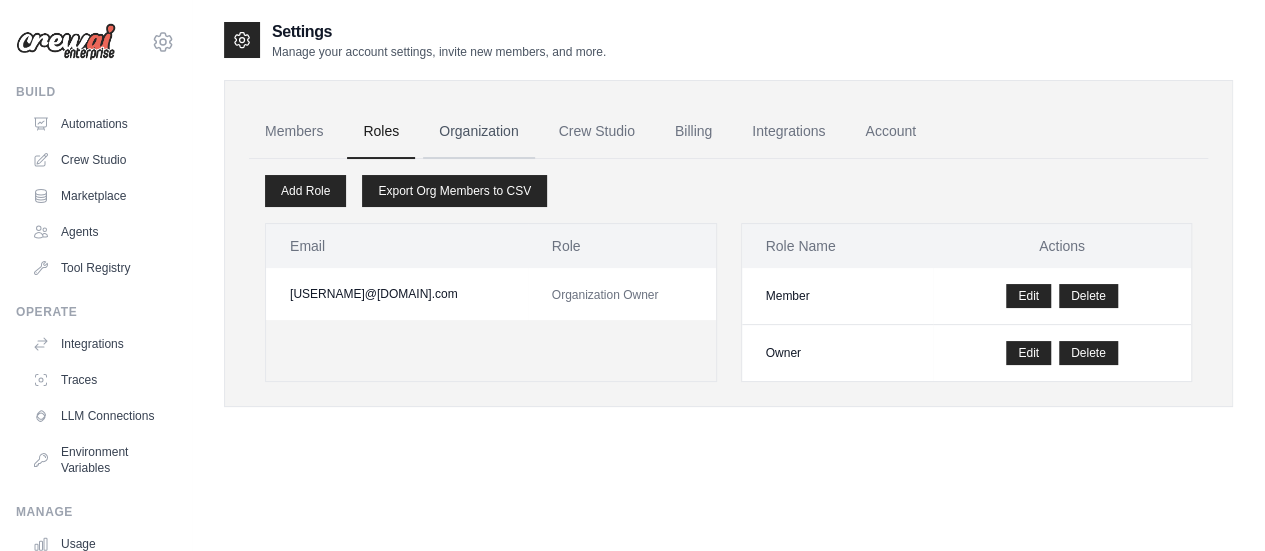 click on "Organization" at bounding box center [478, 132] 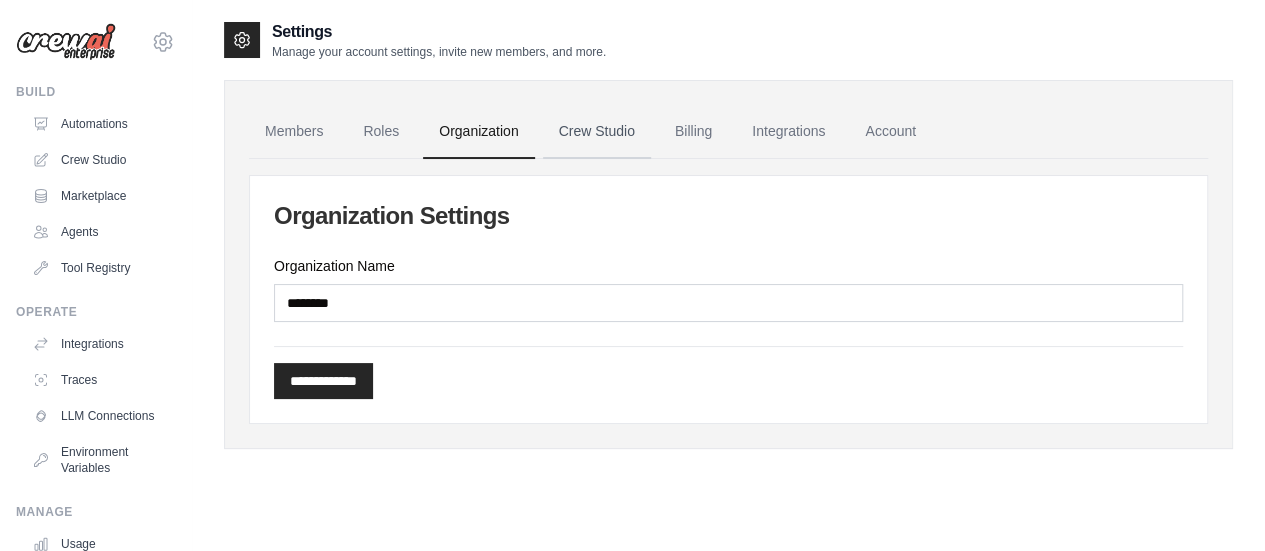 click on "Crew Studio" at bounding box center [597, 132] 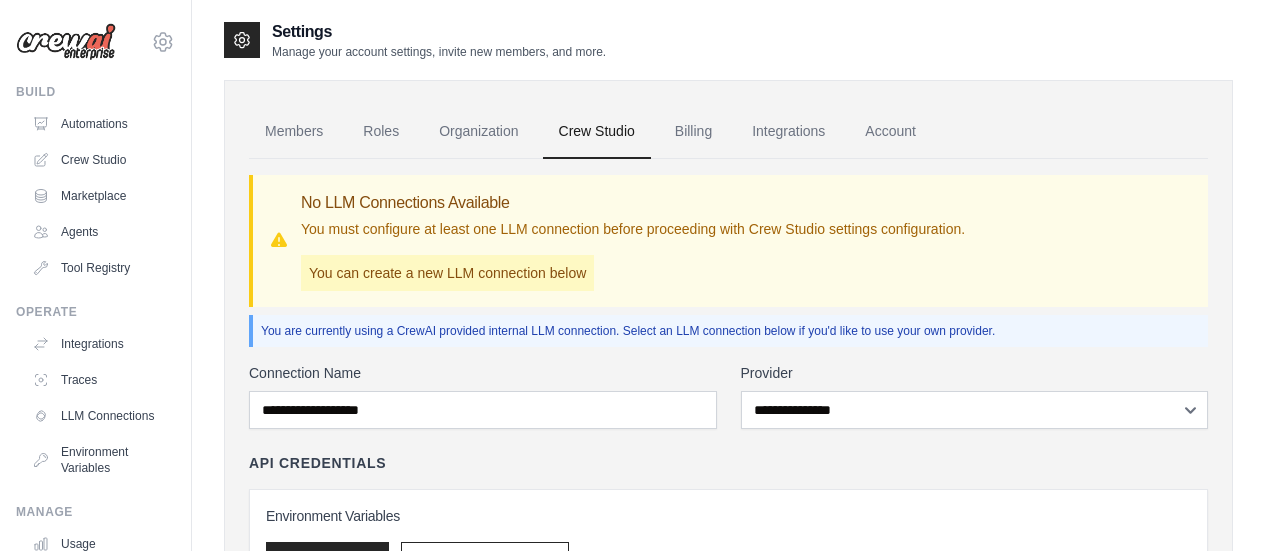 scroll, scrollTop: 0, scrollLeft: 0, axis: both 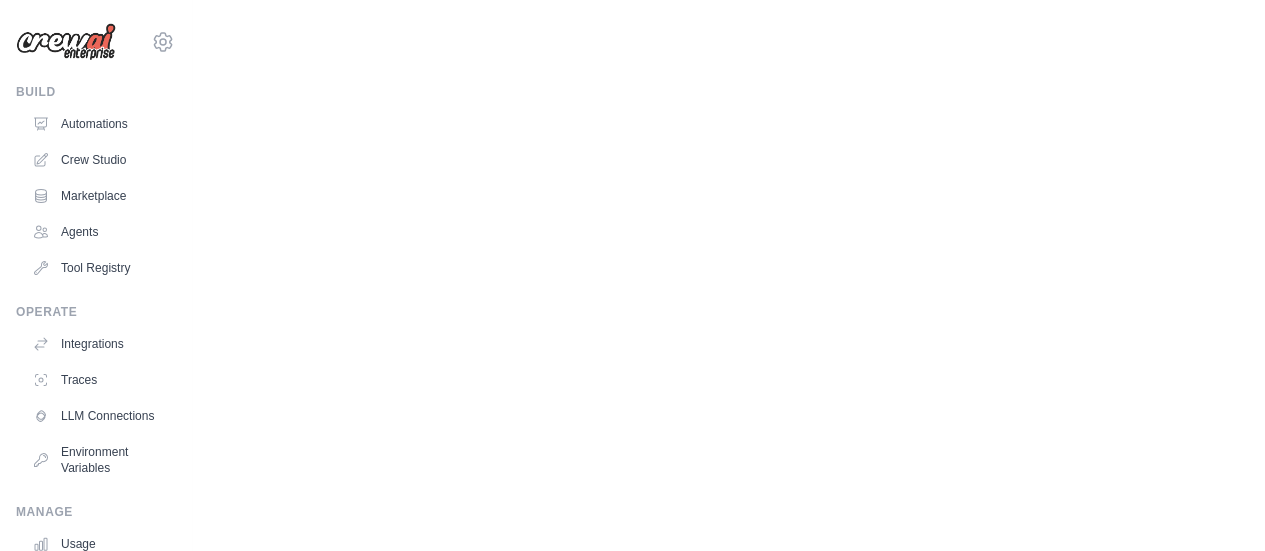 click on "Members
Roles
Organization
Crew Studio
Billing
Integrations
Account" at bounding box center [728, 132] 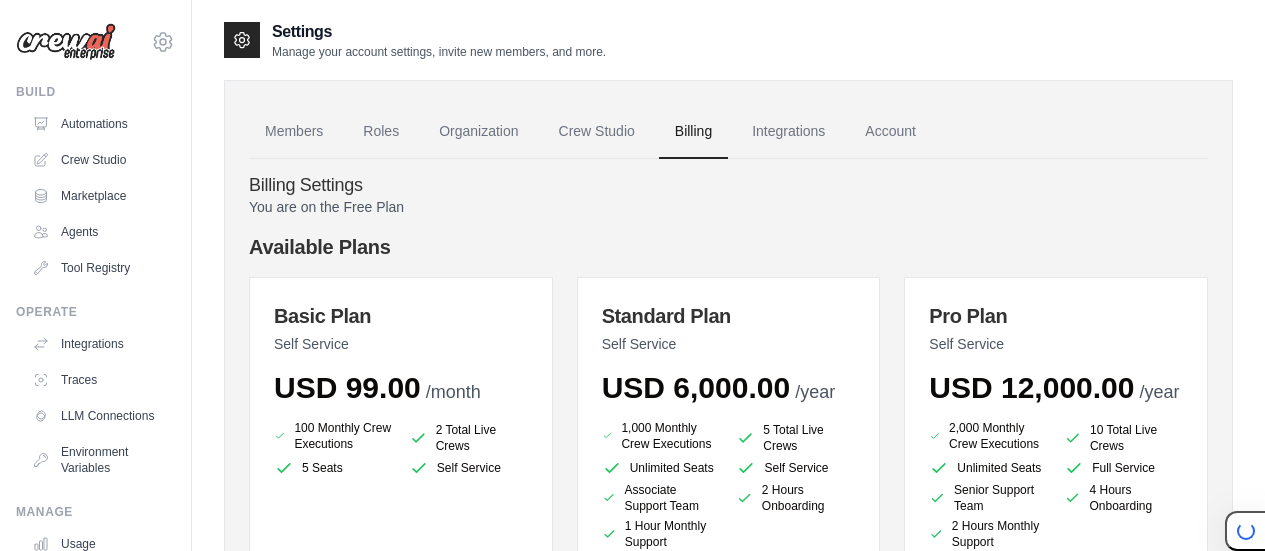 scroll, scrollTop: 0, scrollLeft: 0, axis: both 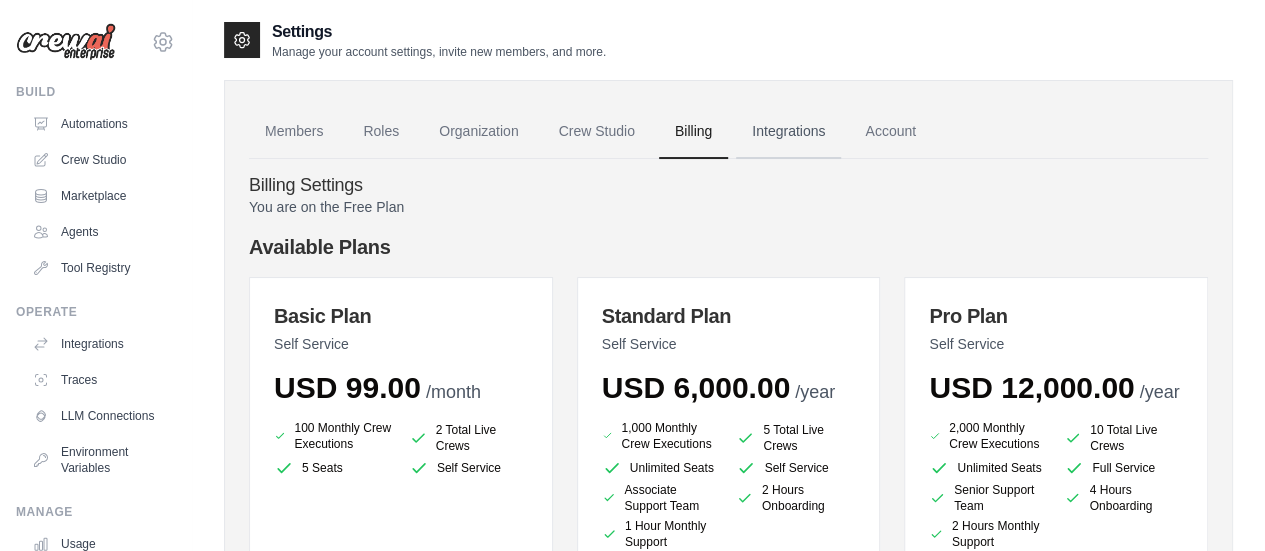 click on "Integrations" at bounding box center (788, 132) 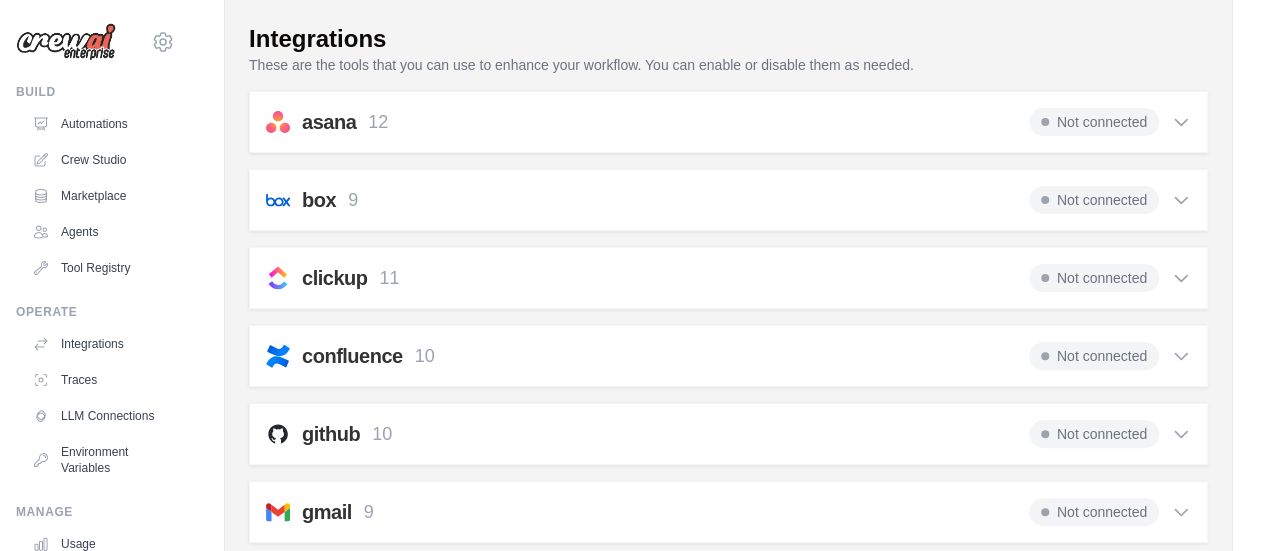 scroll, scrollTop: 112, scrollLeft: 0, axis: vertical 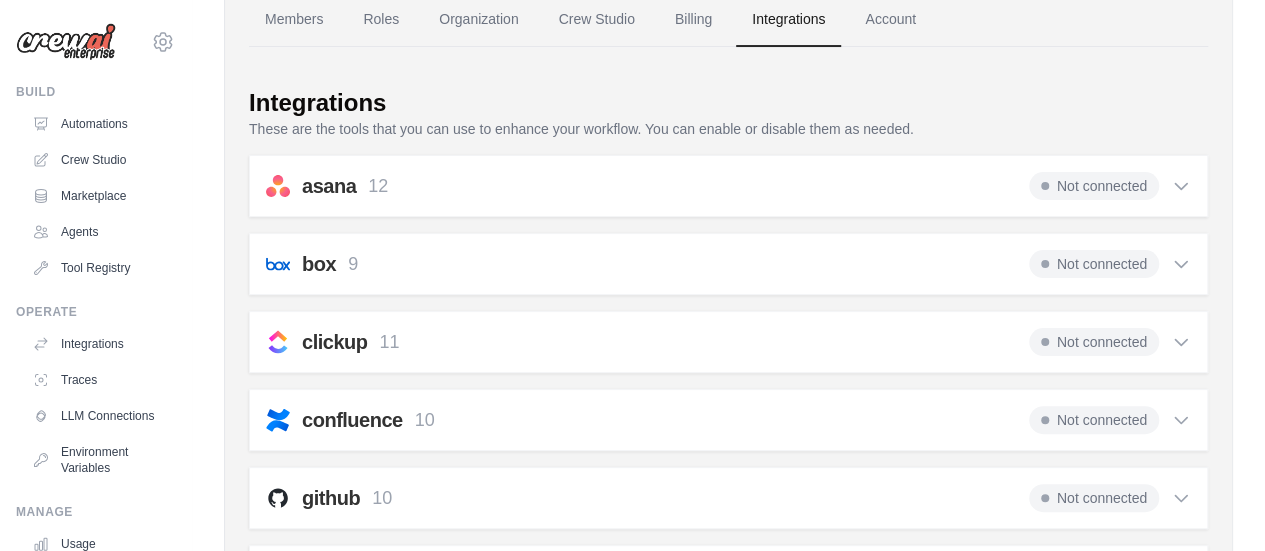 click on "Not connected" at bounding box center [1110, 186] 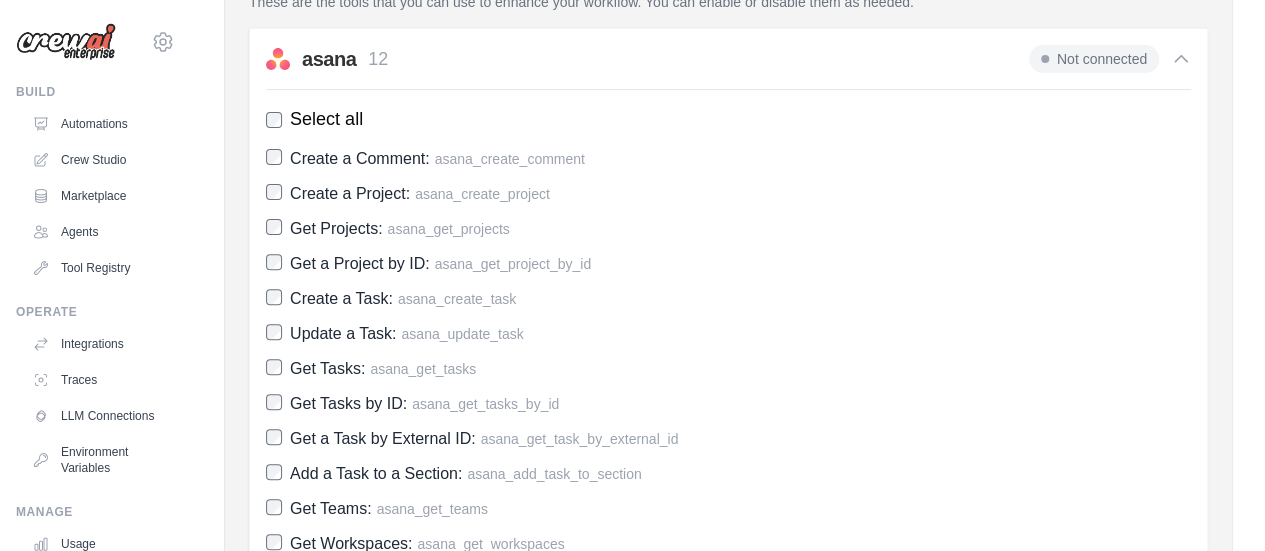 scroll, scrollTop: 212, scrollLeft: 0, axis: vertical 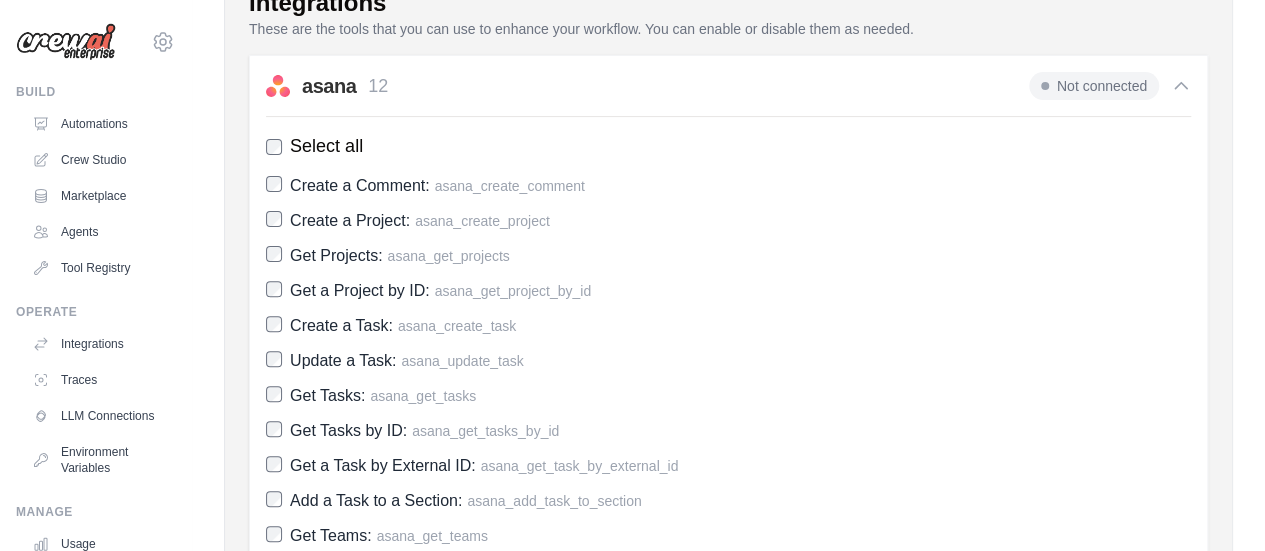 click 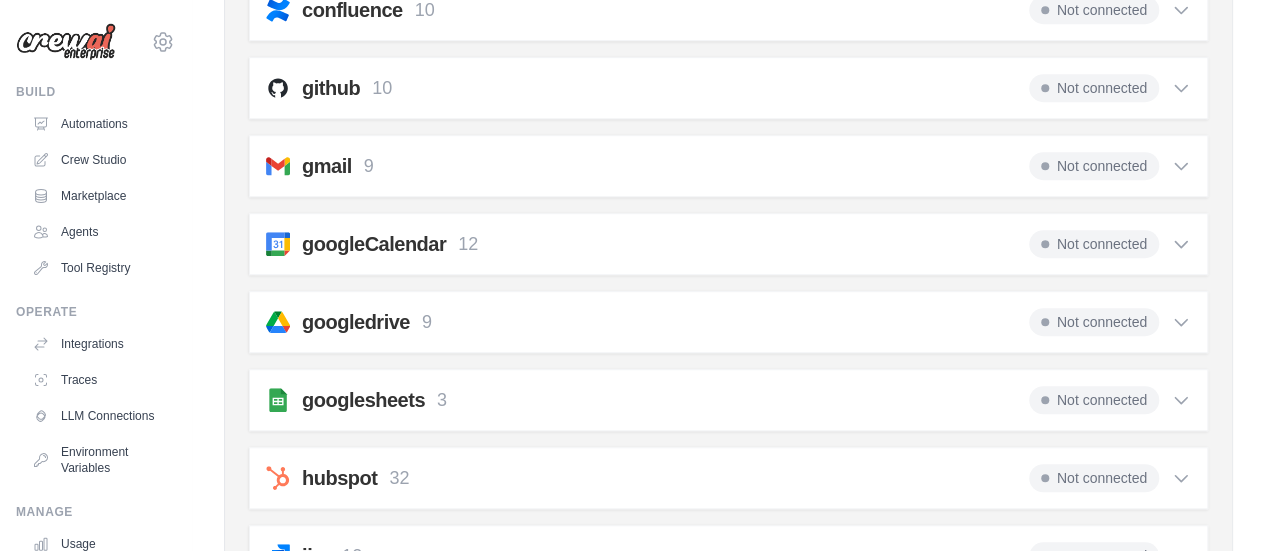 scroll, scrollTop: 612, scrollLeft: 0, axis: vertical 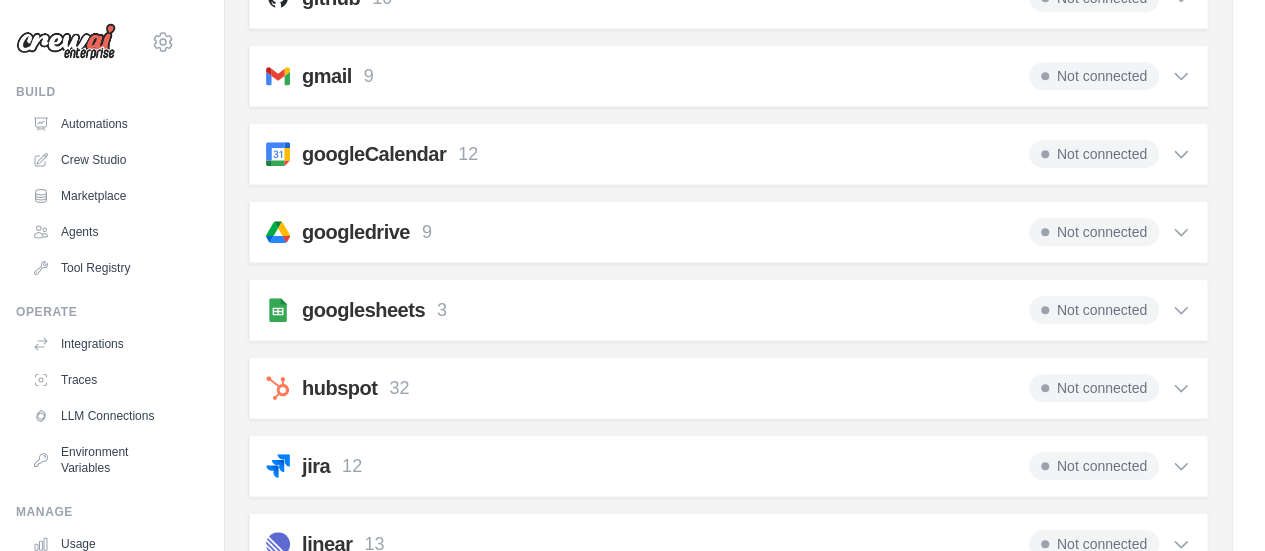 click 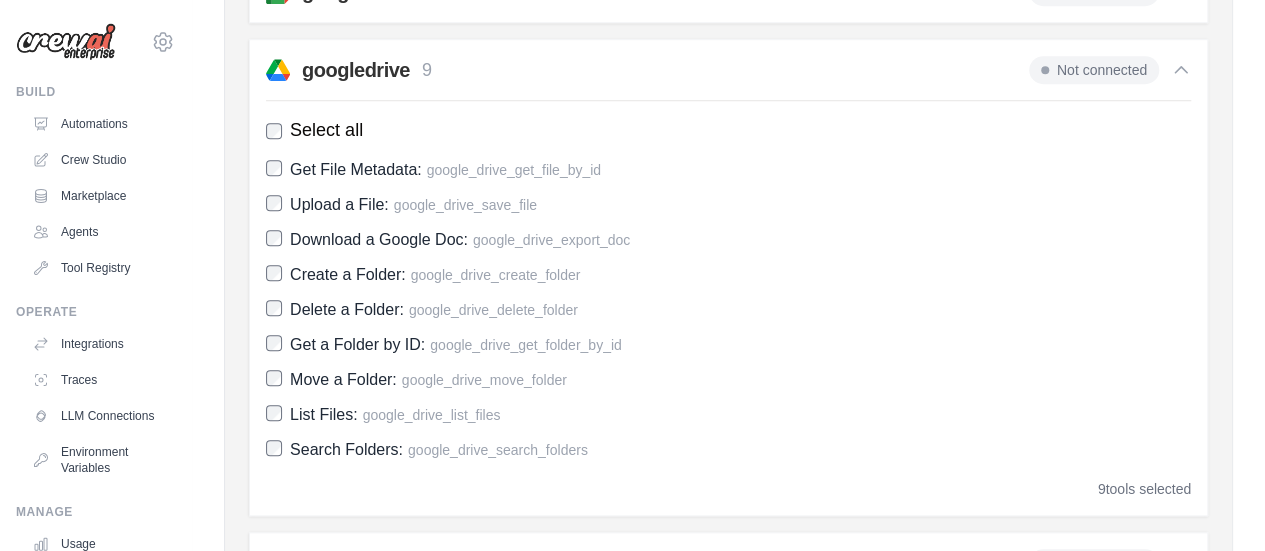 scroll, scrollTop: 612, scrollLeft: 0, axis: vertical 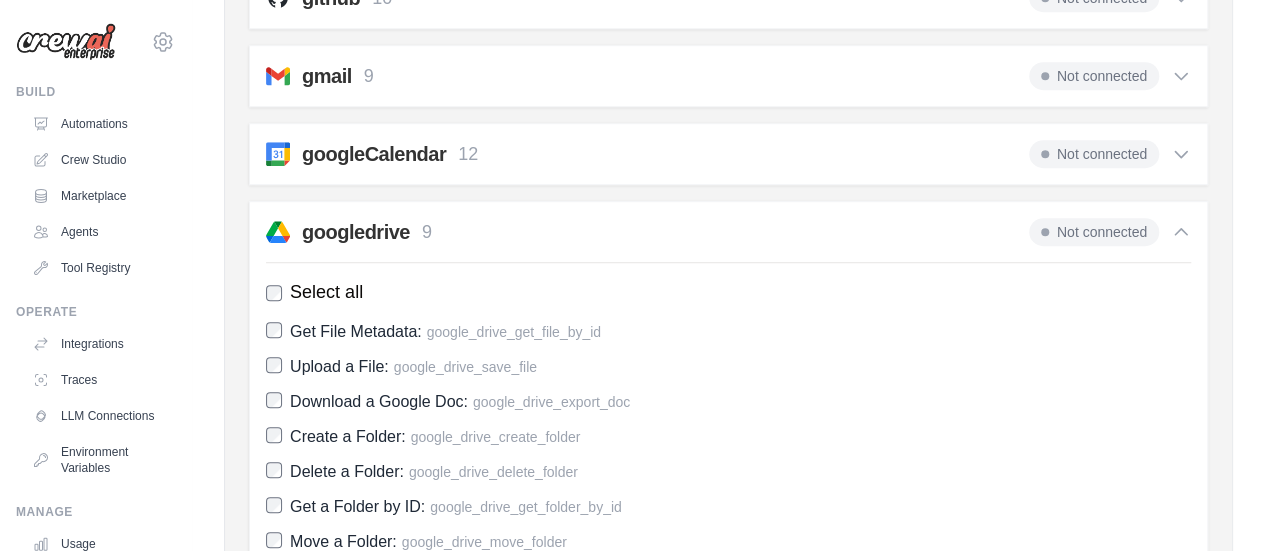 click 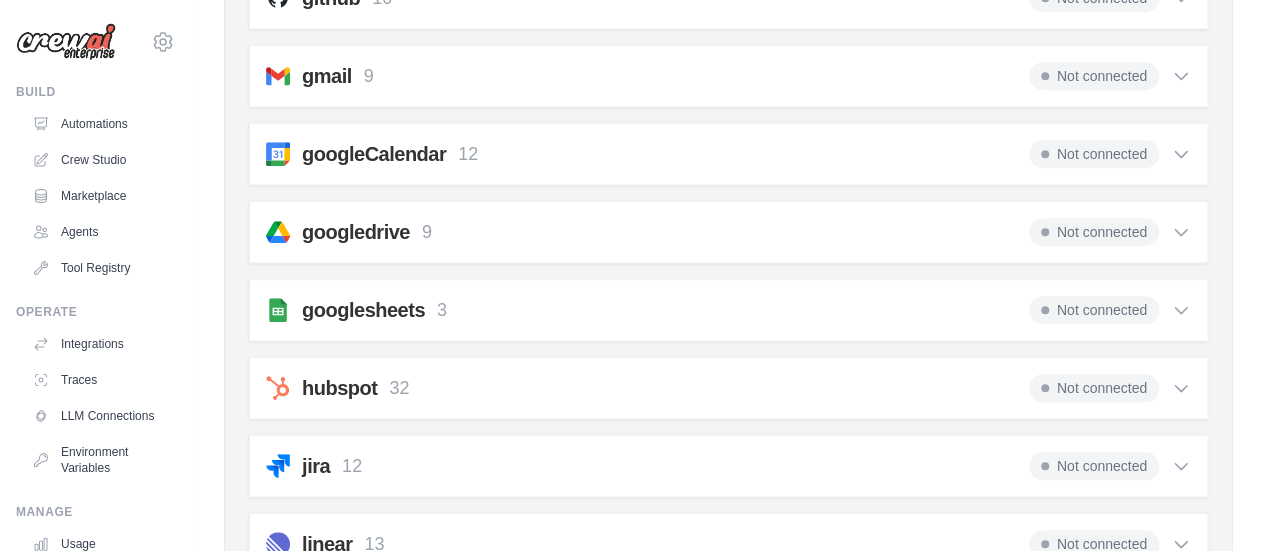 click on "Not connected" at bounding box center [1094, 310] 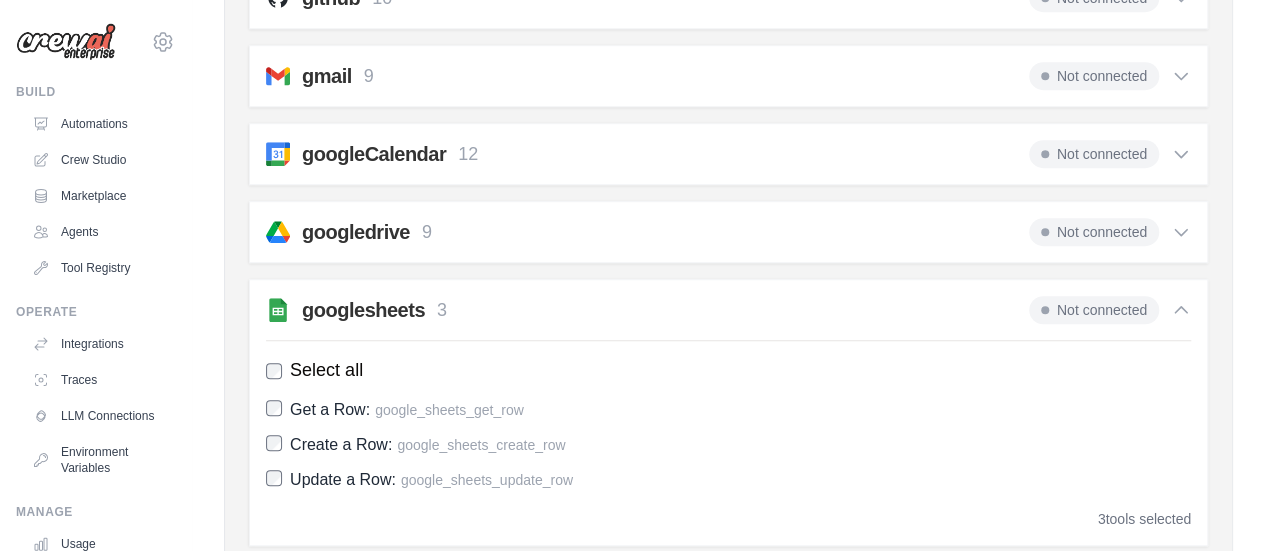 click on "Not connected" at bounding box center [1094, 310] 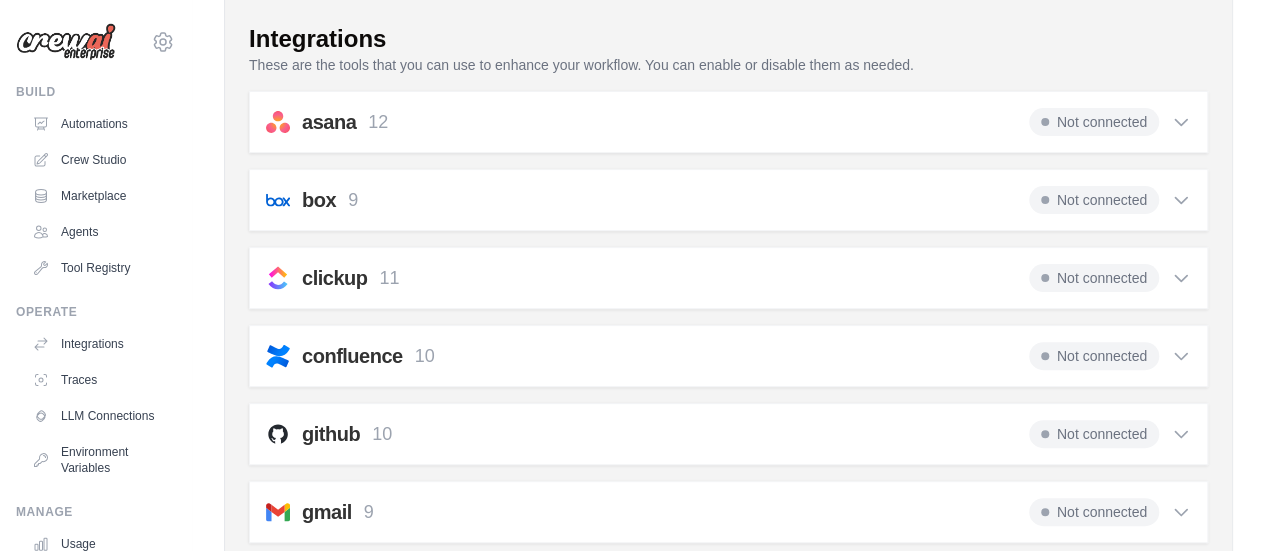 scroll, scrollTop: 112, scrollLeft: 0, axis: vertical 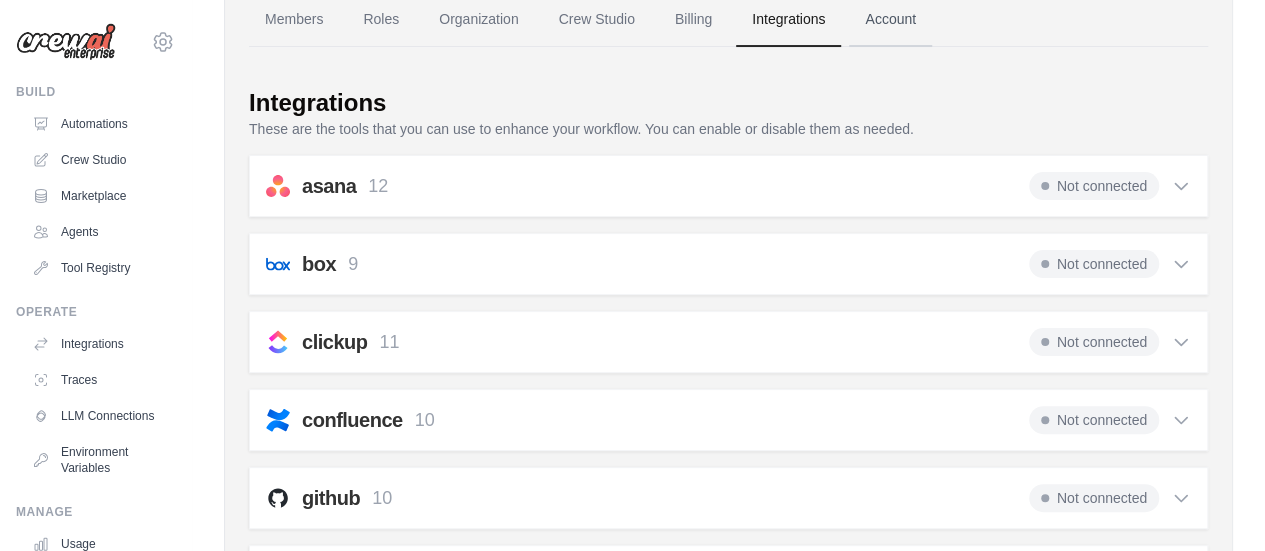 click on "Account" at bounding box center [890, 20] 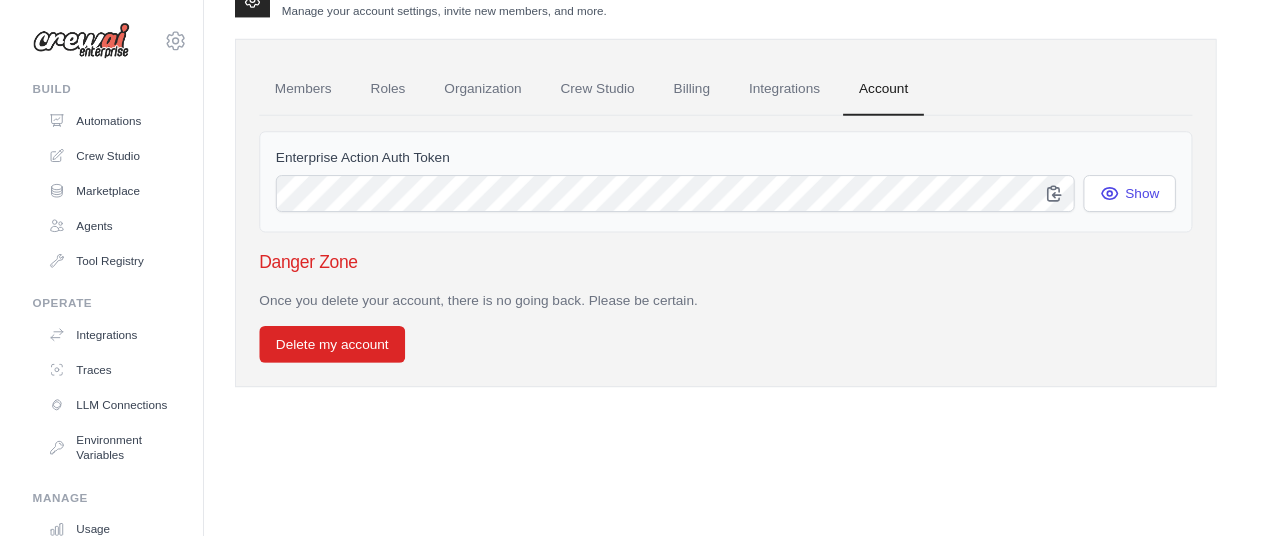 scroll, scrollTop: 0, scrollLeft: 0, axis: both 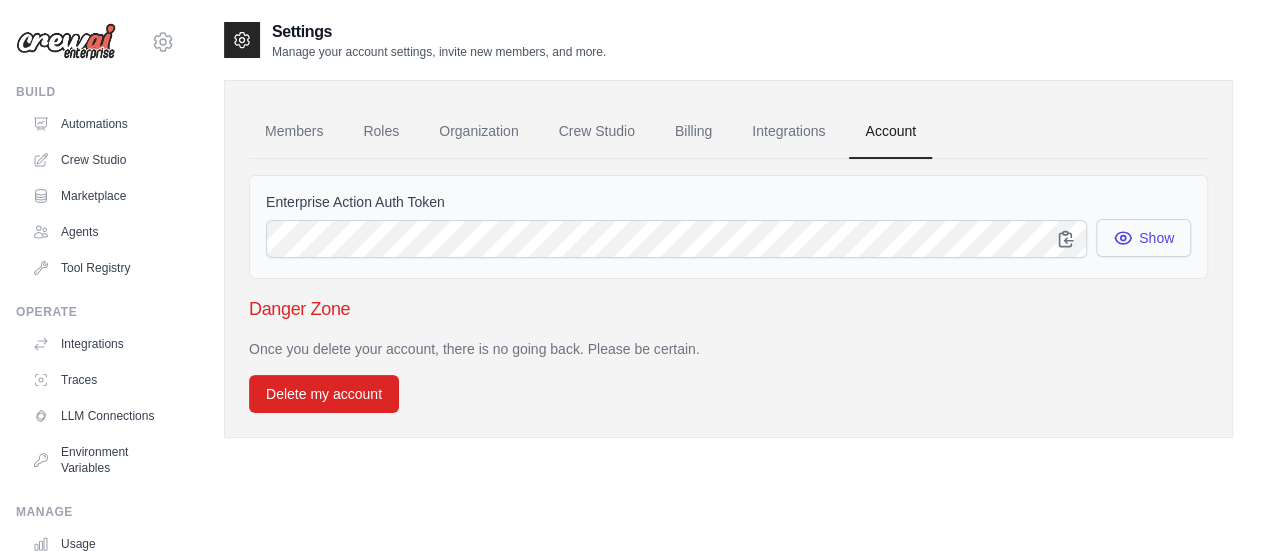 click on "Show" at bounding box center (1143, 238) 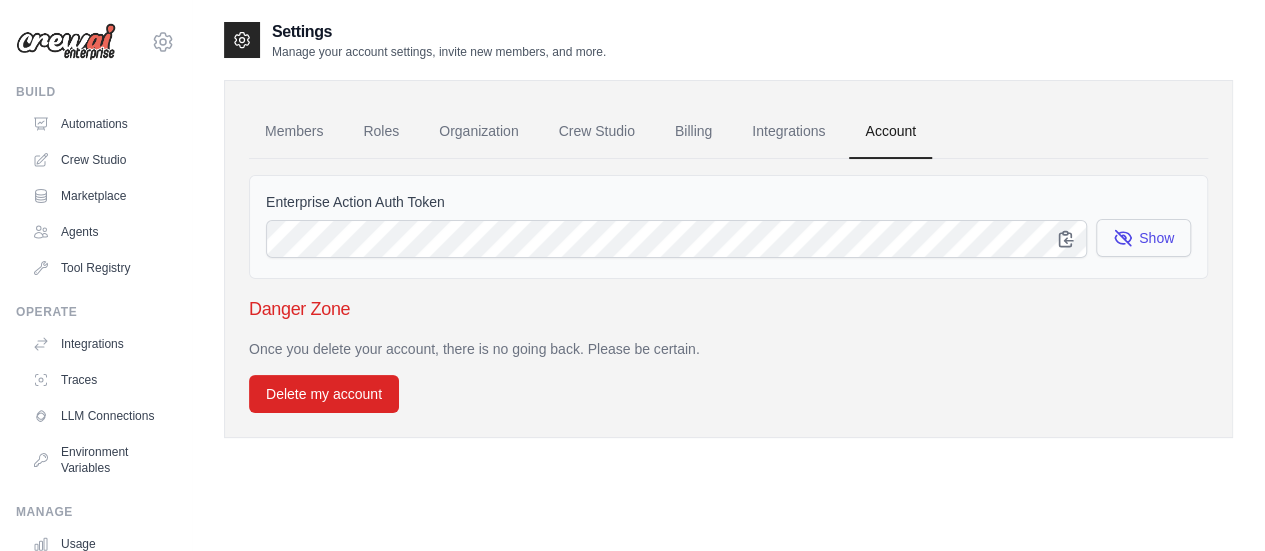 click on "Show" at bounding box center [1143, 238] 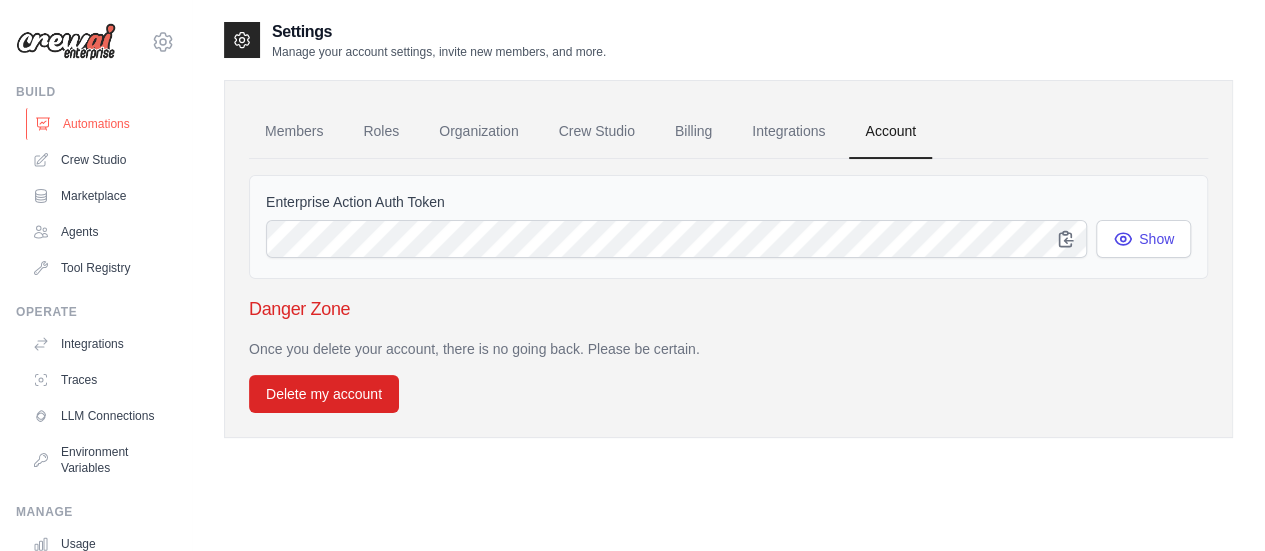 click on "Automations" at bounding box center (101, 124) 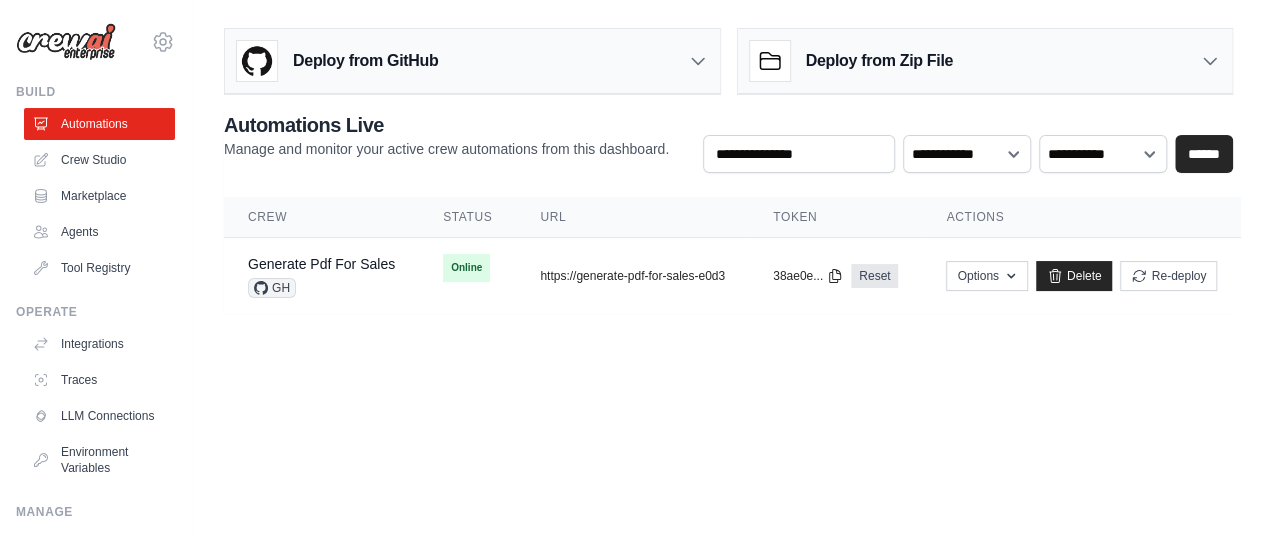 click on "Crew Studio" at bounding box center (99, 160) 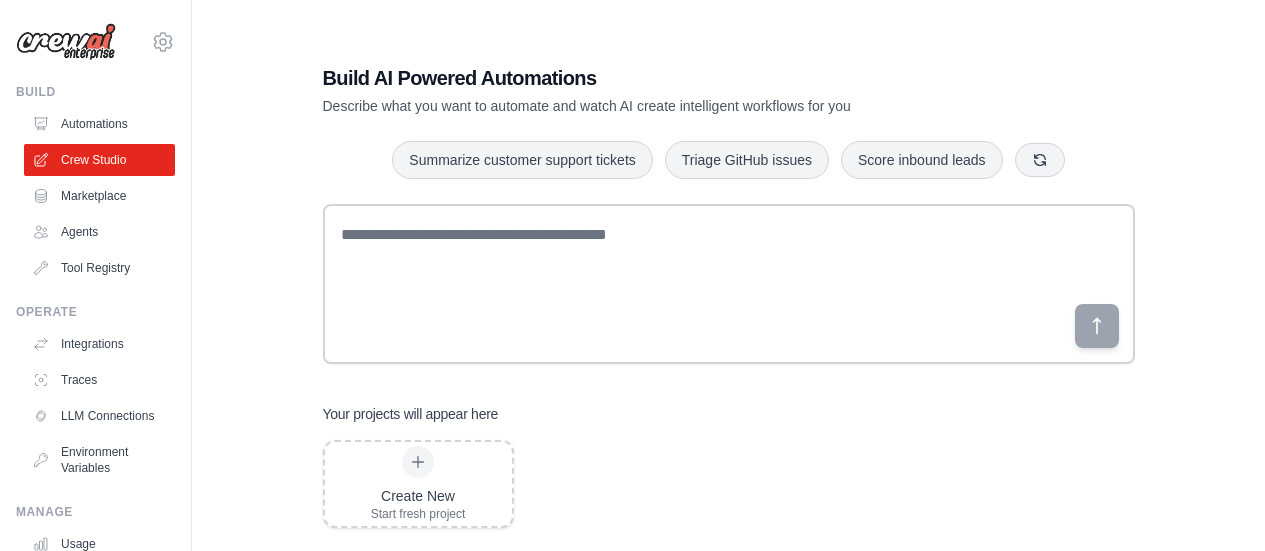 scroll, scrollTop: 0, scrollLeft: 0, axis: both 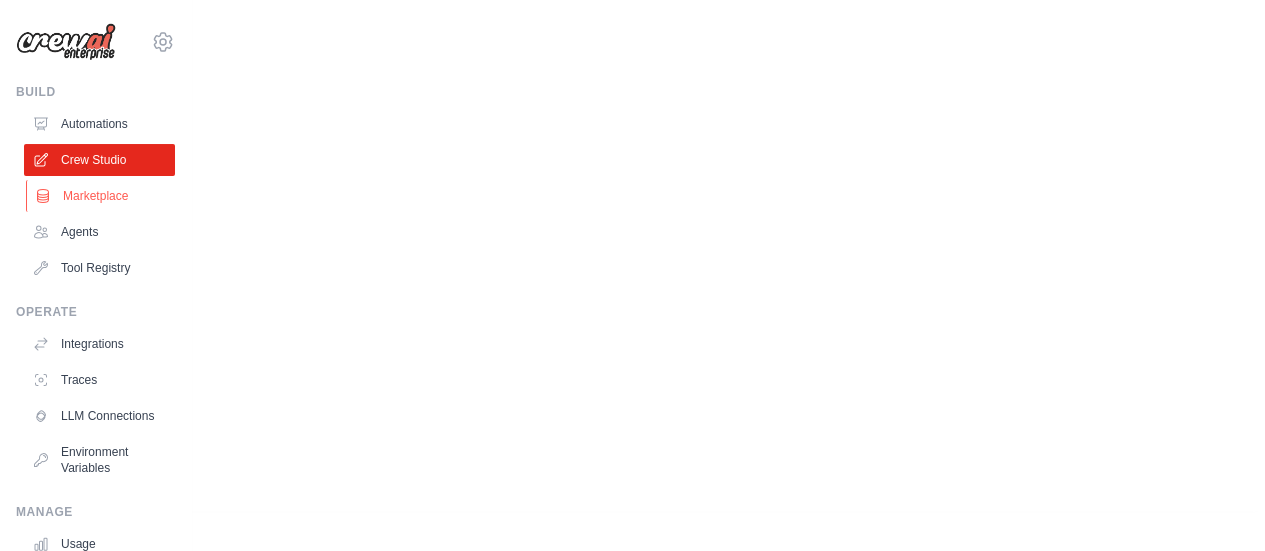 click on "Marketplace" at bounding box center (101, 196) 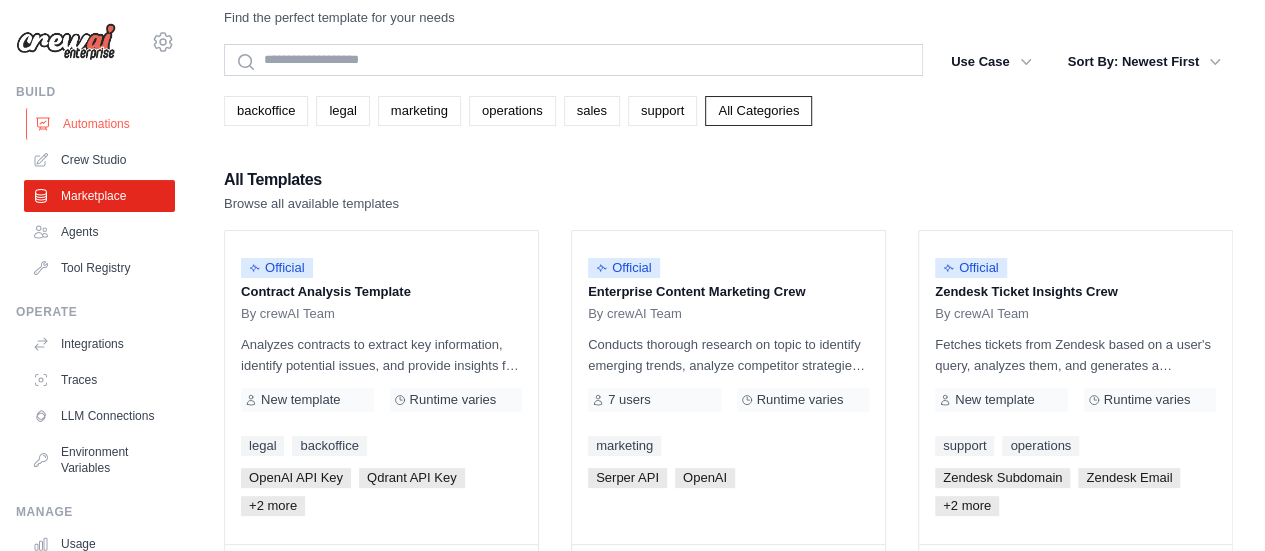 scroll, scrollTop: 0, scrollLeft: 0, axis: both 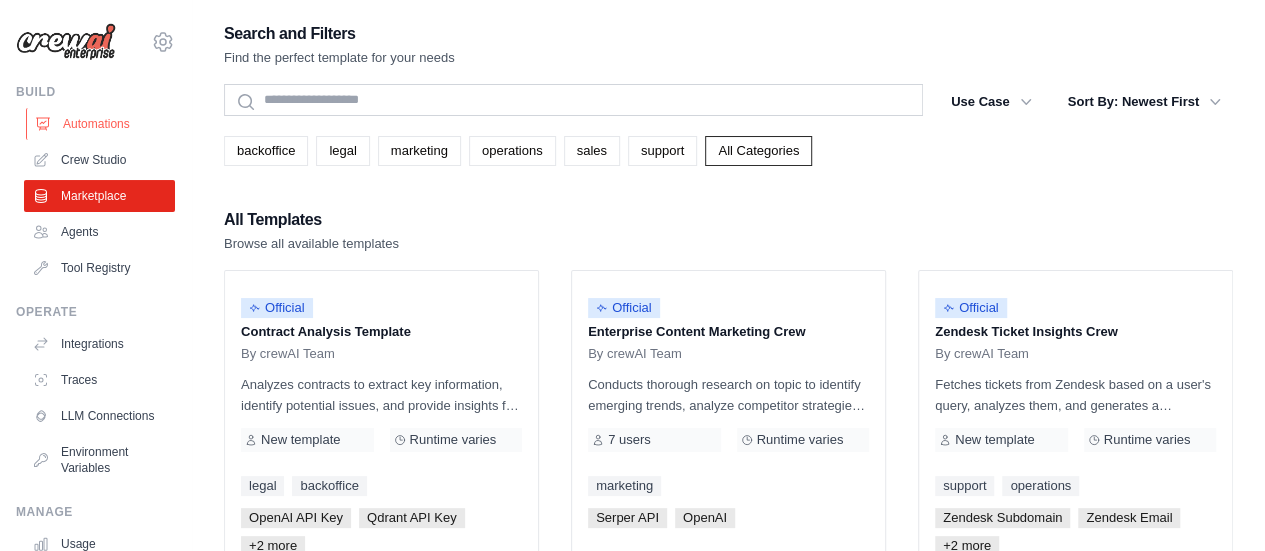click on "Automations" at bounding box center [101, 124] 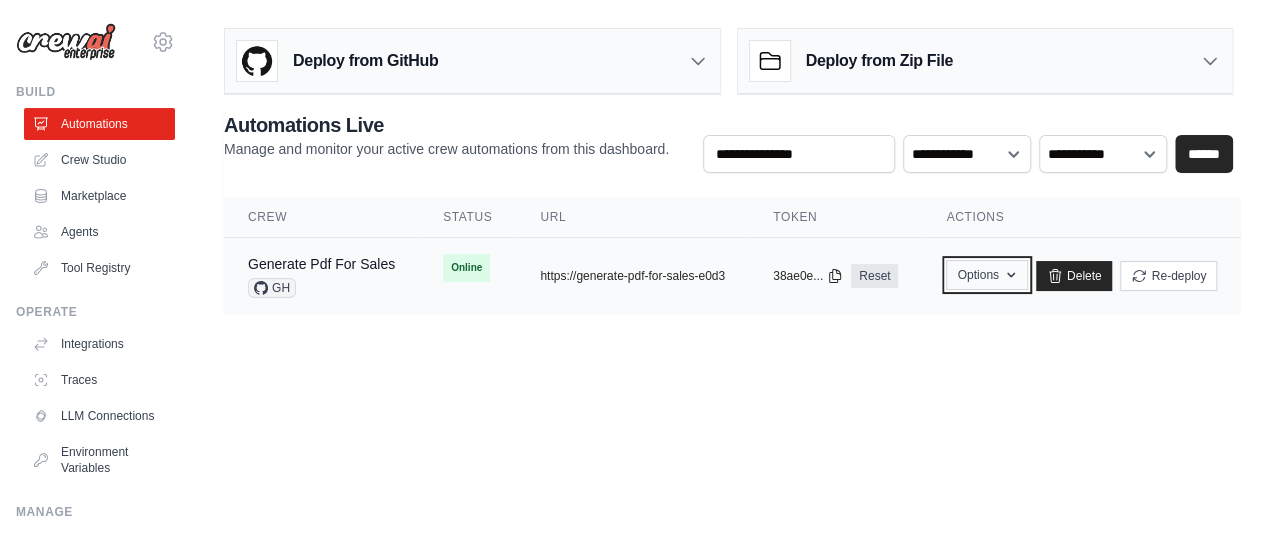 click 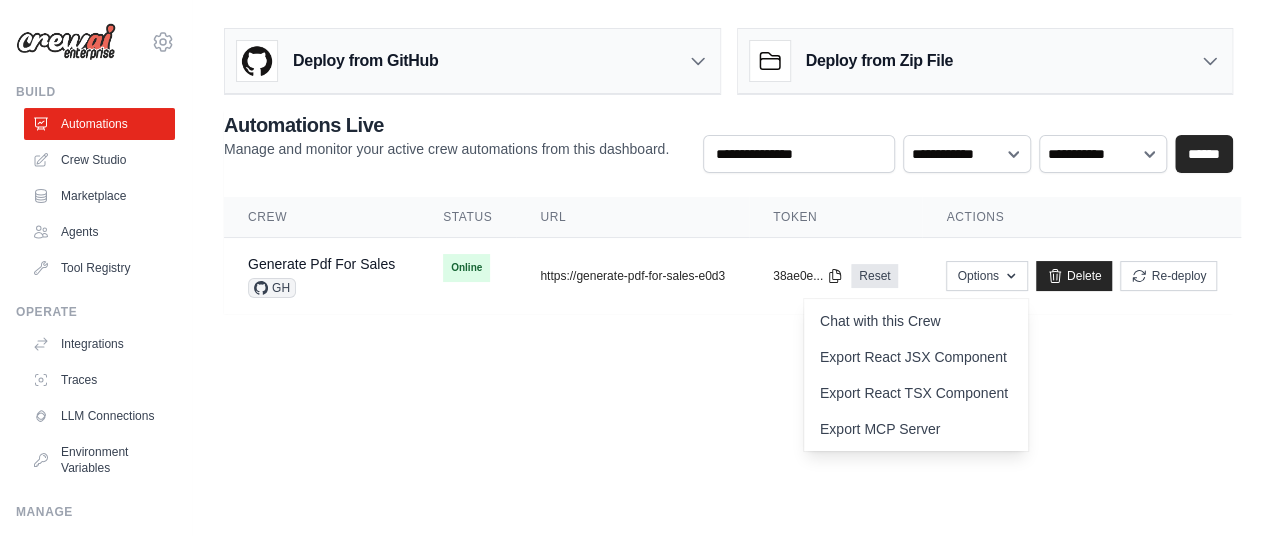 click on "Deploy from GitHub
Deploy your project directly from GitHub. Select a repository and
branch to get started.
Changes will be automatically synchronized with your deployment.
Configure GitHub
Deploy from Zip File
Choose file" at bounding box center [728, 179] 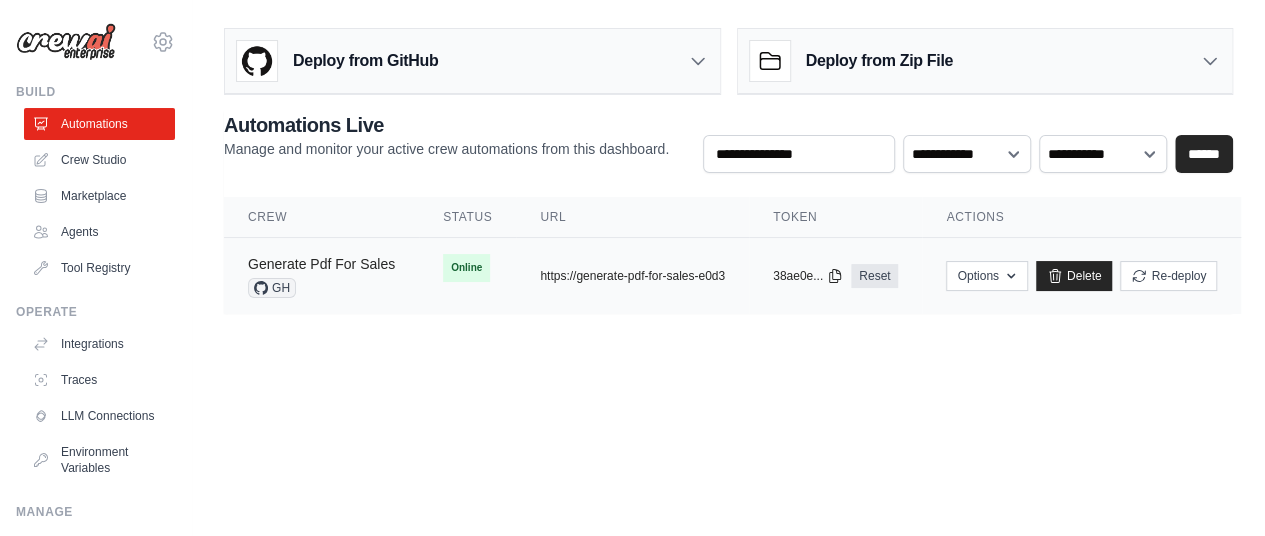 click on "Generate Pdf For Sales" at bounding box center (321, 264) 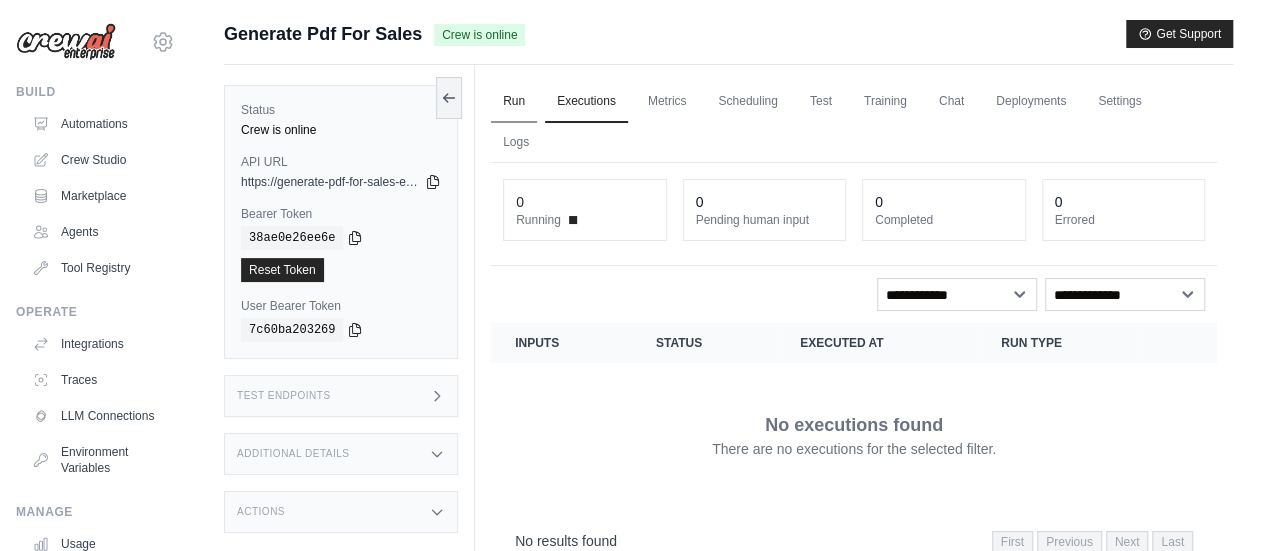 click on "Run" at bounding box center (514, 102) 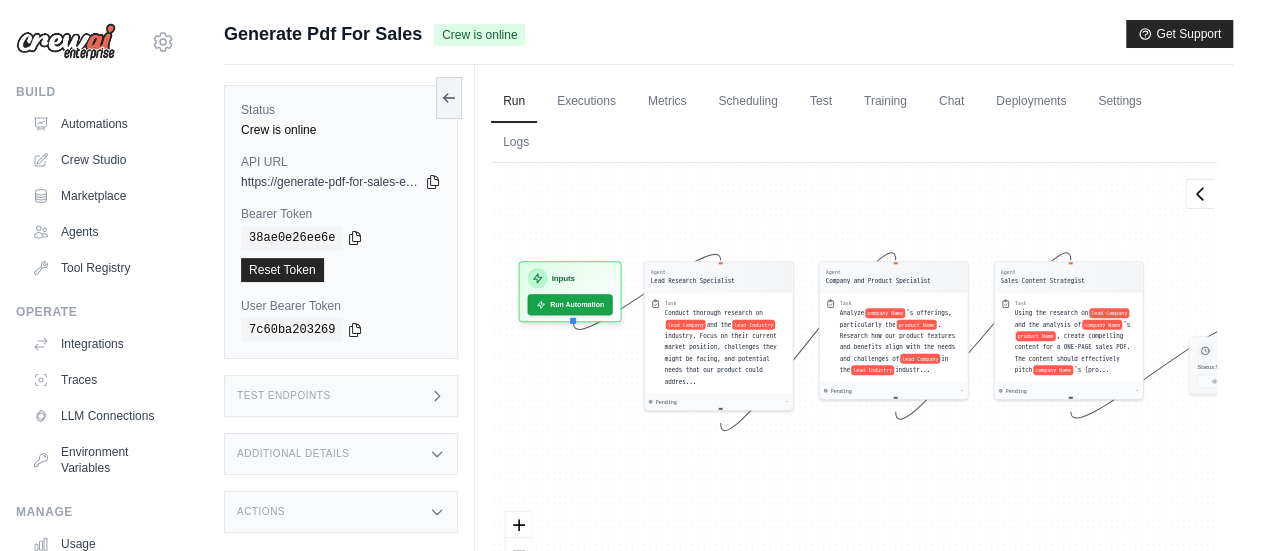 drag, startPoint x: 702, startPoint y: 241, endPoint x: 734, endPoint y: 182, distance: 67.11929 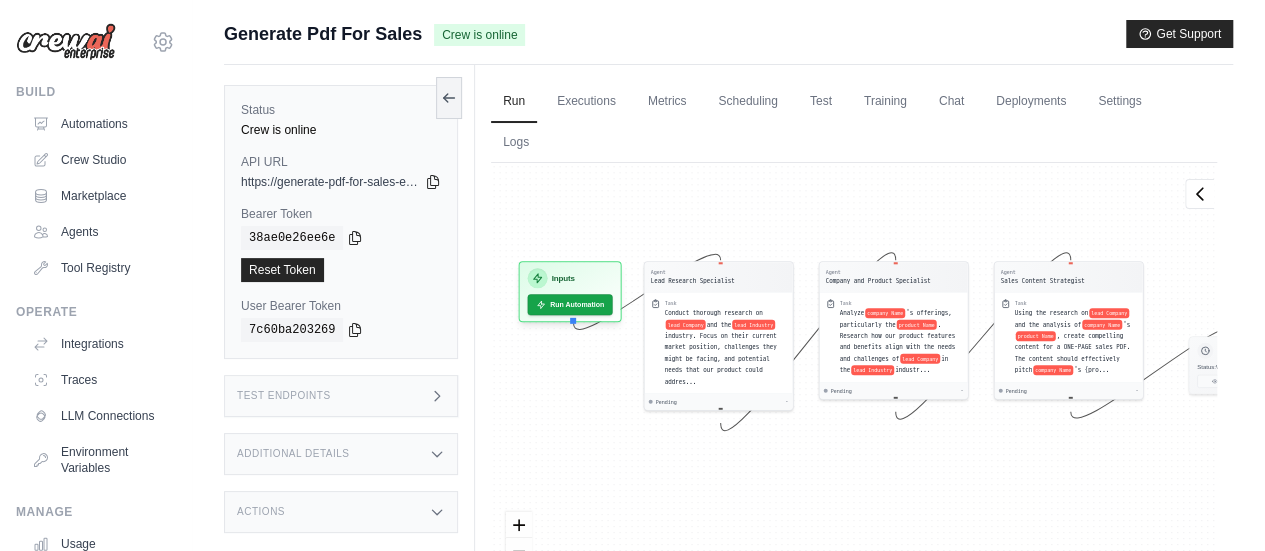 click on "Agent Lead Research Specialist Task Conduct thorough research on  [COMPANY]  and the  [INDUSTRY]  industry. Focus on their current market position, challenges they might be facing, and potential needs that our product could addres... Pending - Agent Company and Product Specialist Task Analyze  [COMPANY] 's offerings, particularly the  [PRODUCT] . Research how our product features and benefits align with the needs and challenges of  [COMPANY]  in the  [INDUSTRY]  industr... Pending - Agent Sales Content Strategist Task Using the research on  [COMPANY]  and the analysis of  [COMPANY] 's  [PRODUCT] , create compelling content for a ONE-PAGE sales PDF. The content should effectively pitch  [COMPANY] 's {pro... Pending - Inputs Run Automation Output Status:  Waiting No Result Yet" at bounding box center (854, 397) 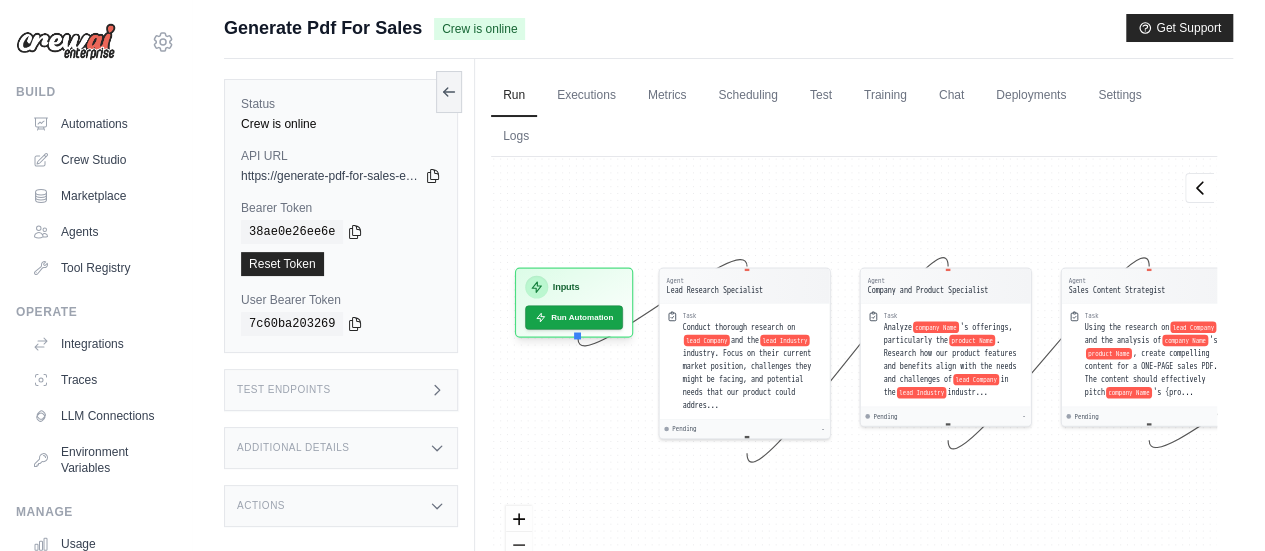 scroll, scrollTop: 100, scrollLeft: 0, axis: vertical 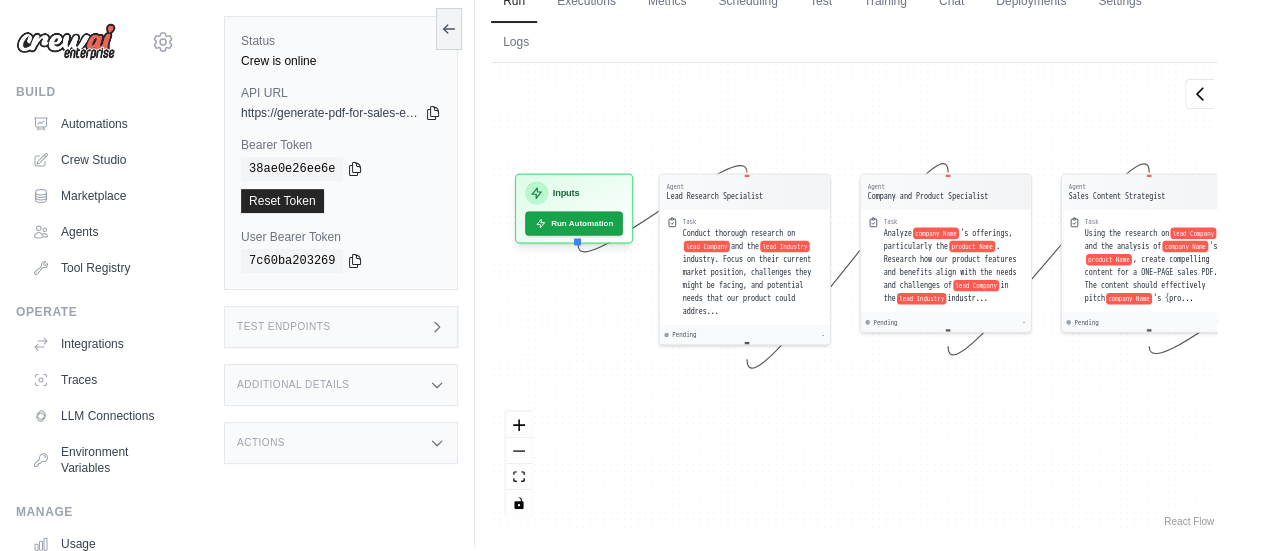click on "Test Endpoints" at bounding box center [341, 327] 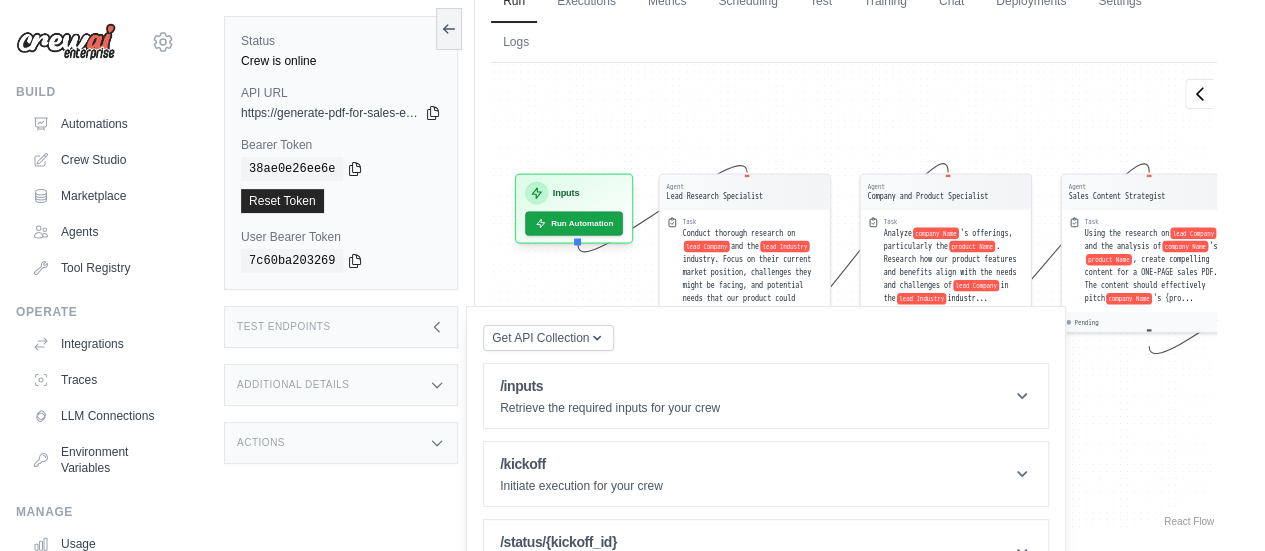 click on "Additional Details" at bounding box center (341, 385) 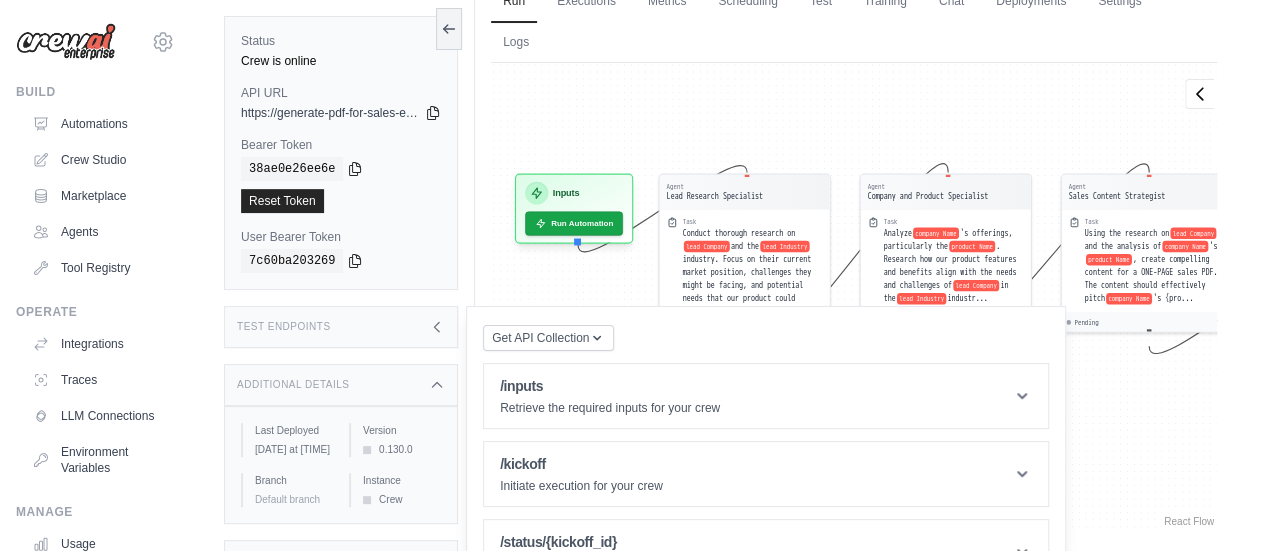 click on "Additional Details" at bounding box center [341, 385] 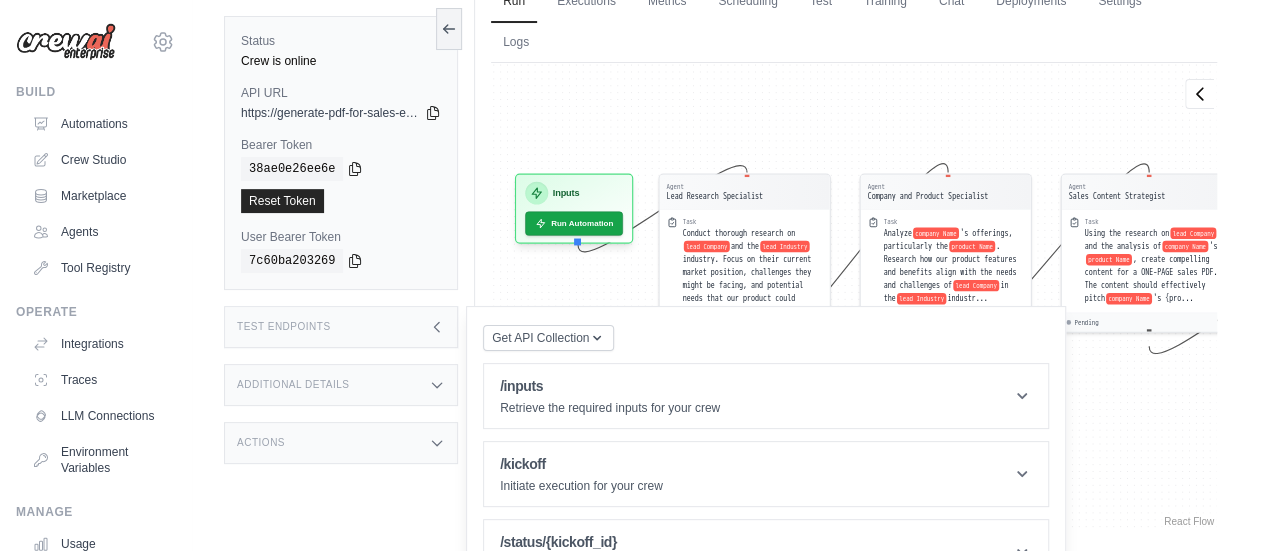 click on "Actions" at bounding box center [341, 443] 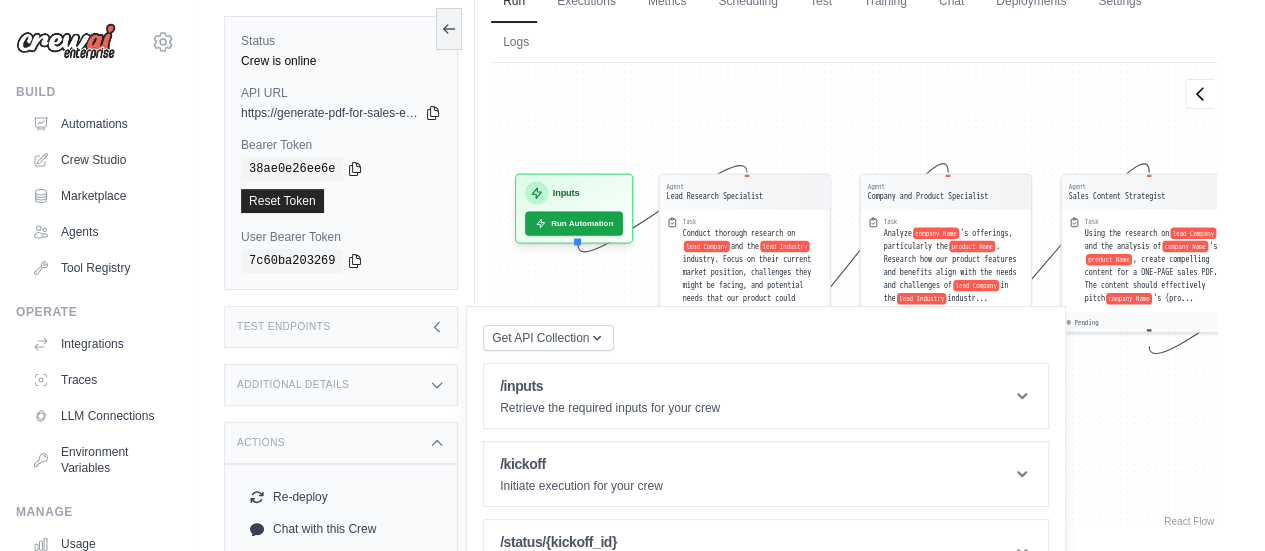 click on "Actions" at bounding box center [341, 443] 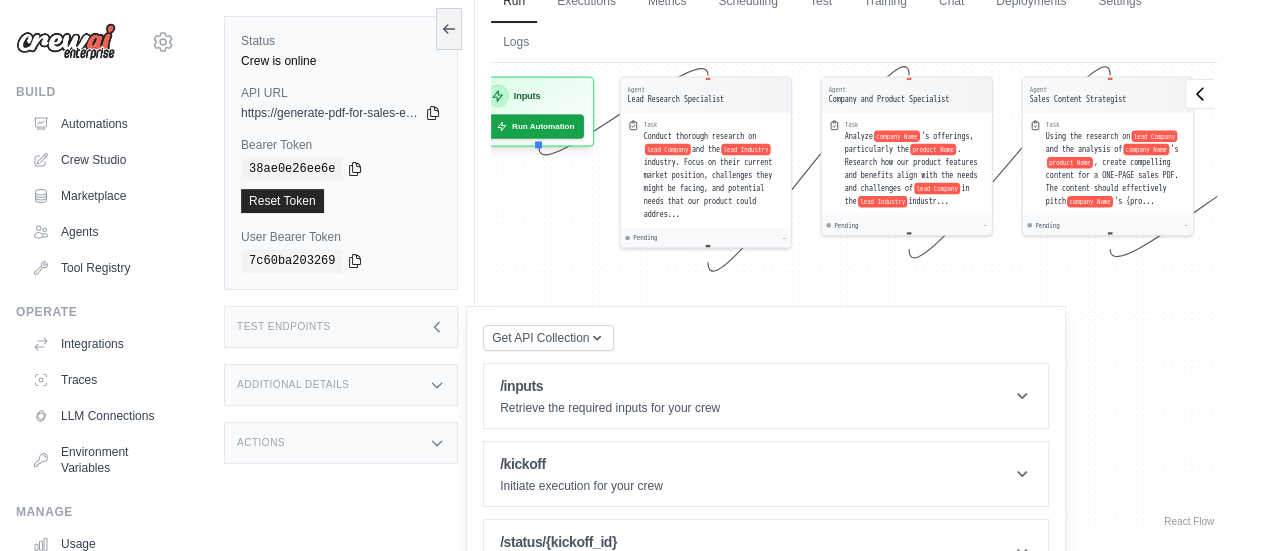 drag, startPoint x: 808, startPoint y: 149, endPoint x: 769, endPoint y: 52, distance: 104.54664 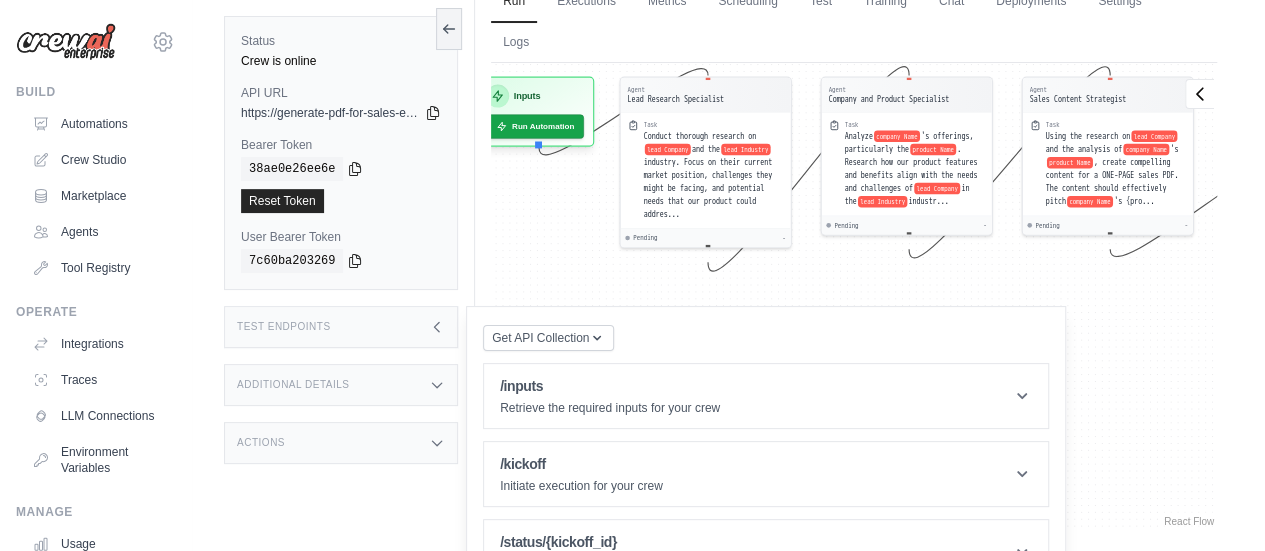 click on "Run
Executions
Metrics
Scheduling
Test
Training
Chat
Deployments
Settings
Logs
0
Running
0
Pending human input
0" at bounding box center [854, 256] 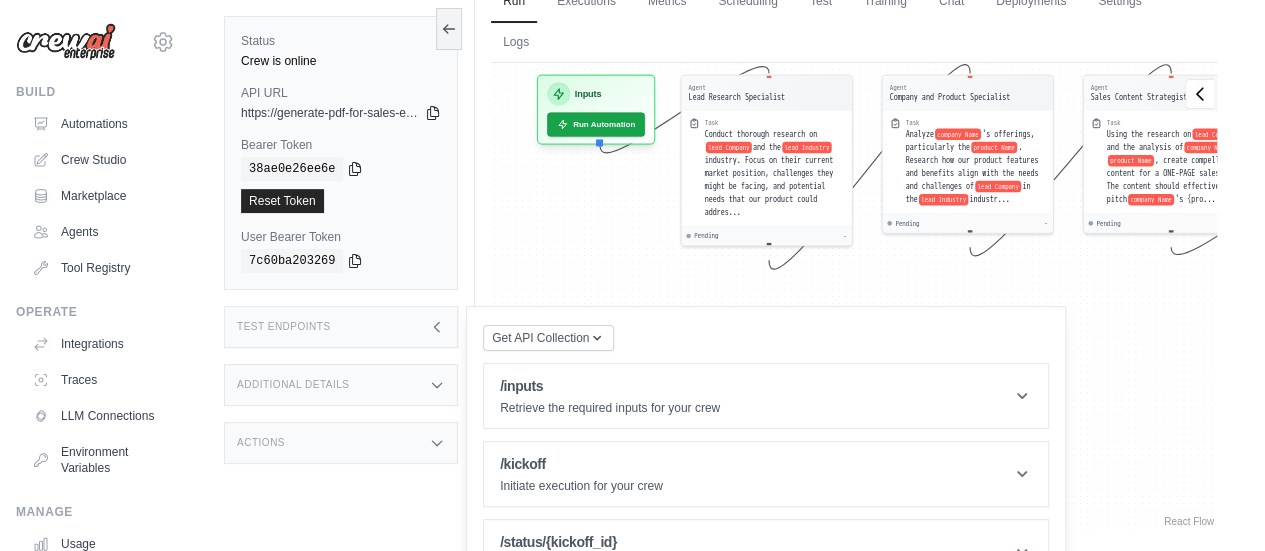 drag, startPoint x: 546, startPoint y: 217, endPoint x: 583, endPoint y: 215, distance: 37.054016 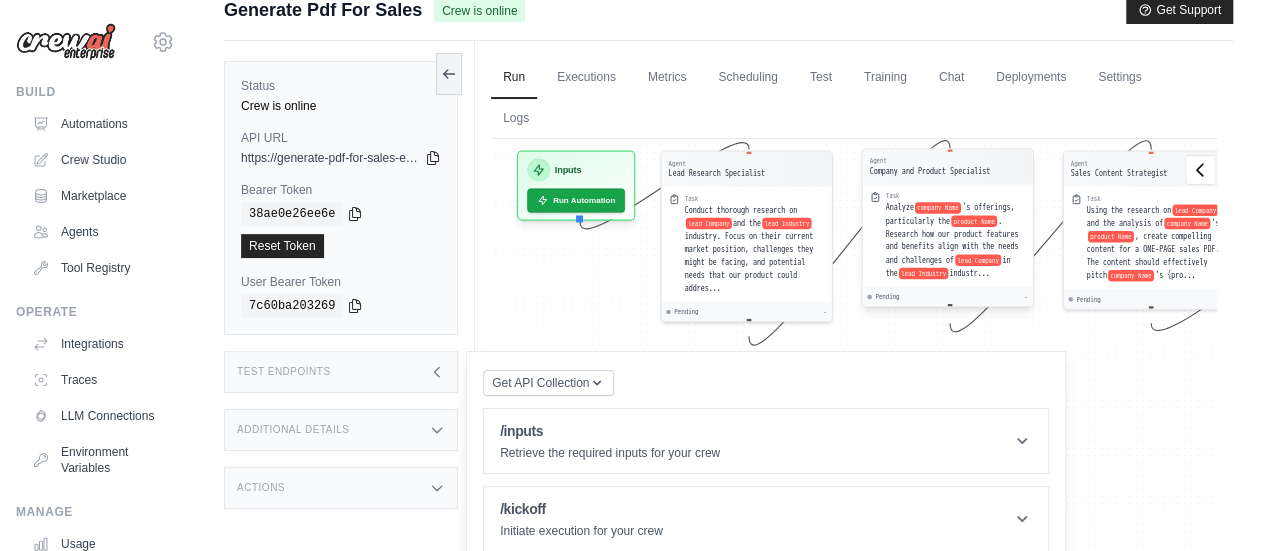 scroll, scrollTop: 0, scrollLeft: 0, axis: both 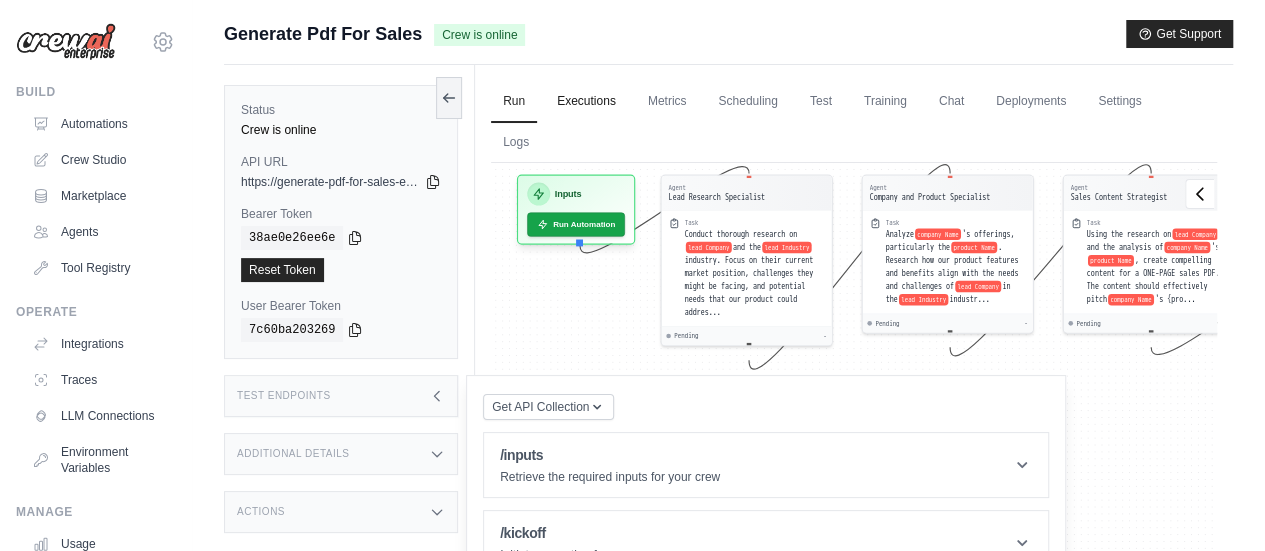 click on "Executions" at bounding box center (586, 102) 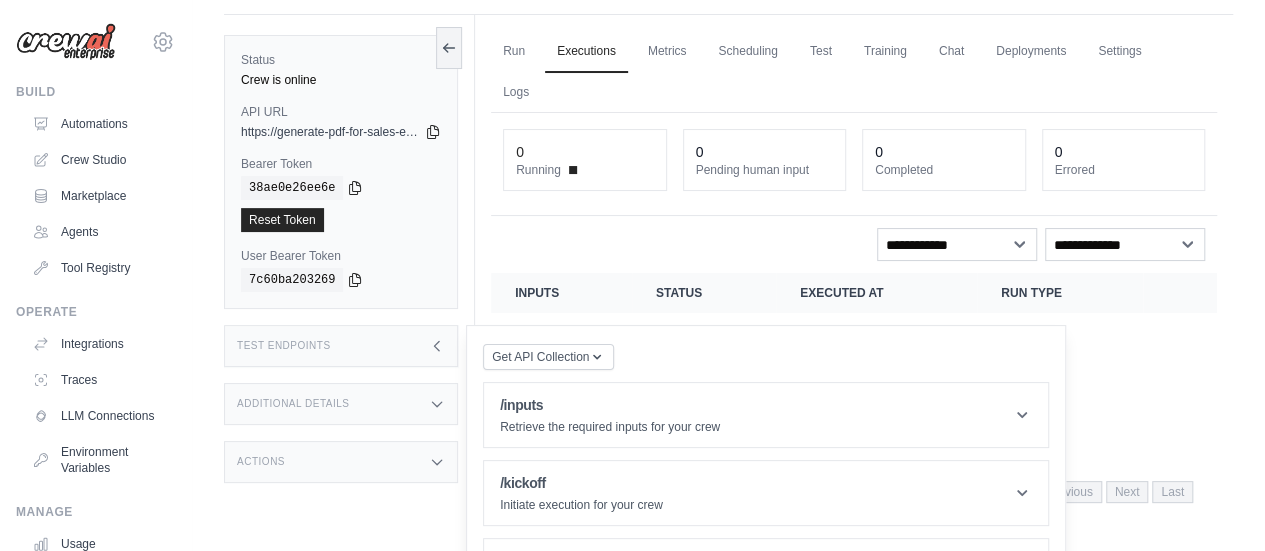 scroll, scrollTop: 0, scrollLeft: 0, axis: both 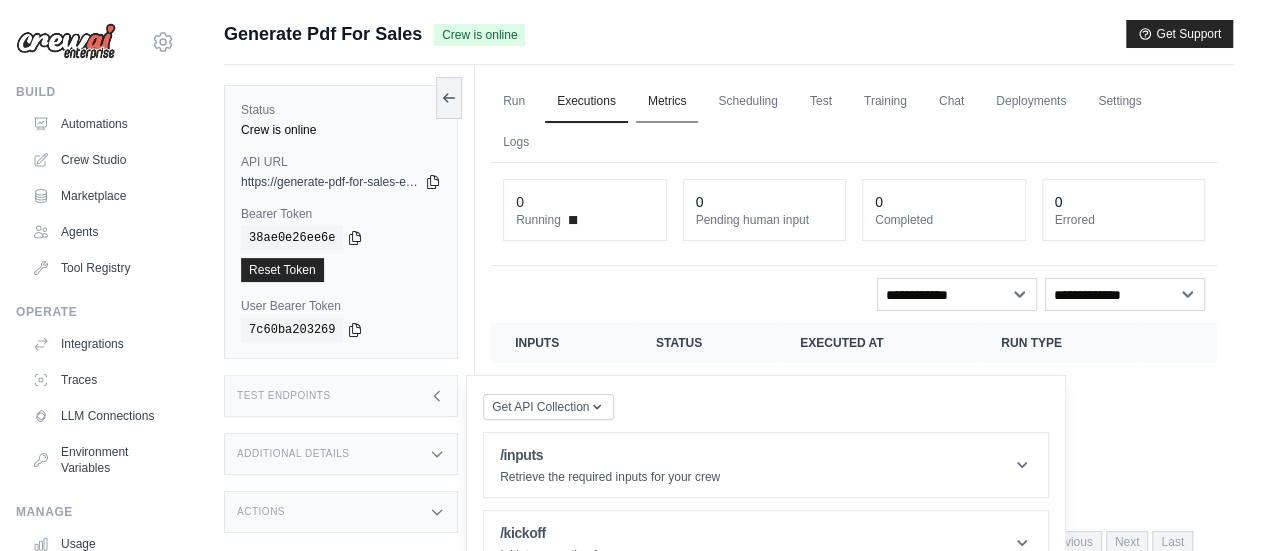 click on "Metrics" at bounding box center [667, 102] 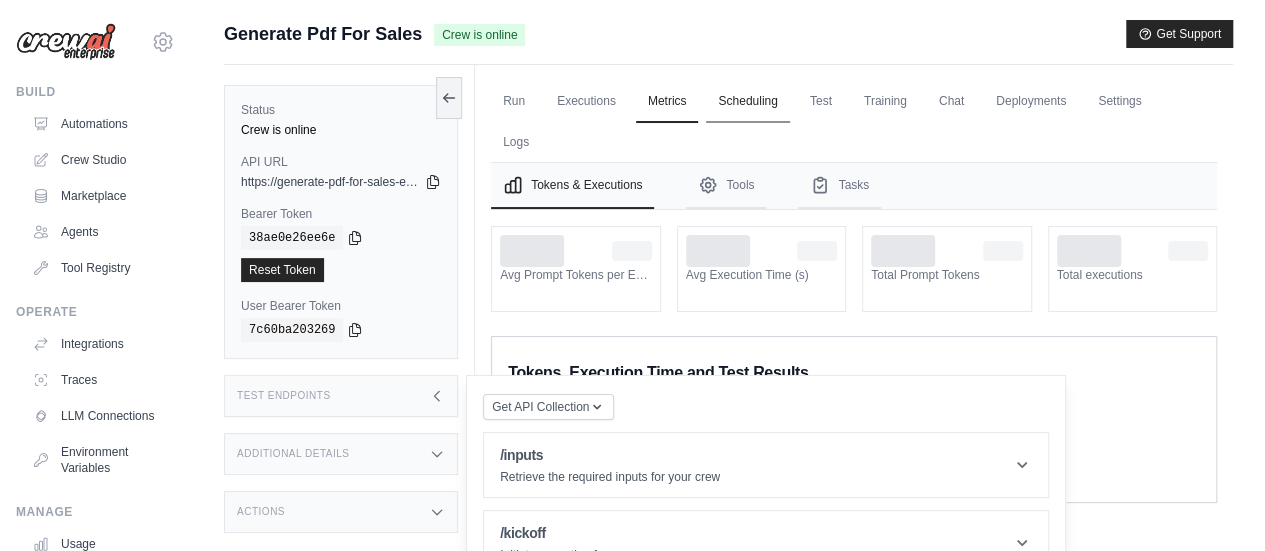 click on "Scheduling" at bounding box center (747, 102) 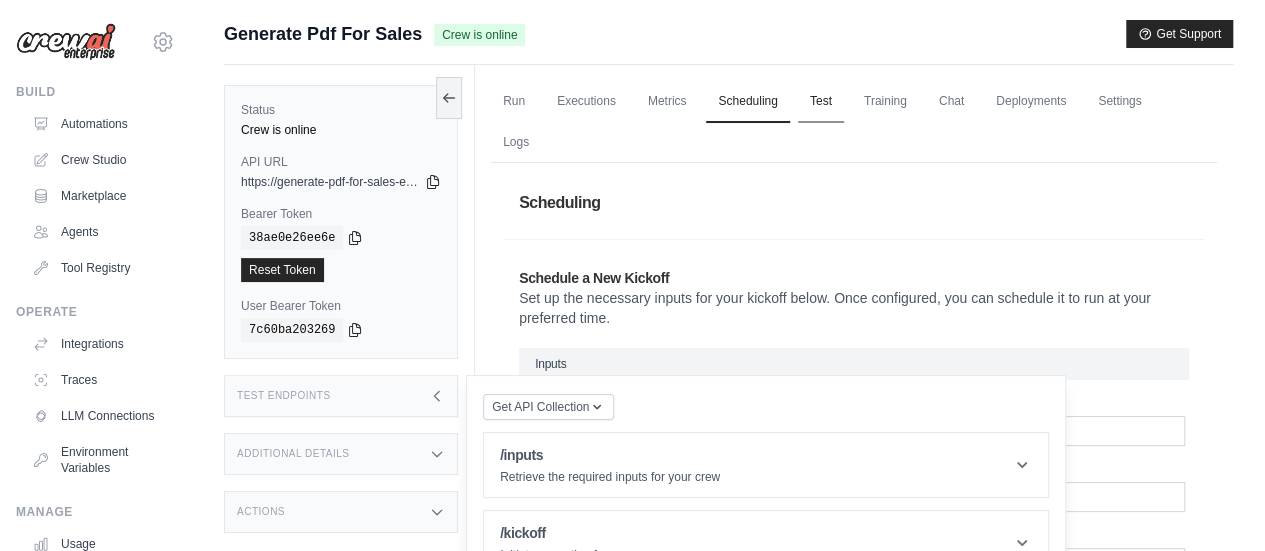 click on "Test" at bounding box center [821, 102] 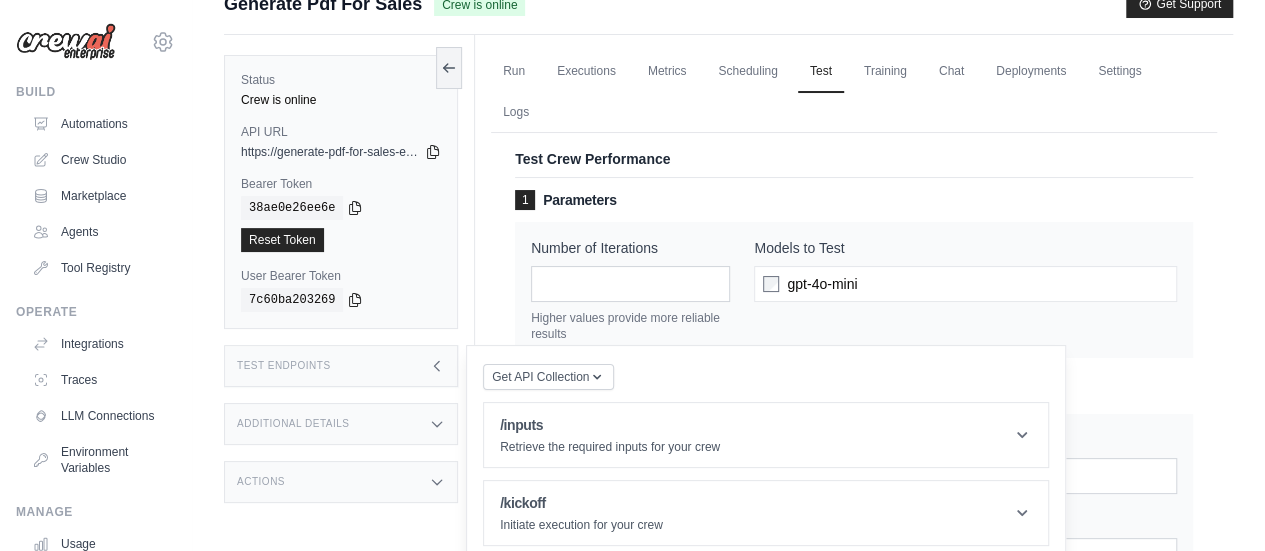 scroll, scrollTop: 0, scrollLeft: 0, axis: both 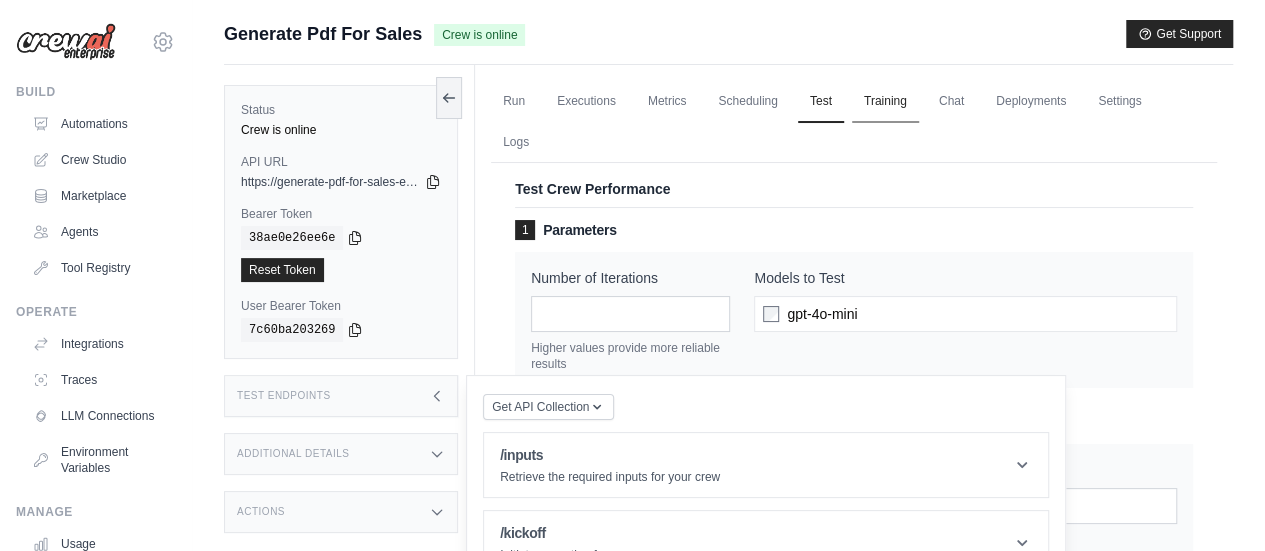 click on "Training" at bounding box center (885, 102) 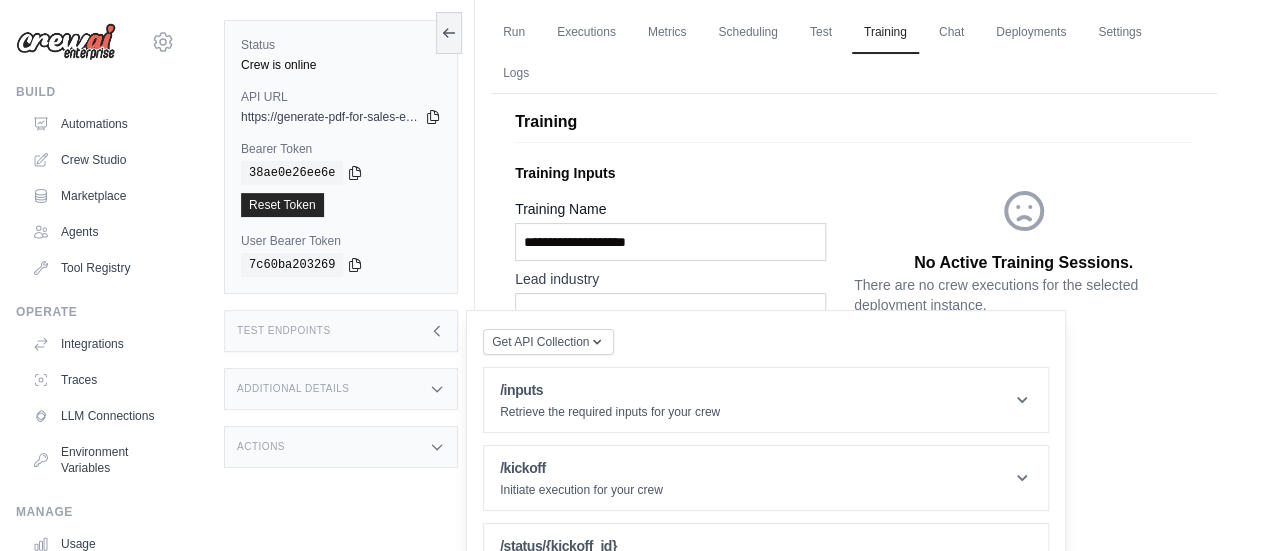 scroll, scrollTop: 0, scrollLeft: 0, axis: both 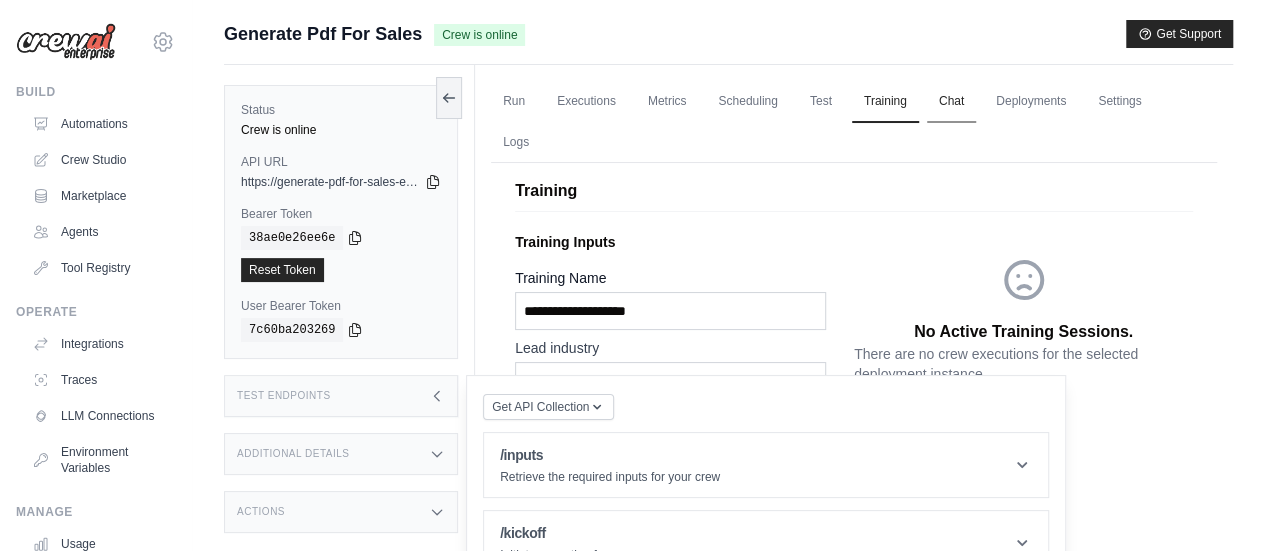 click on "Chat" at bounding box center [951, 102] 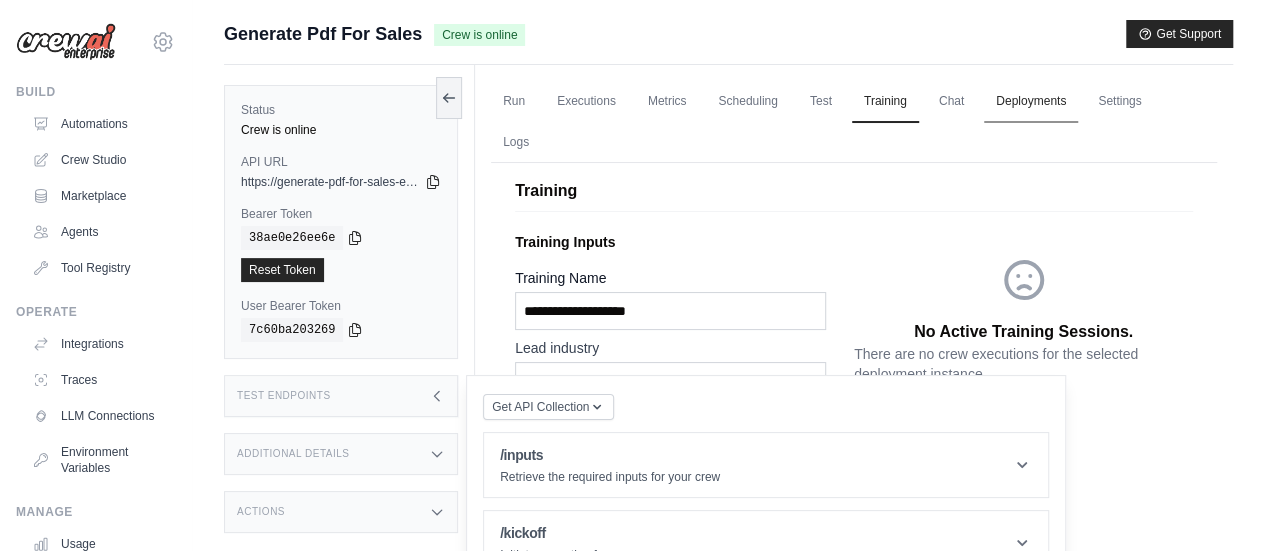 click on "Deployments" at bounding box center (1031, 102) 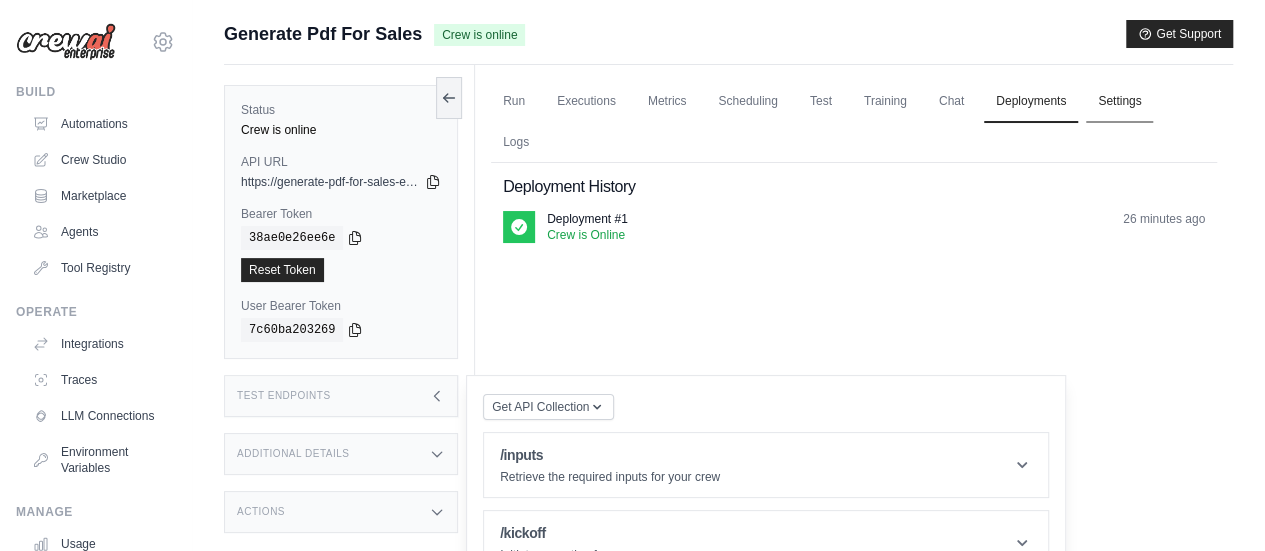 click on "Settings" at bounding box center (1119, 102) 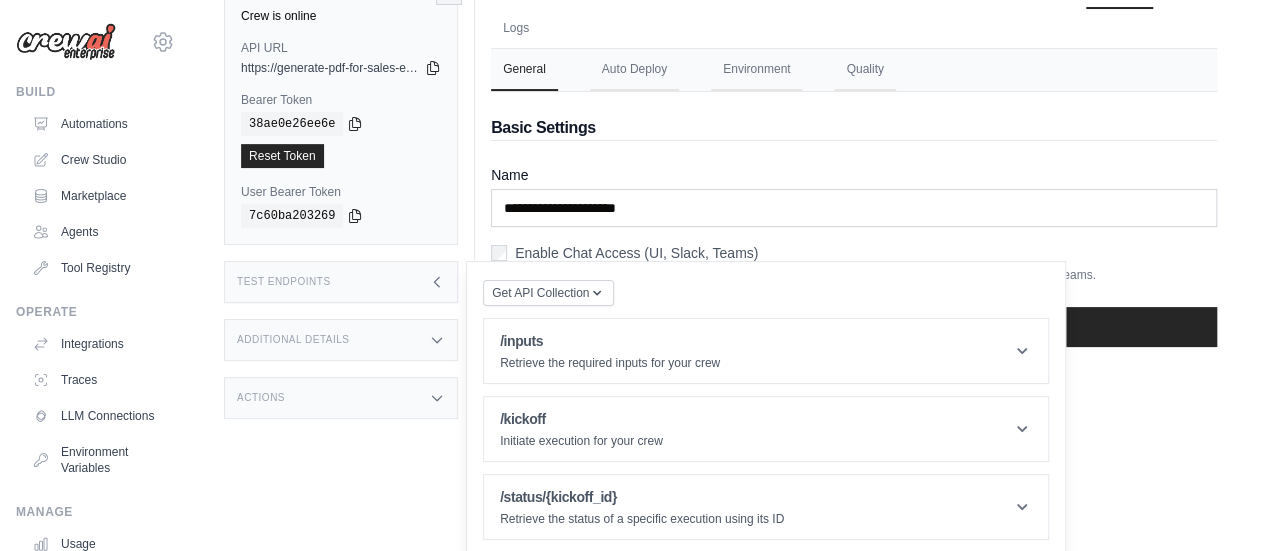 scroll, scrollTop: 116, scrollLeft: 0, axis: vertical 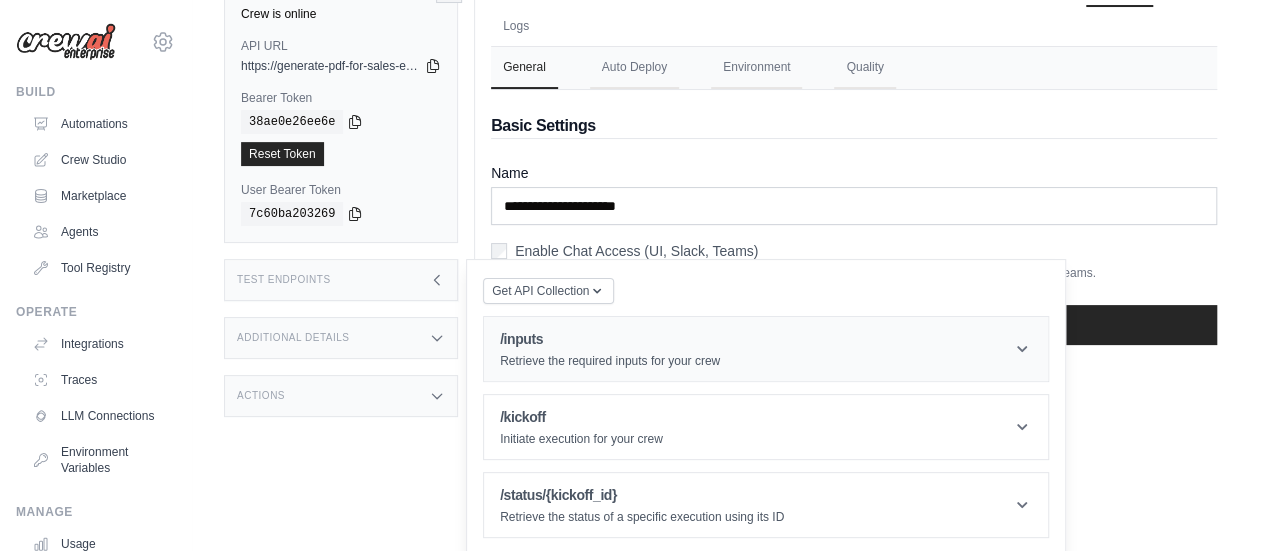 click 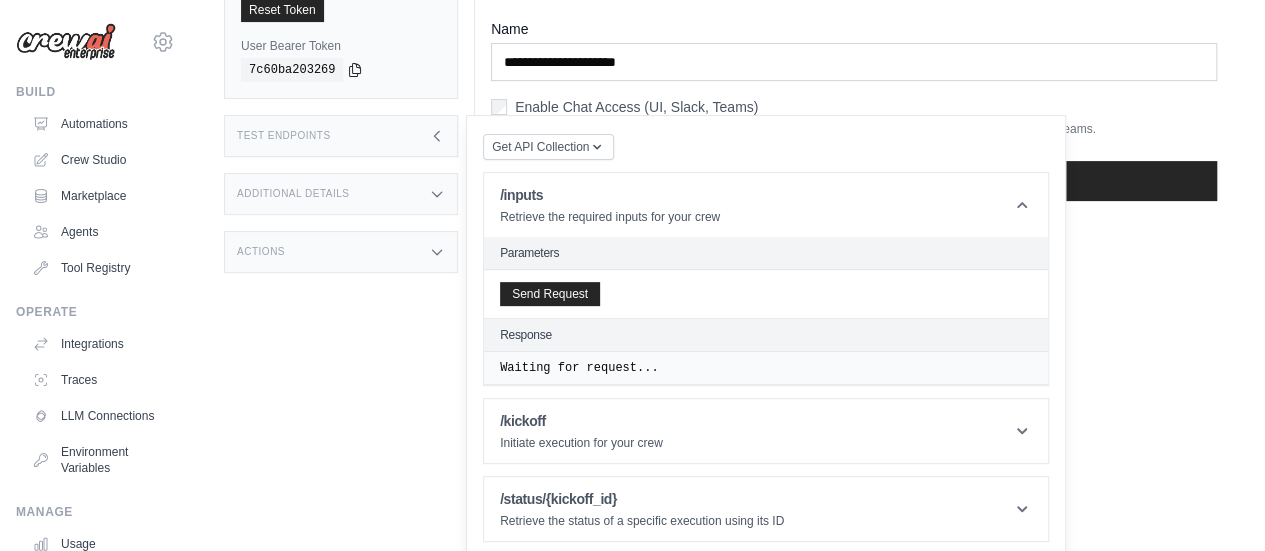 scroll, scrollTop: 262, scrollLeft: 0, axis: vertical 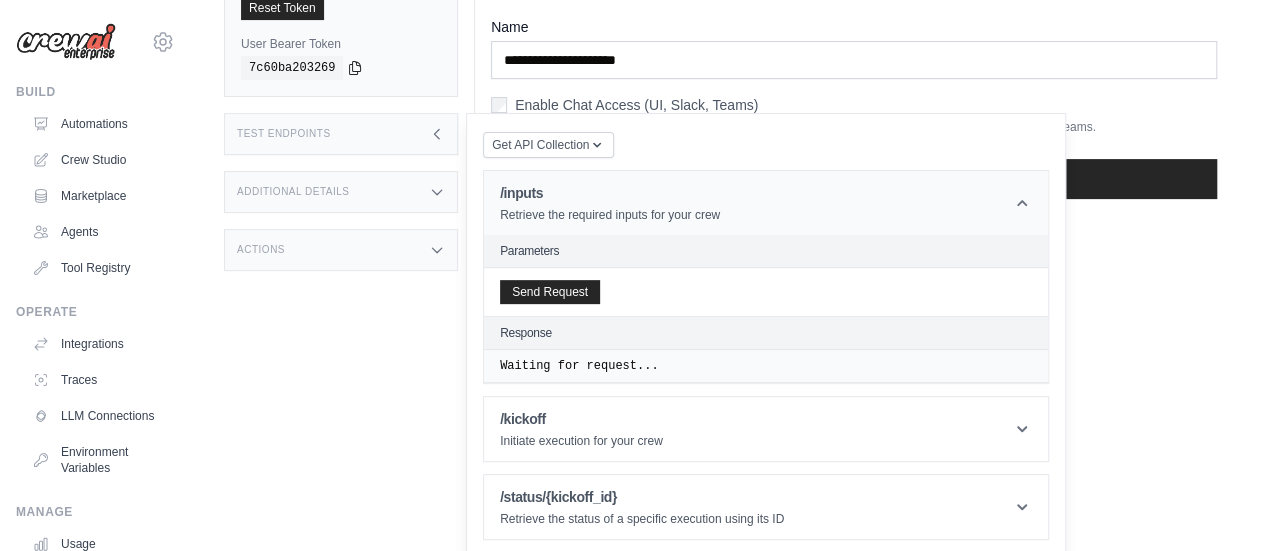 click 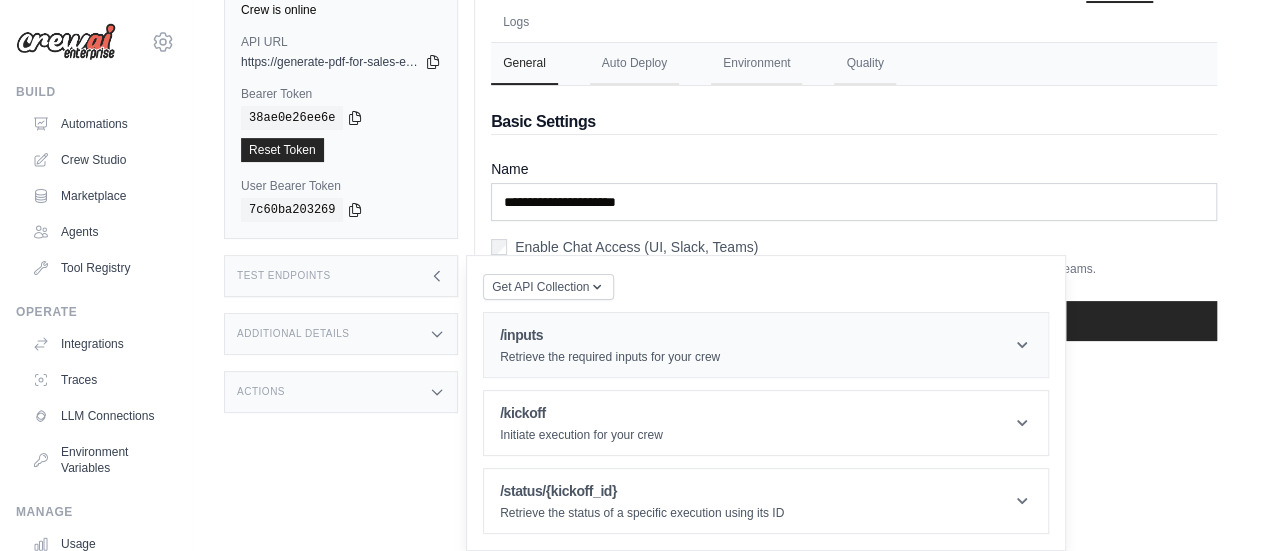 scroll, scrollTop: 116, scrollLeft: 0, axis: vertical 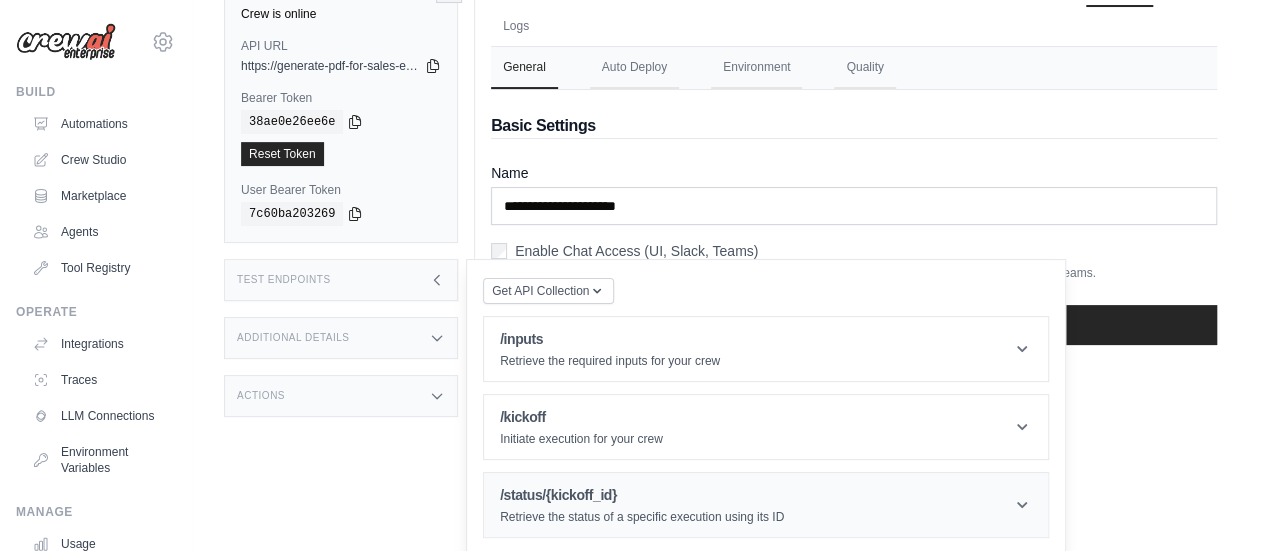 click on "/status/{kickoff_id}
Retrieve the status of a specific execution using its ID" at bounding box center (766, 505) 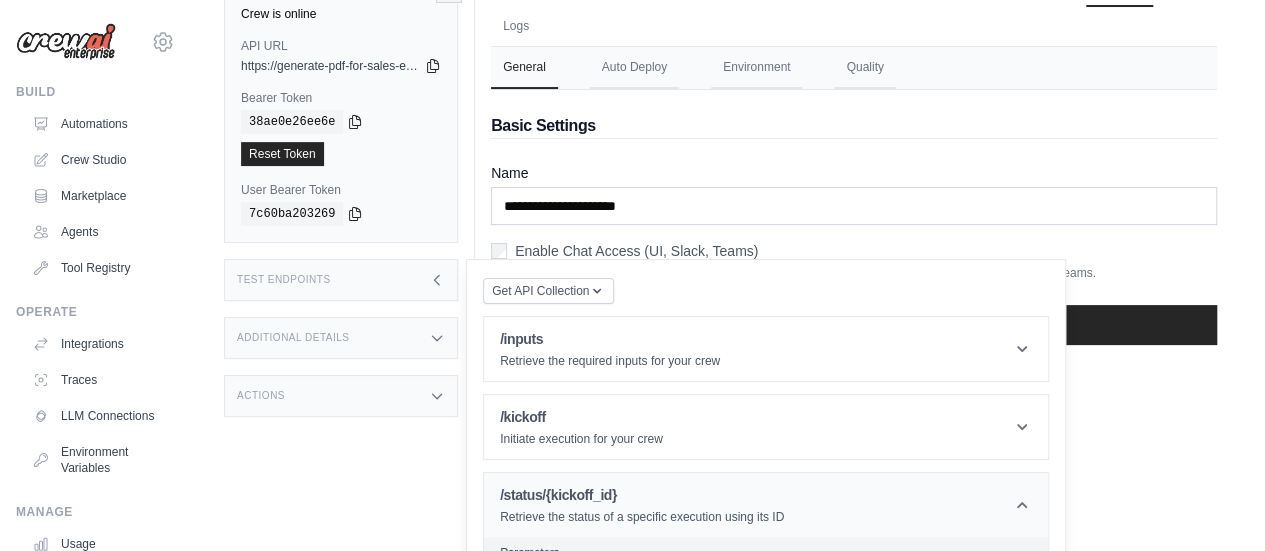 scroll, scrollTop: 262, scrollLeft: 0, axis: vertical 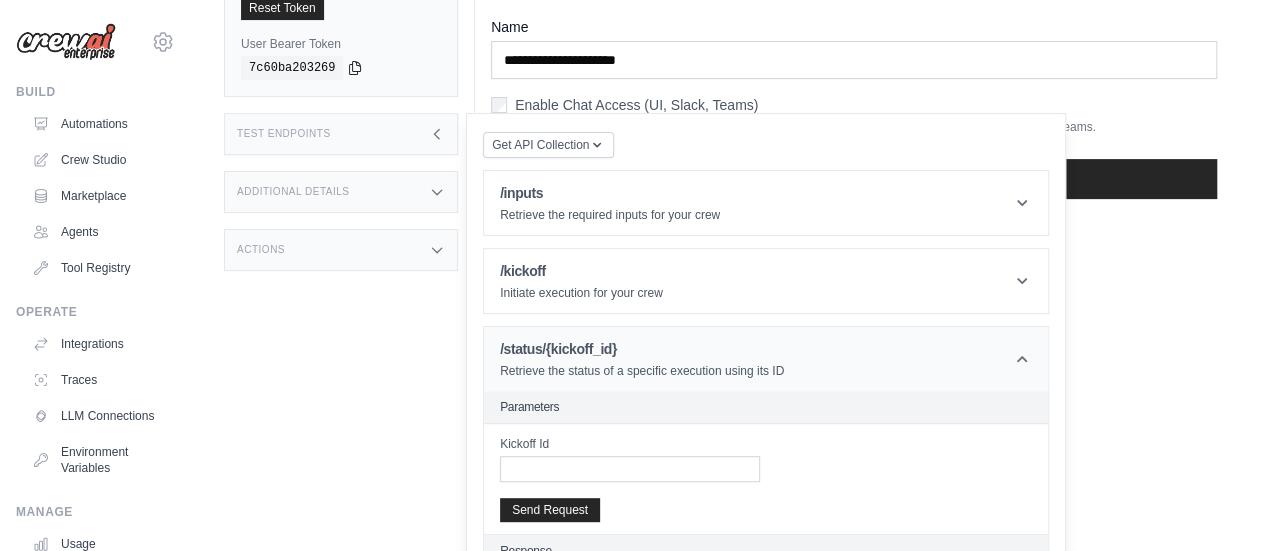 click 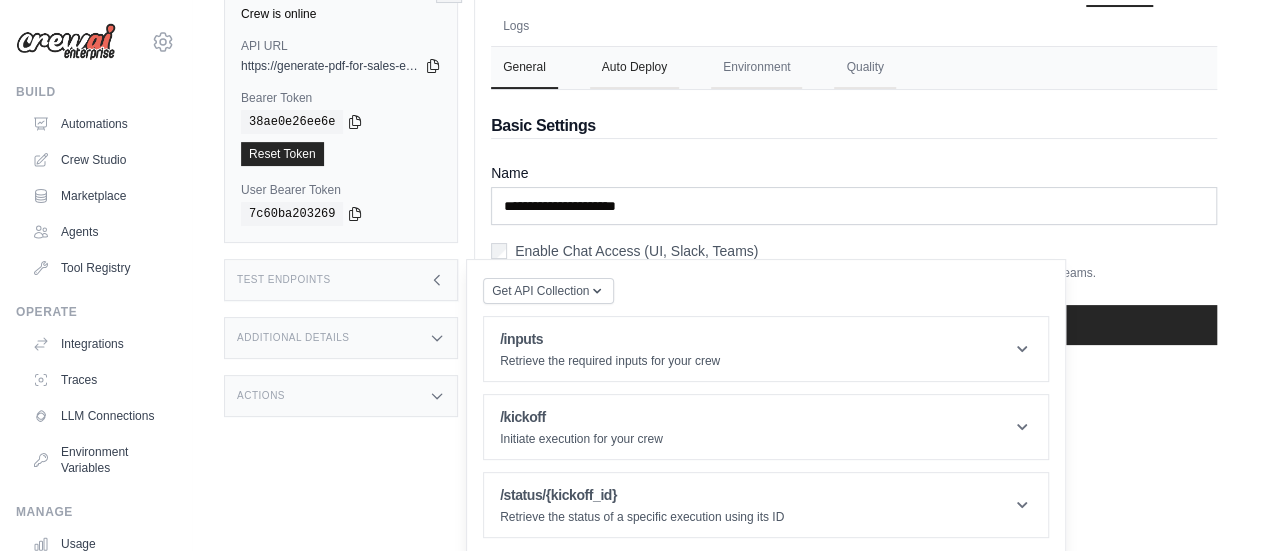 scroll, scrollTop: 0, scrollLeft: 0, axis: both 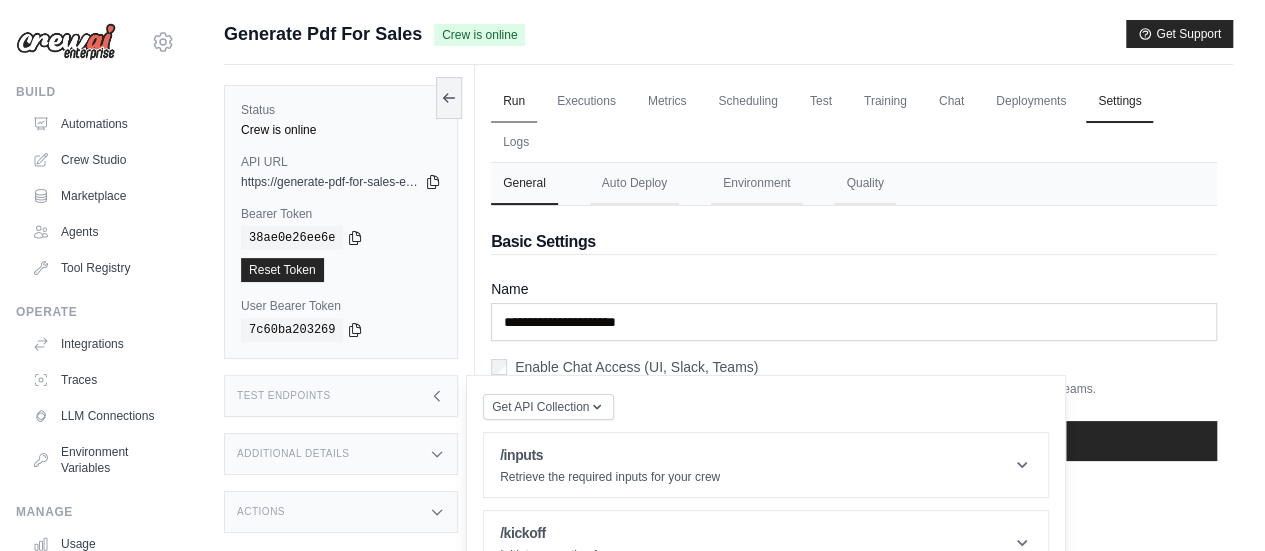 click on "Run" at bounding box center [514, 102] 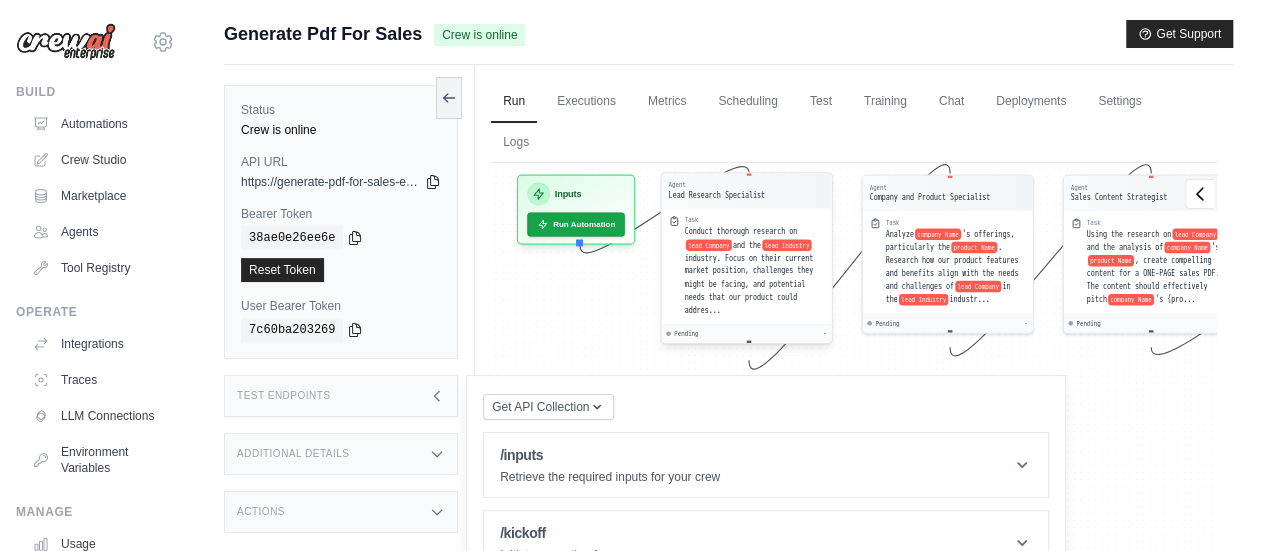 click on "Task Conduct thorough research on  [COMPANY]  and the  [INDUSTRY]  industry. Focus on their current market position, challenges they might be facing, and potential needs that our product could addres..." at bounding box center [747, 266] 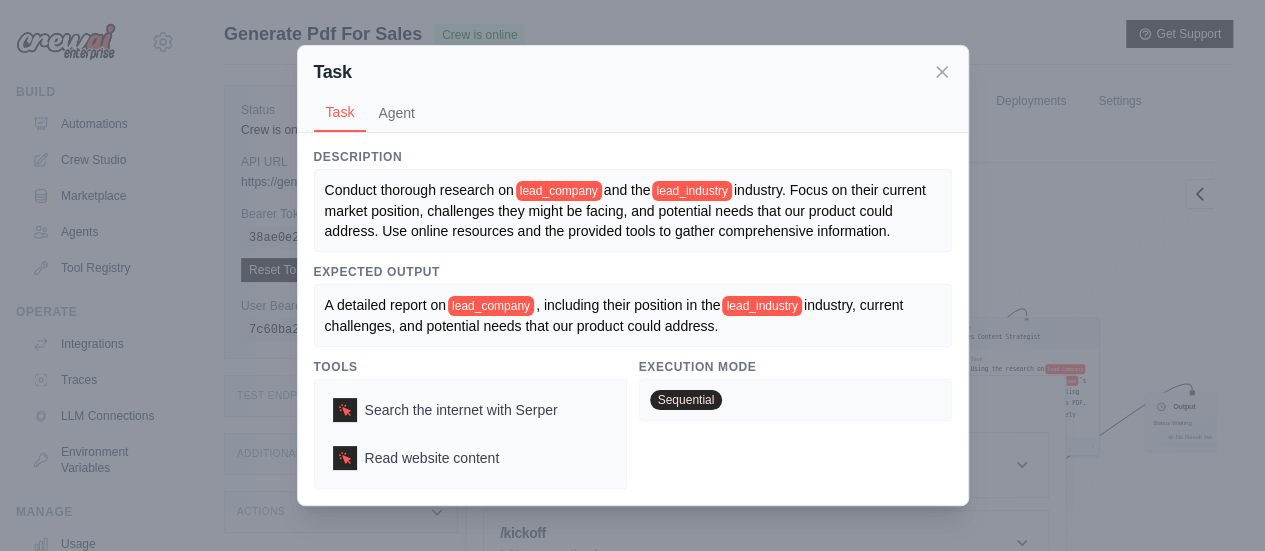 click on "lead_company" at bounding box center [491, 306] 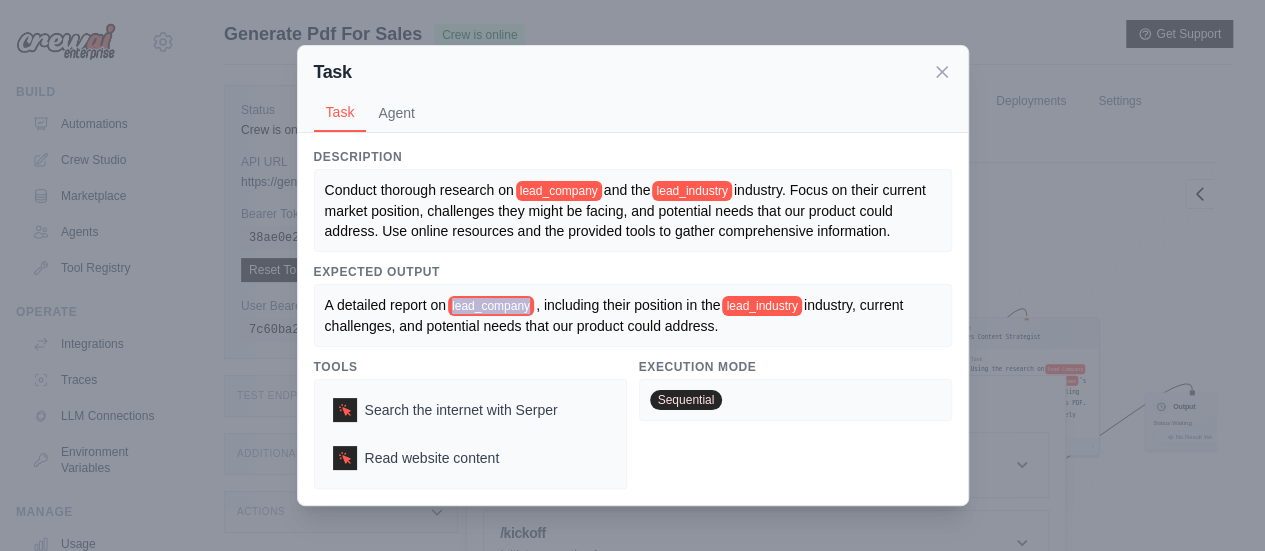 click on "lead_company" at bounding box center [491, 306] 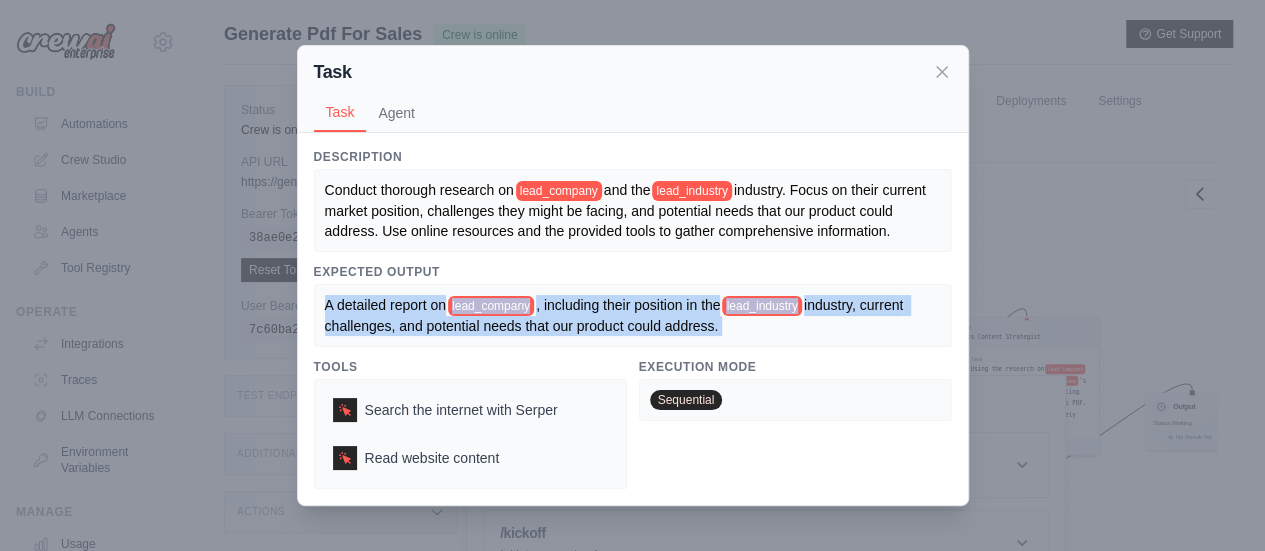 click on "lead_company" at bounding box center (491, 306) 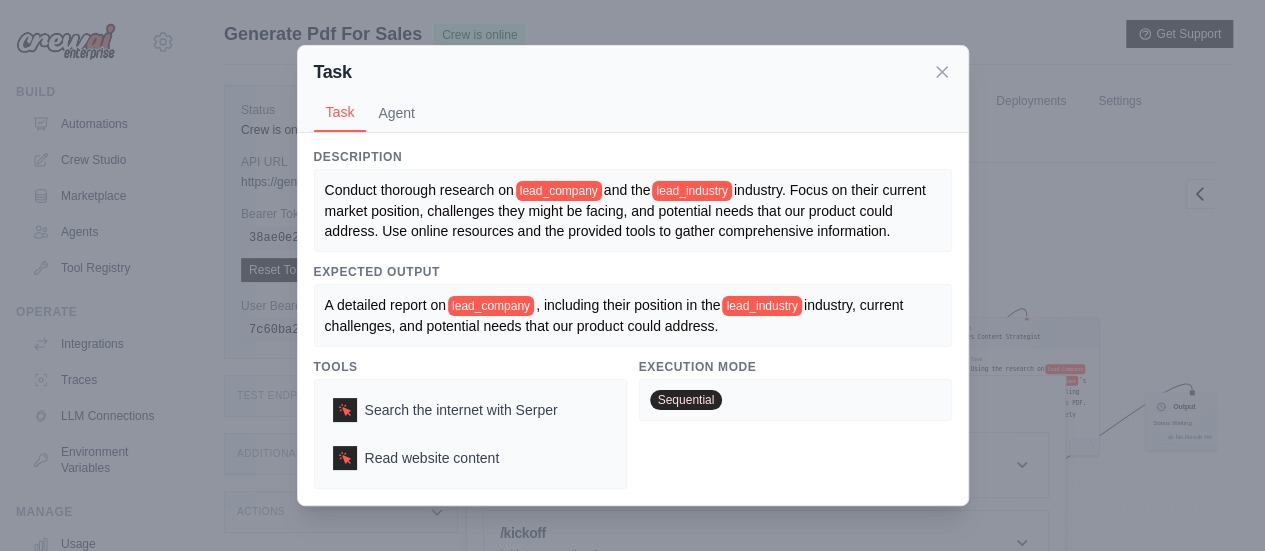 click on "Description Conduct thorough research on  [COMPANY]  and the  [INDUSTRY]  industry. Focus on their current market position, challenges they might be facing, and potential needs that our product could address. Use online resources and the provided tools to gather comprehensive information.
Expected Output A detailed report on  [COMPANY] , including their position in the  [INDUSTRY]  industry, current challenges, and potential needs that our product could address.
Tools Search the internet with Serper Read website content Execution Mode Sequential" at bounding box center (633, 319) 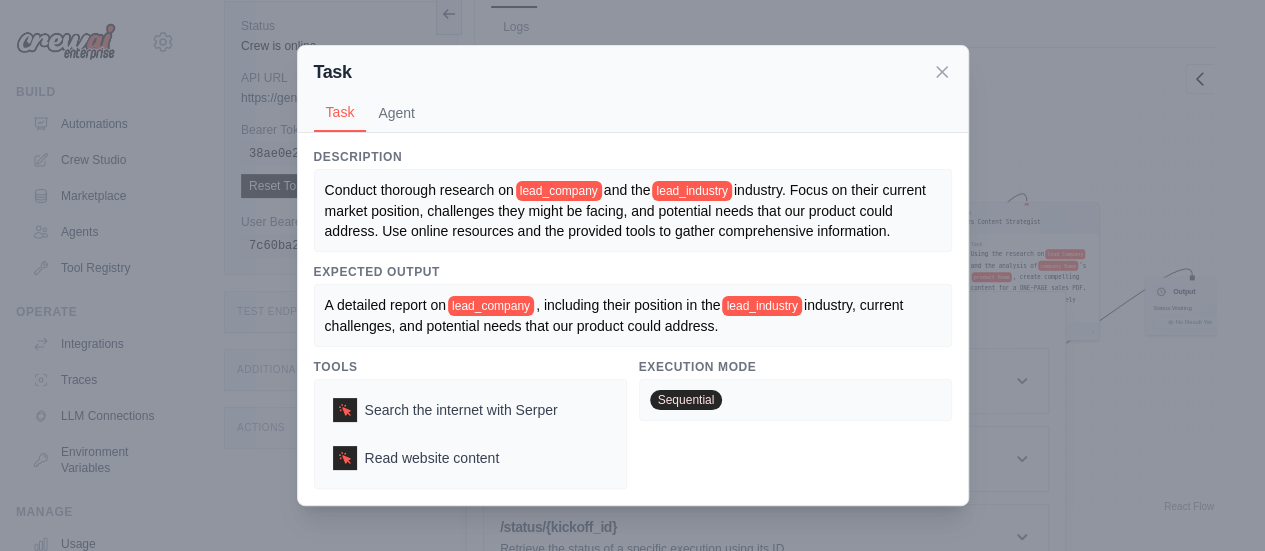 scroll, scrollTop: 116, scrollLeft: 0, axis: vertical 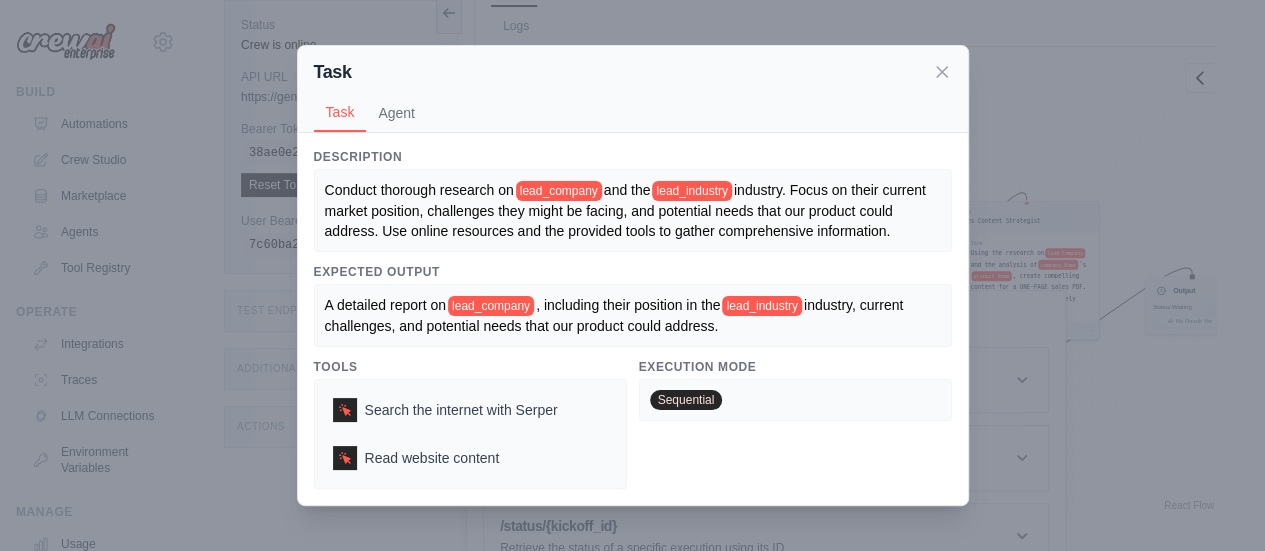 click on ", including their position in the" at bounding box center [628, 305] 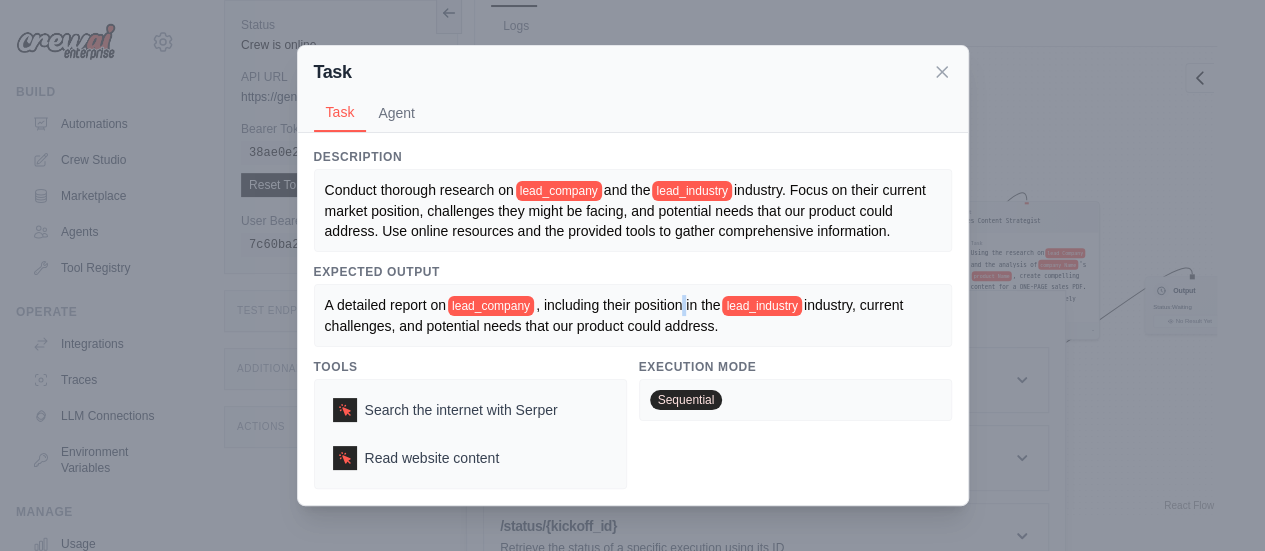 click on ", including their position in the" at bounding box center [628, 305] 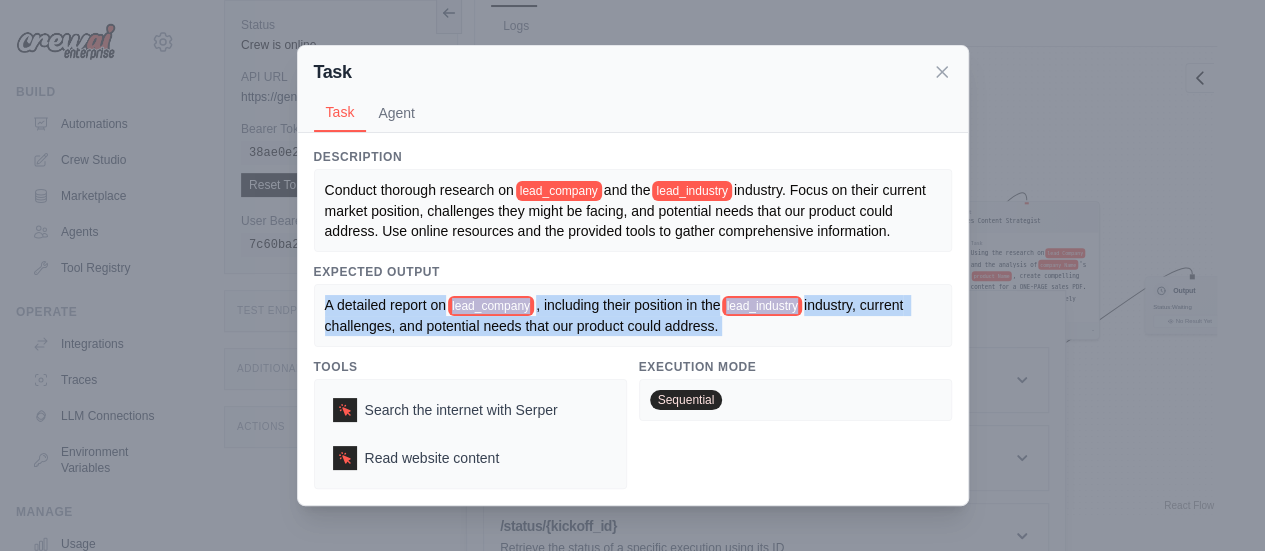click on ", including their position in the" at bounding box center [628, 305] 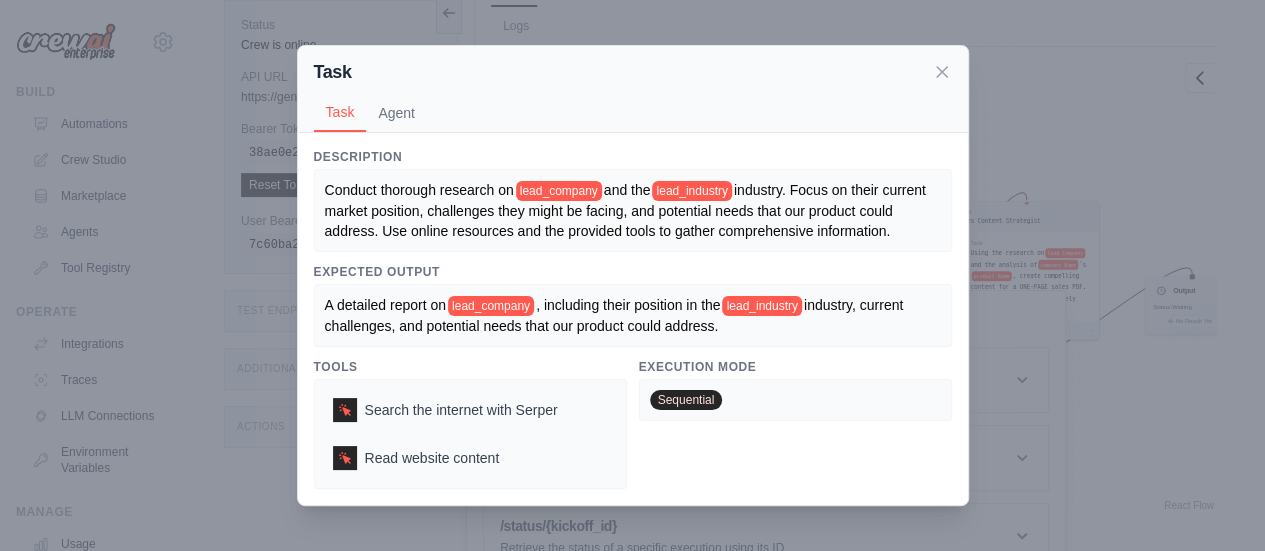 click on "Expected Output" at bounding box center [633, 272] 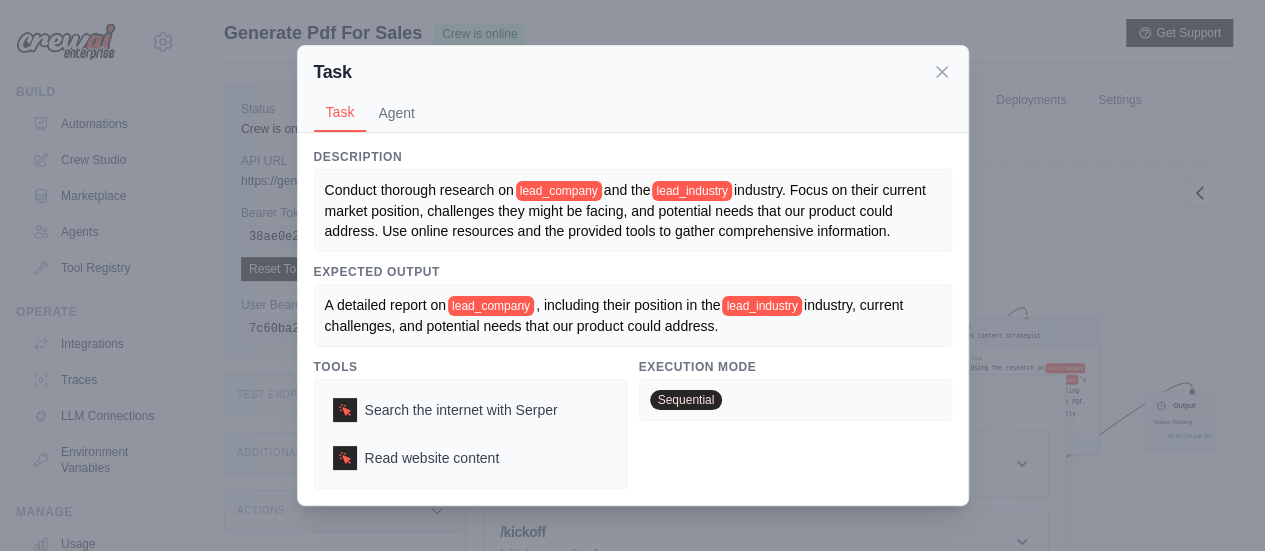 scroll, scrollTop: 0, scrollLeft: 0, axis: both 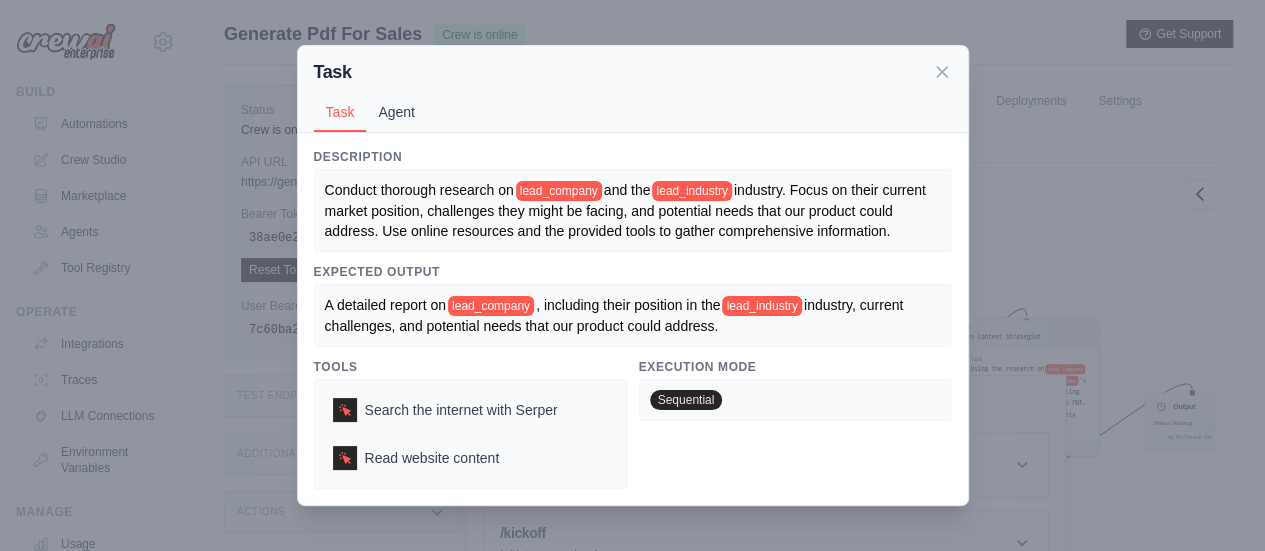 click on "Agent" at bounding box center [396, 112] 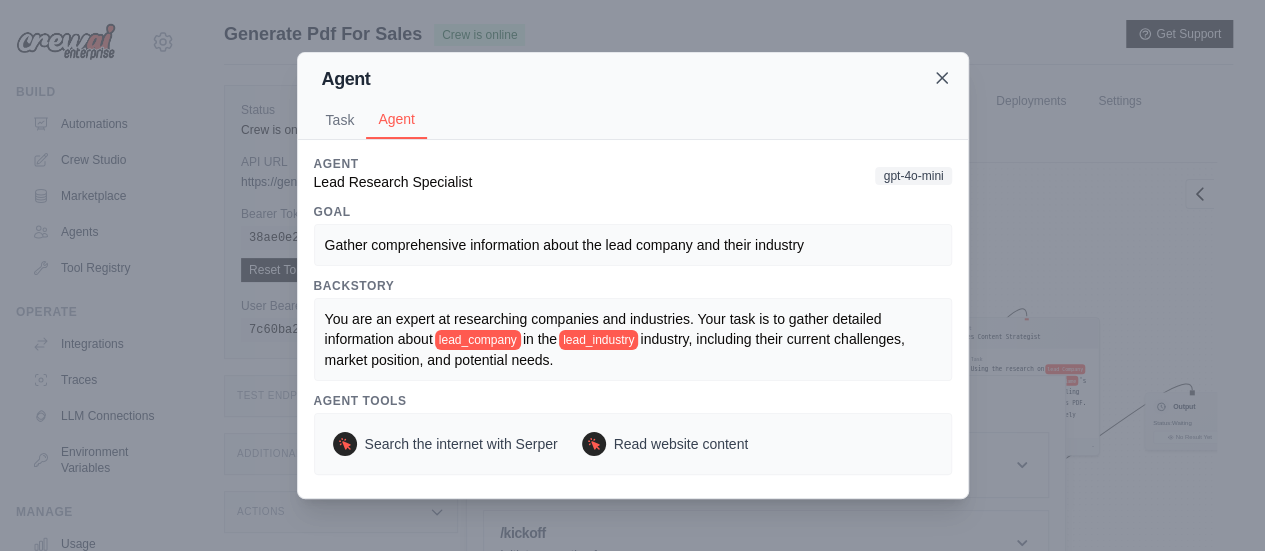 click 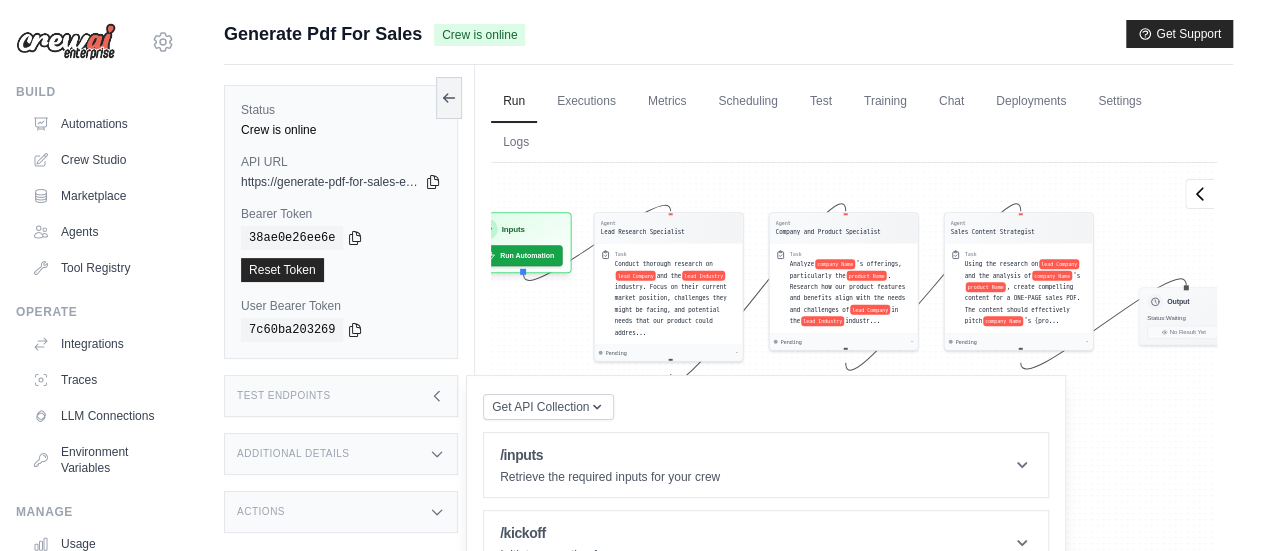 drag, startPoint x: 760, startPoint y: 282, endPoint x: 740, endPoint y: 165, distance: 118.69709 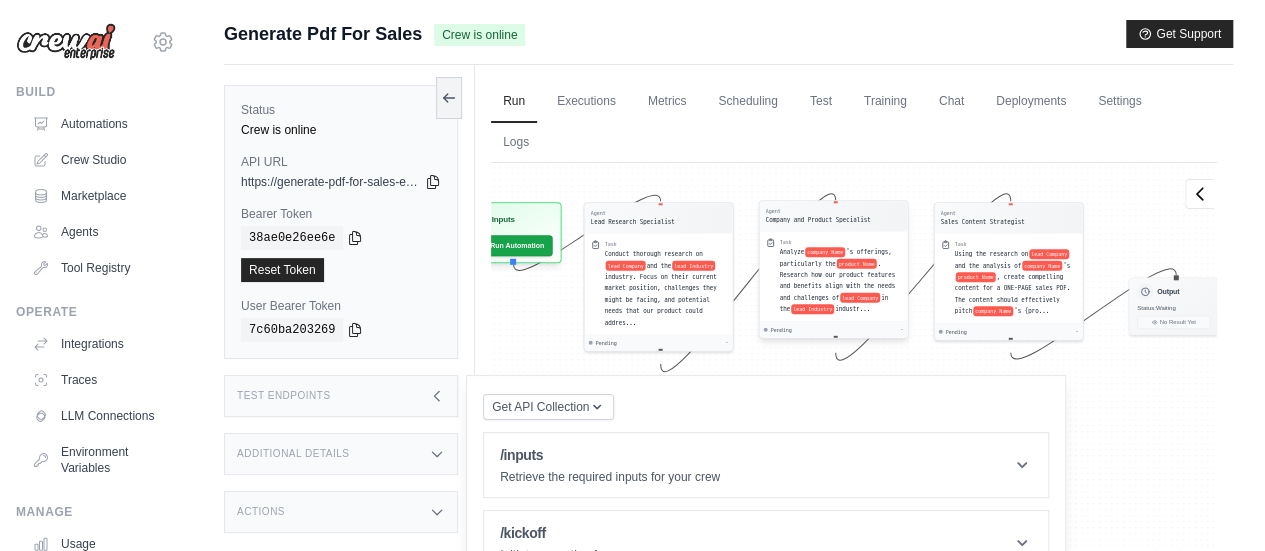 click on "Company and Product Specialist" at bounding box center [818, 220] 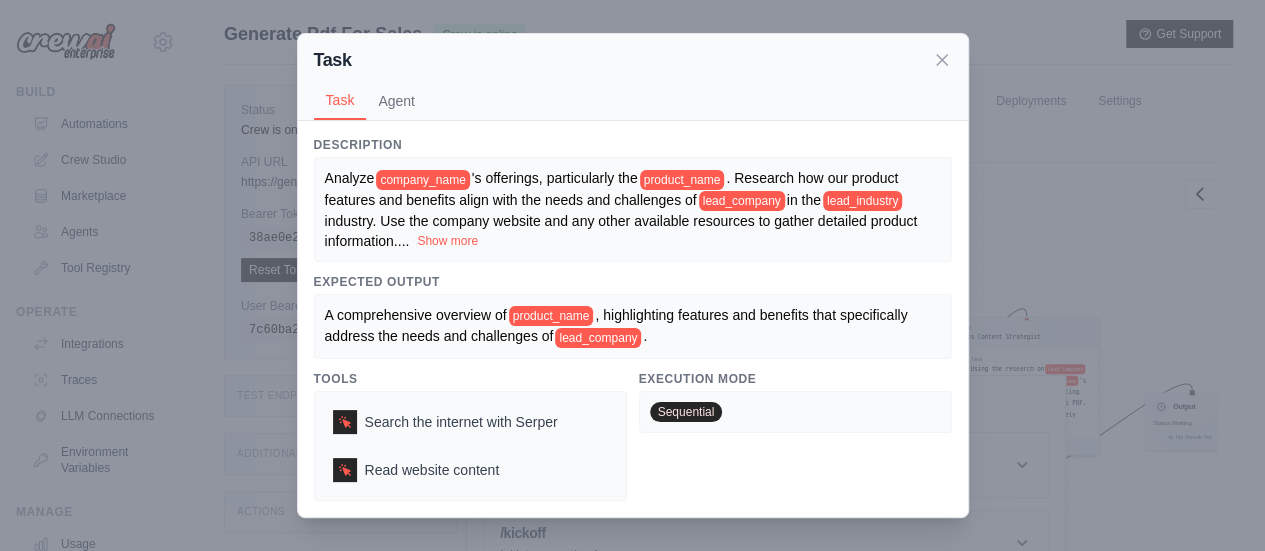 click on "Show more" at bounding box center [447, 241] 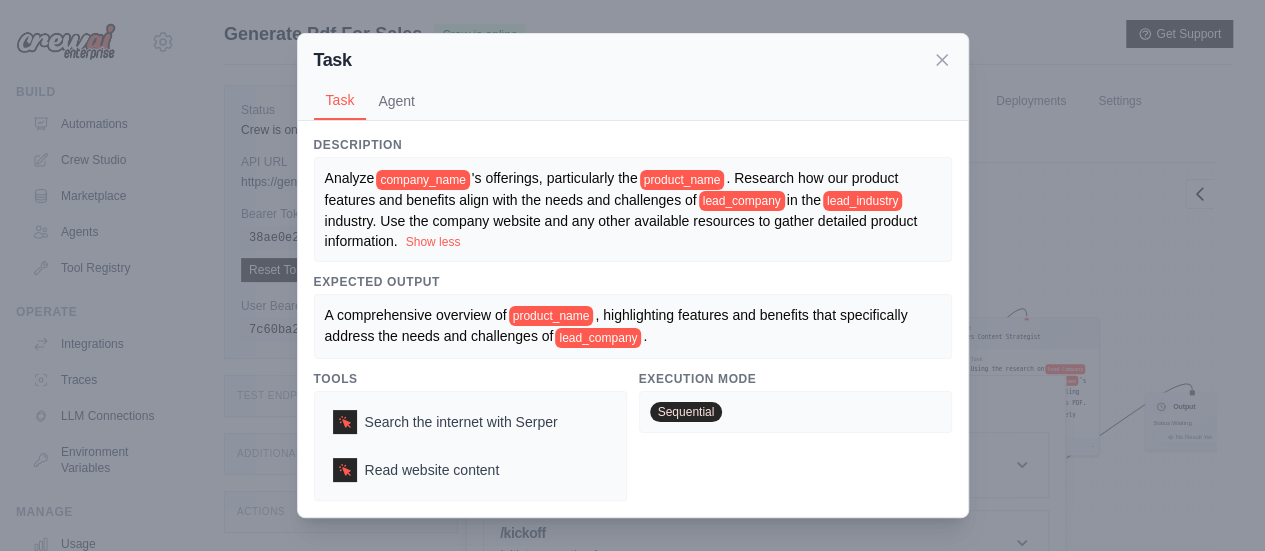 scroll, scrollTop: 4, scrollLeft: 0, axis: vertical 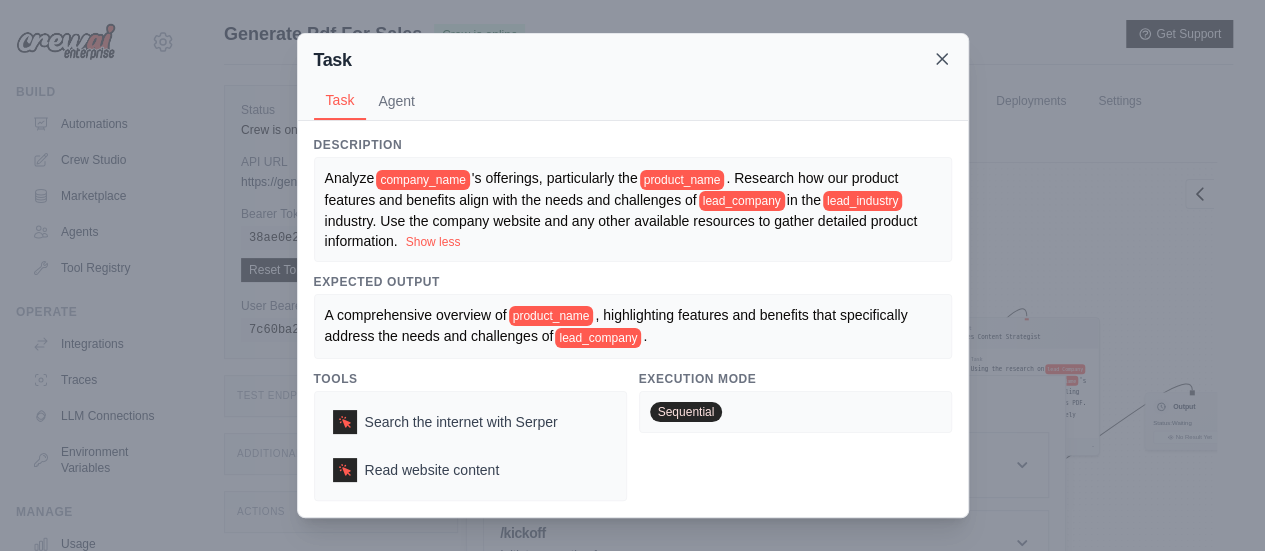 click 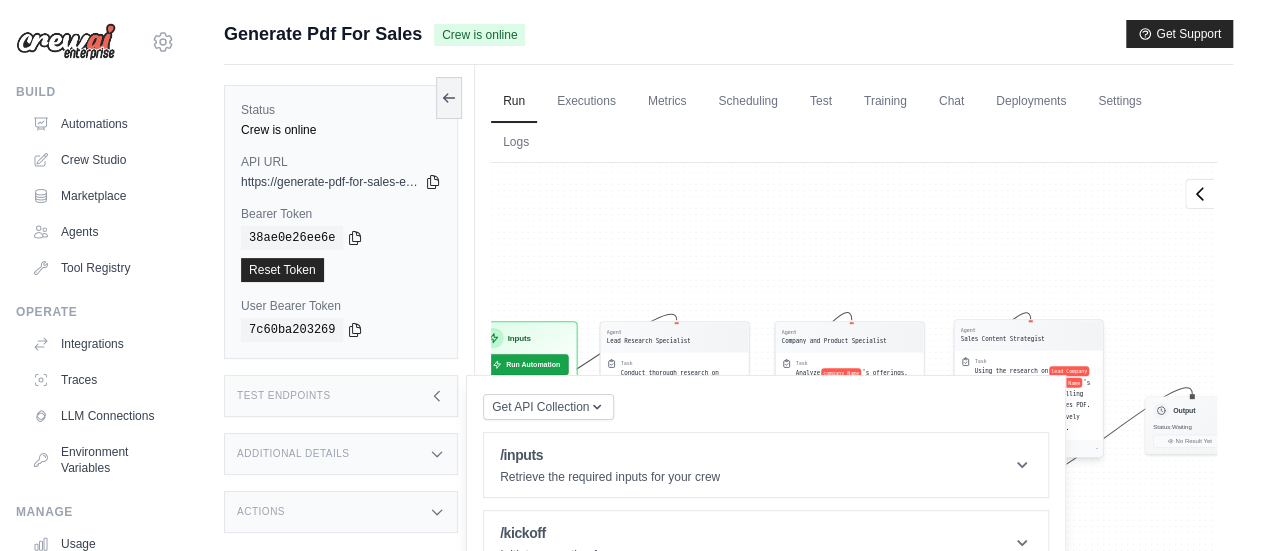 drag, startPoint x: 1012, startPoint y: 341, endPoint x: 994, endPoint y: 332, distance: 20.12461 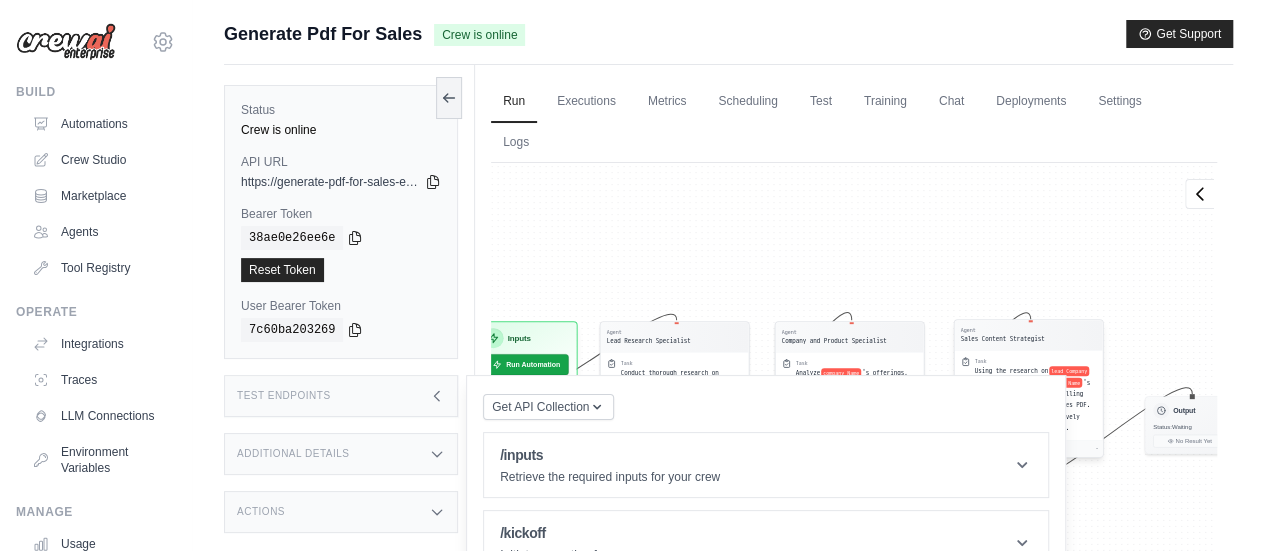 click on "Agent Sales Content Strategist" at bounding box center (1029, 335) 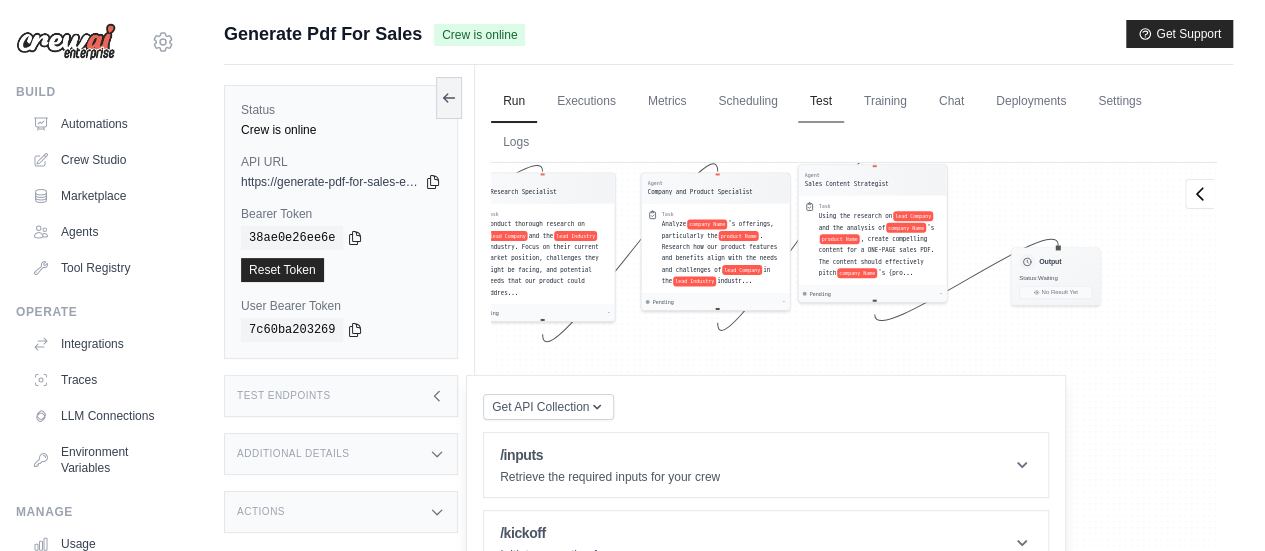drag, startPoint x: 998, startPoint y: 267, endPoint x: 858, endPoint y: 109, distance: 211.10187 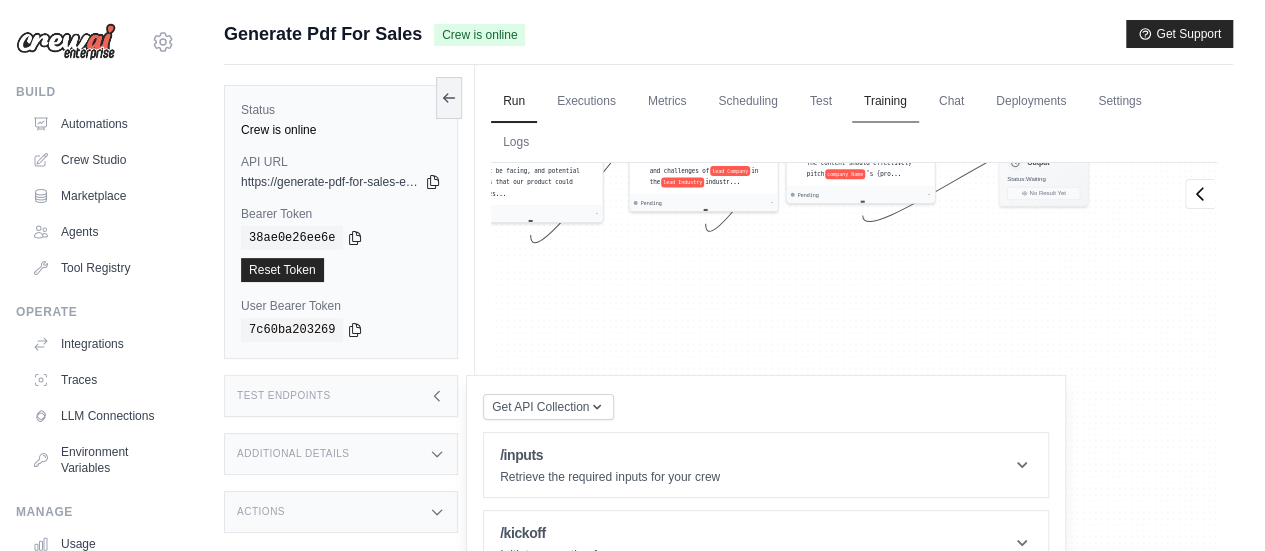 drag, startPoint x: 963, startPoint y: 209, endPoint x: 928, endPoint y: 102, distance: 112.578865 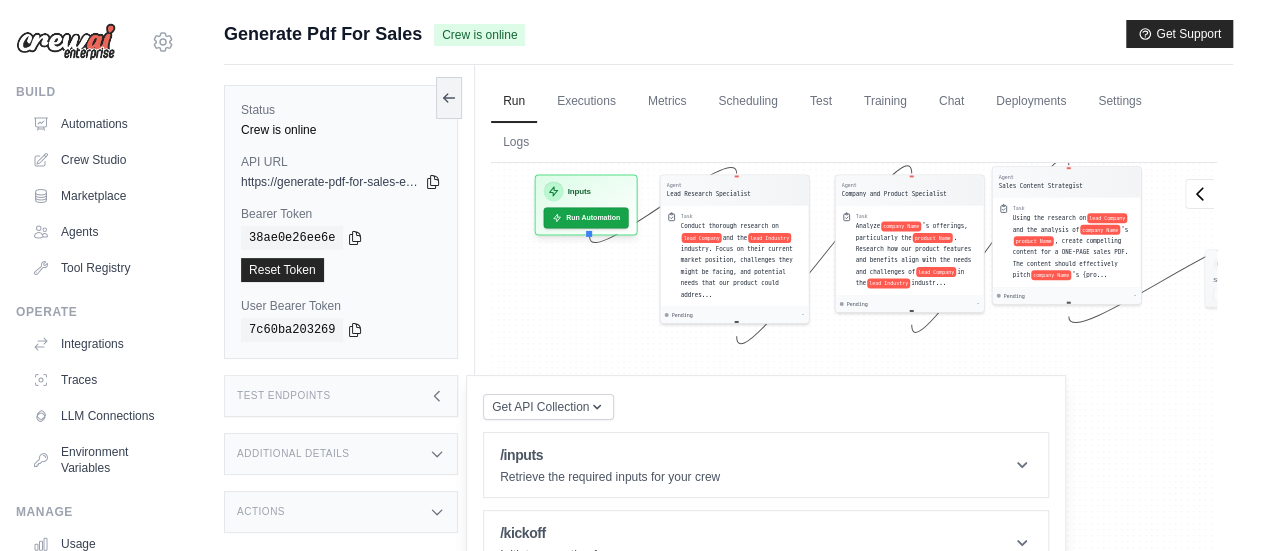 drag, startPoint x: 666, startPoint y: 275, endPoint x: 893, endPoint y: 389, distance: 254.01772 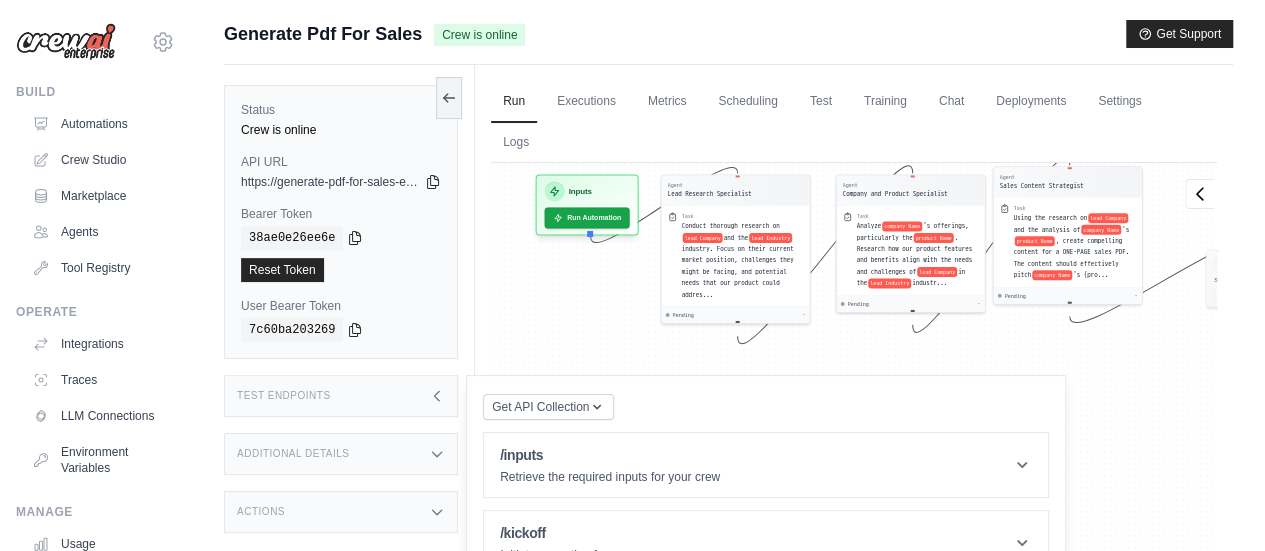 scroll, scrollTop: 52, scrollLeft: 0, axis: vertical 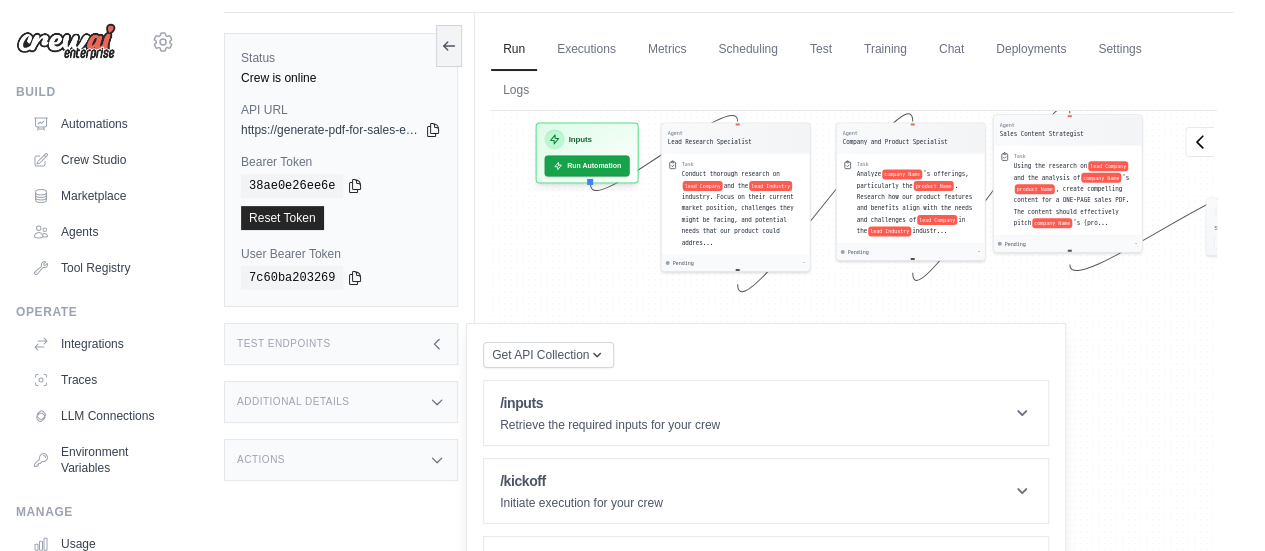 drag, startPoint x: 896, startPoint y: 385, endPoint x: 894, endPoint y: 577, distance: 192.01042 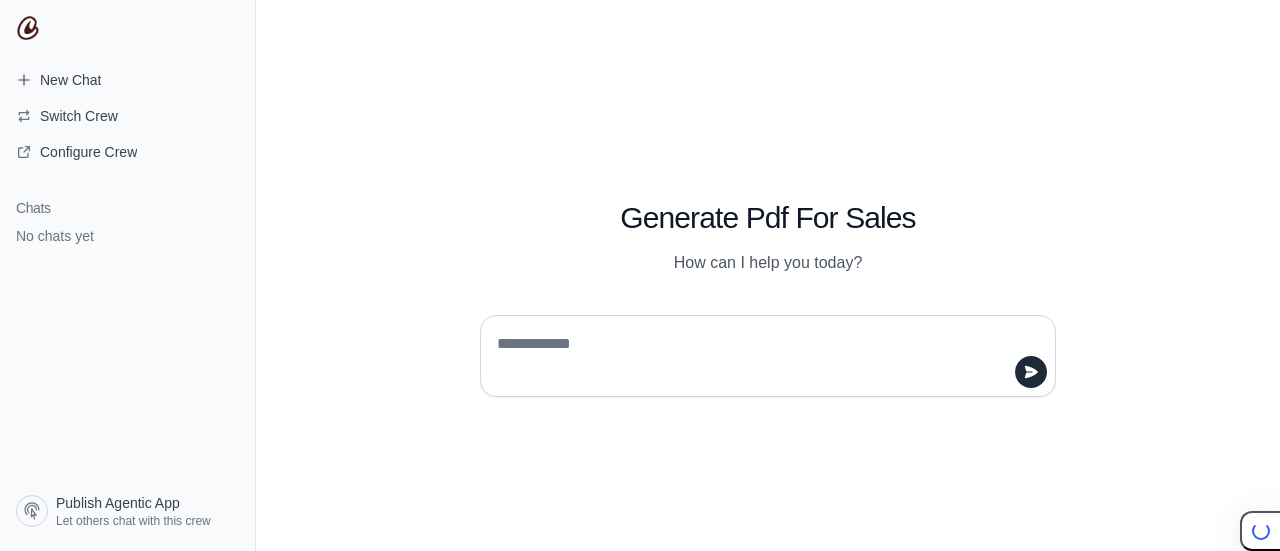 scroll, scrollTop: 0, scrollLeft: 0, axis: both 